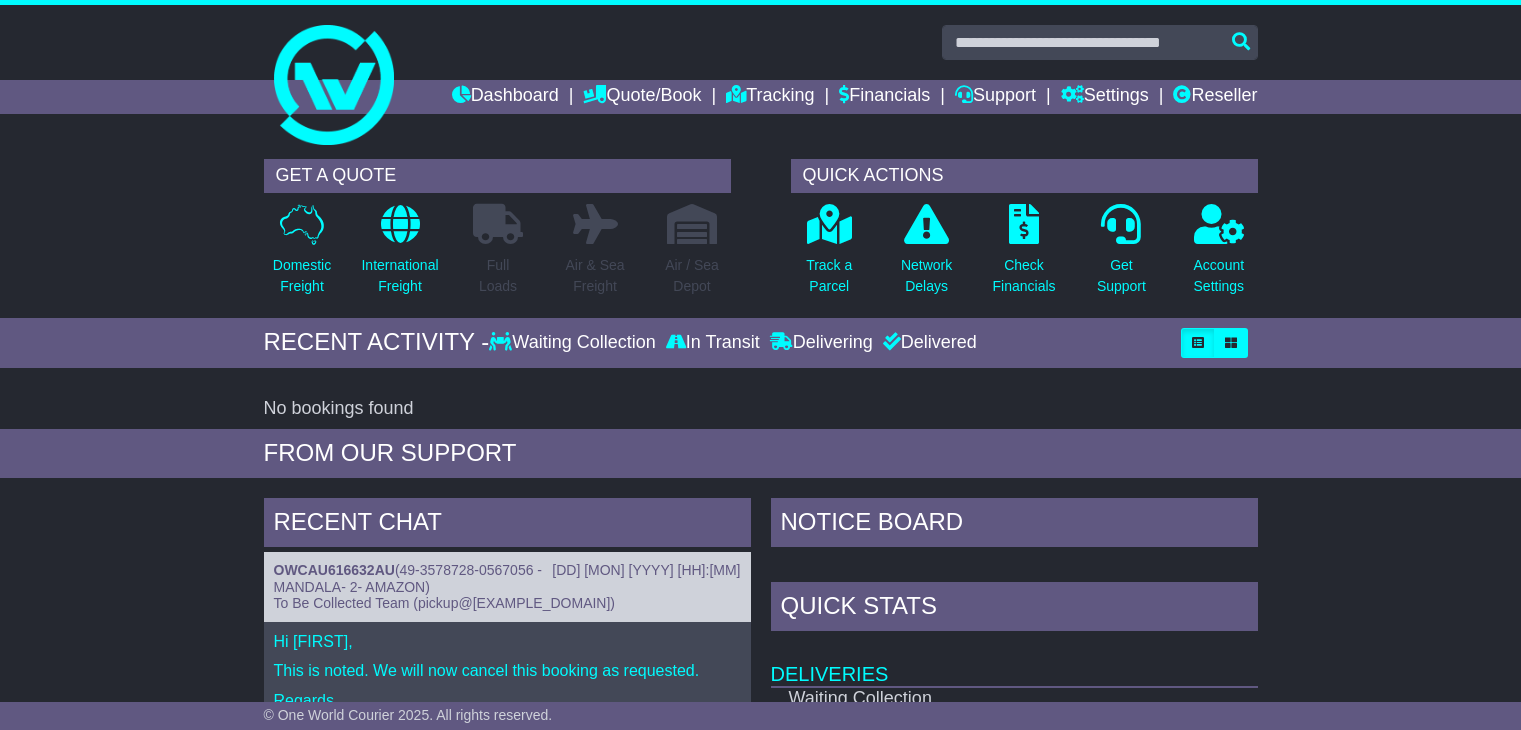scroll, scrollTop: 0, scrollLeft: 0, axis: both 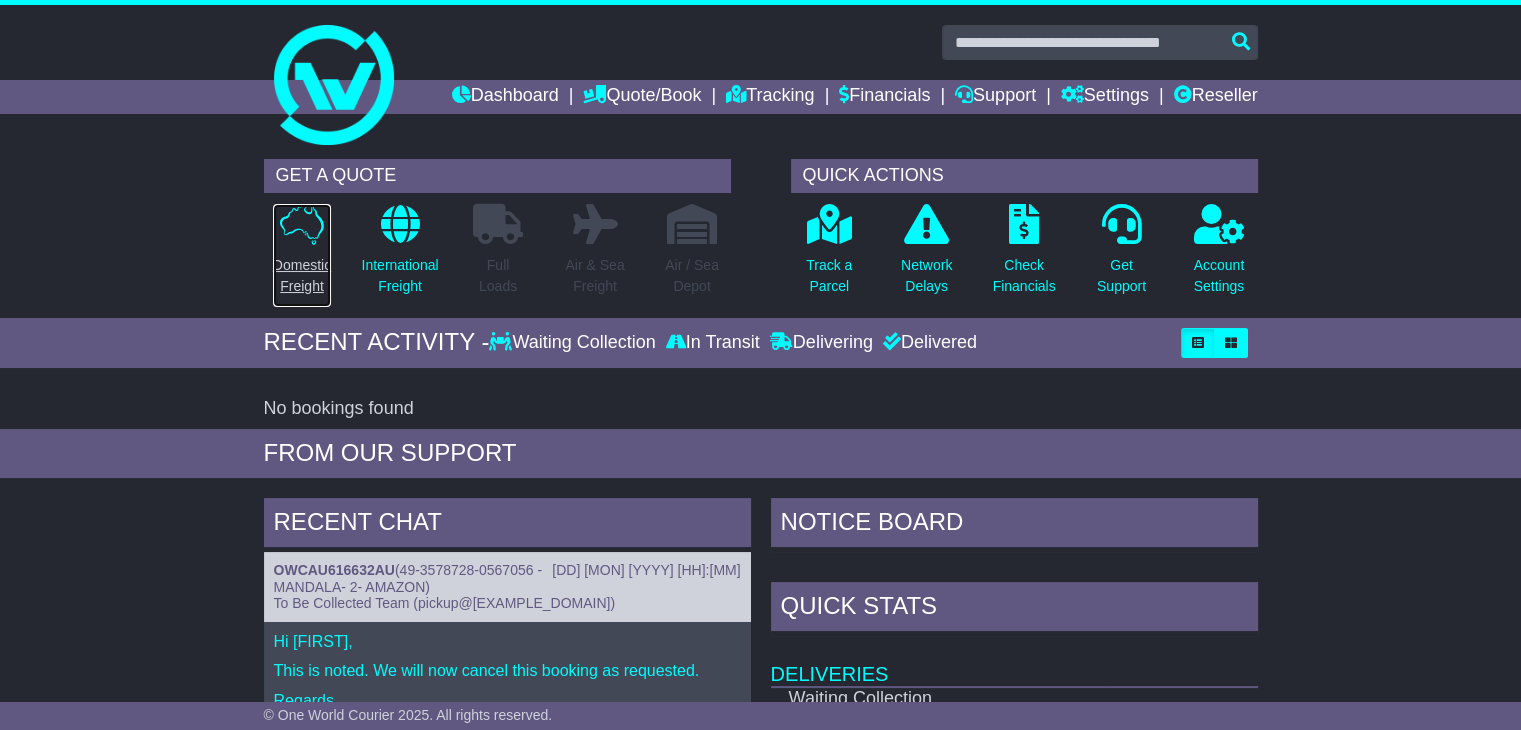 click on "Domestic Freight" at bounding box center [302, 276] 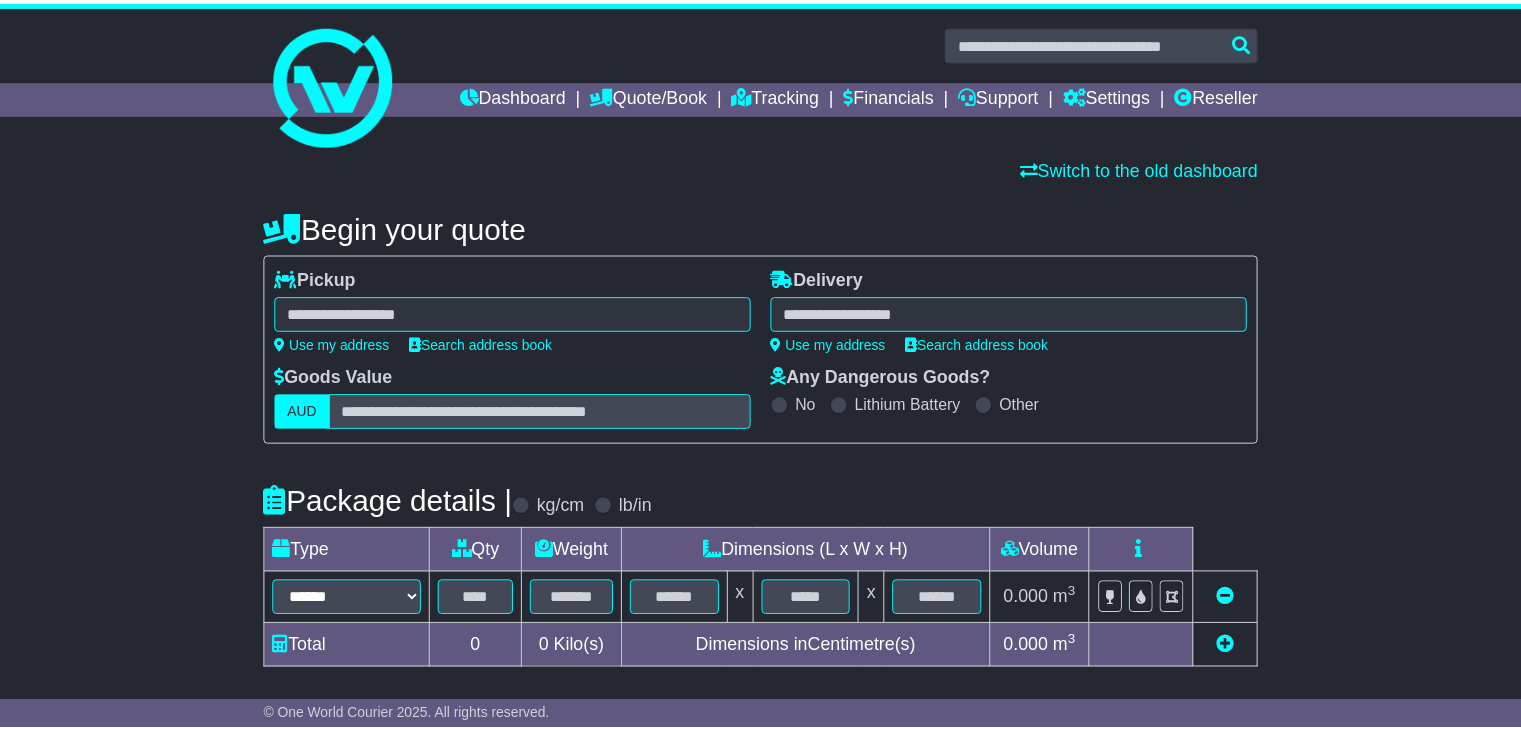 scroll, scrollTop: 0, scrollLeft: 0, axis: both 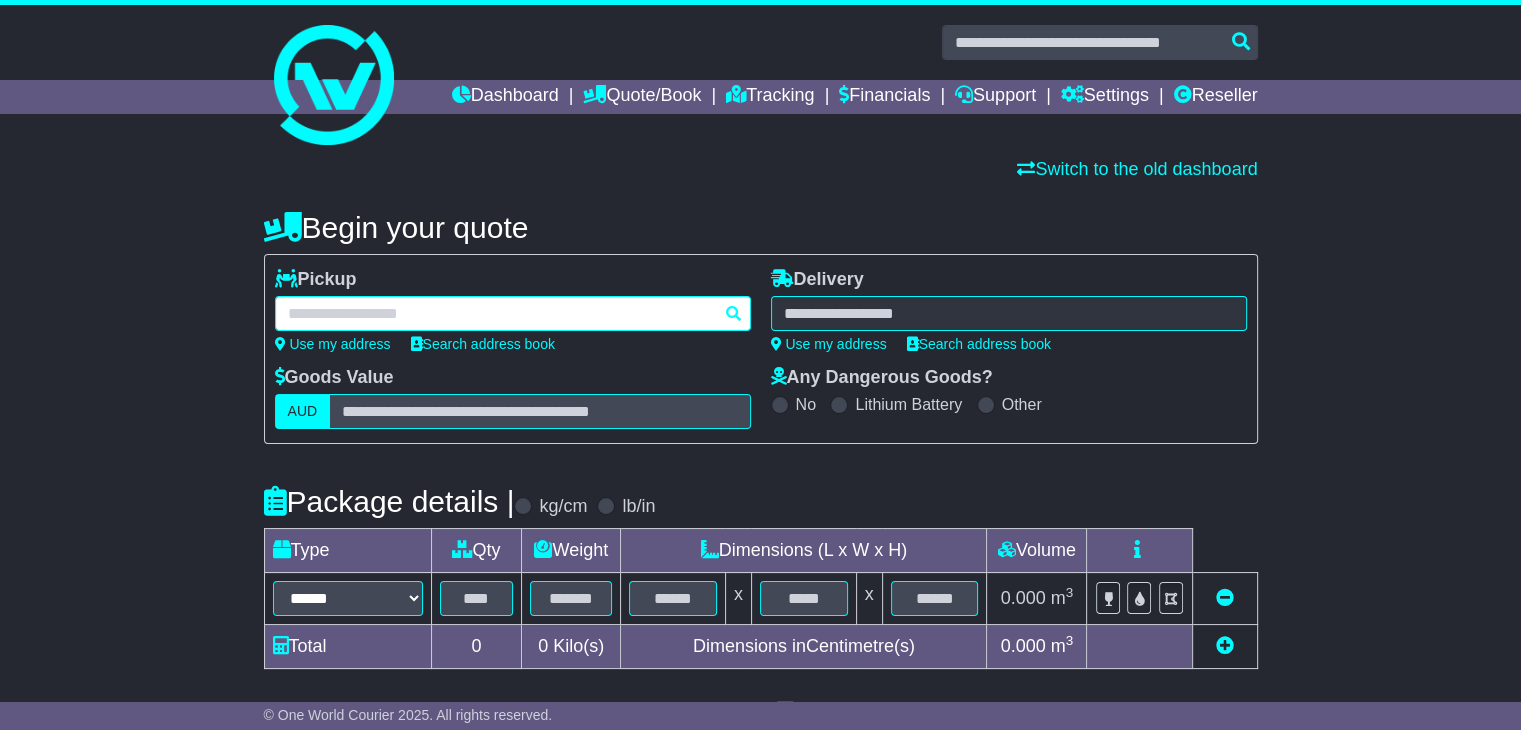 click at bounding box center [513, 313] 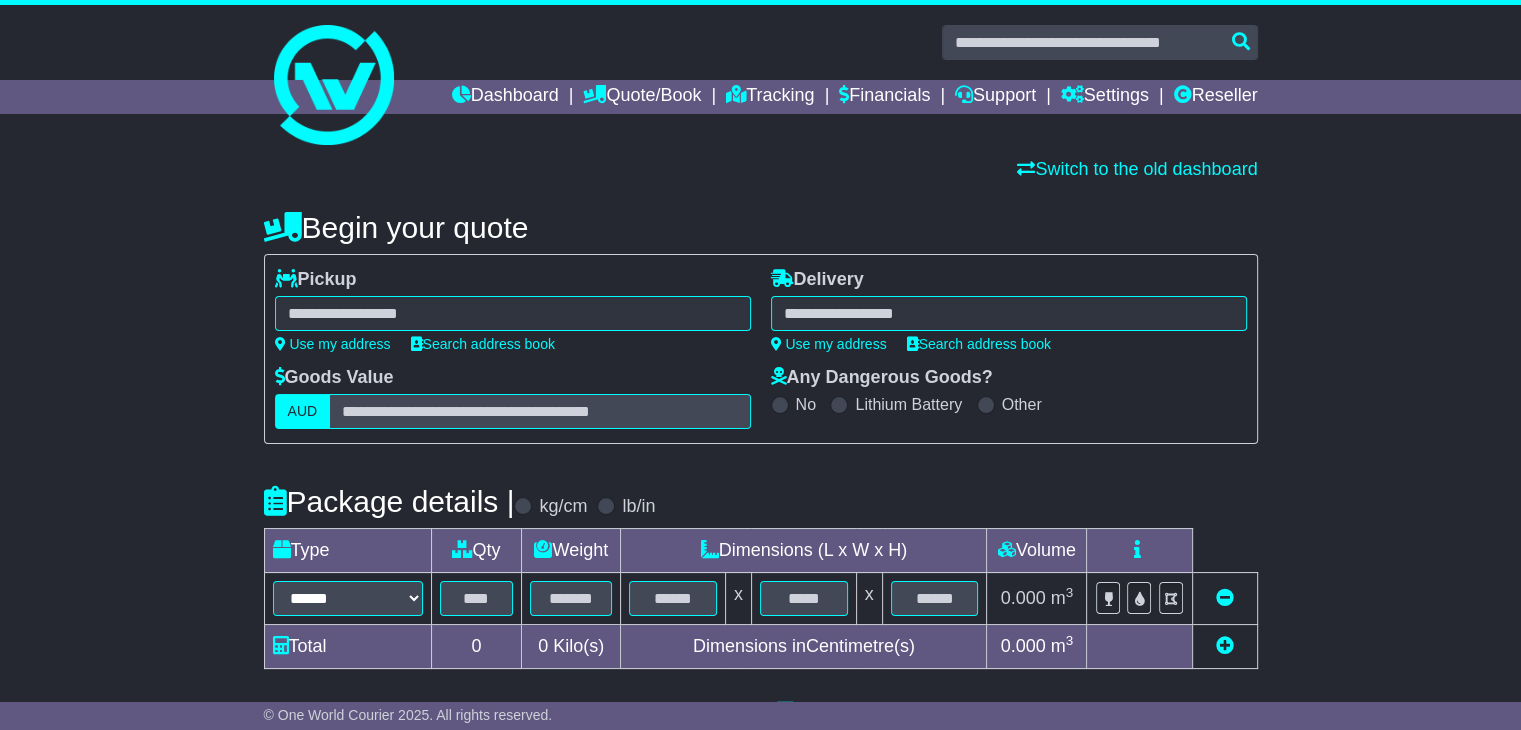 click at bounding box center (513, 313) 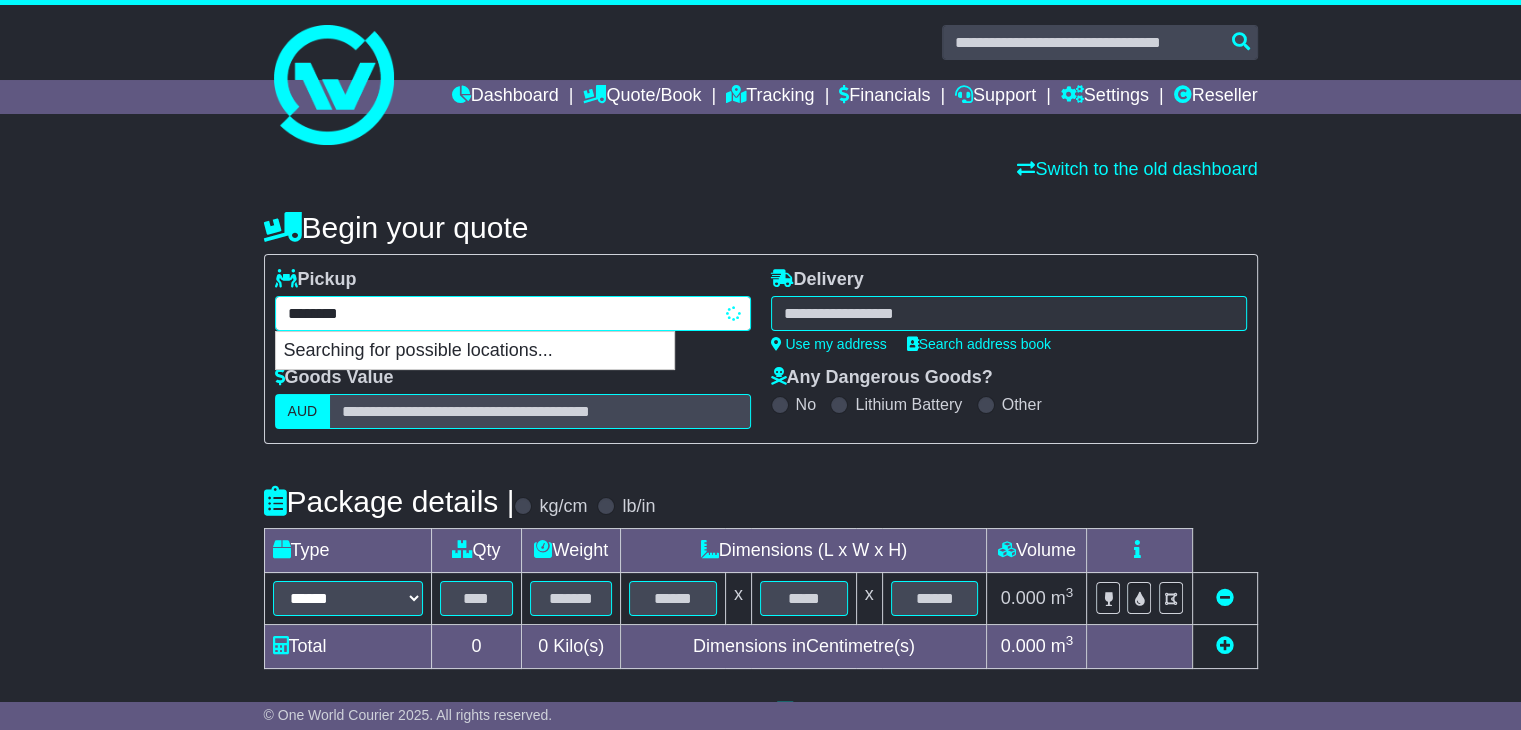 type on "*********" 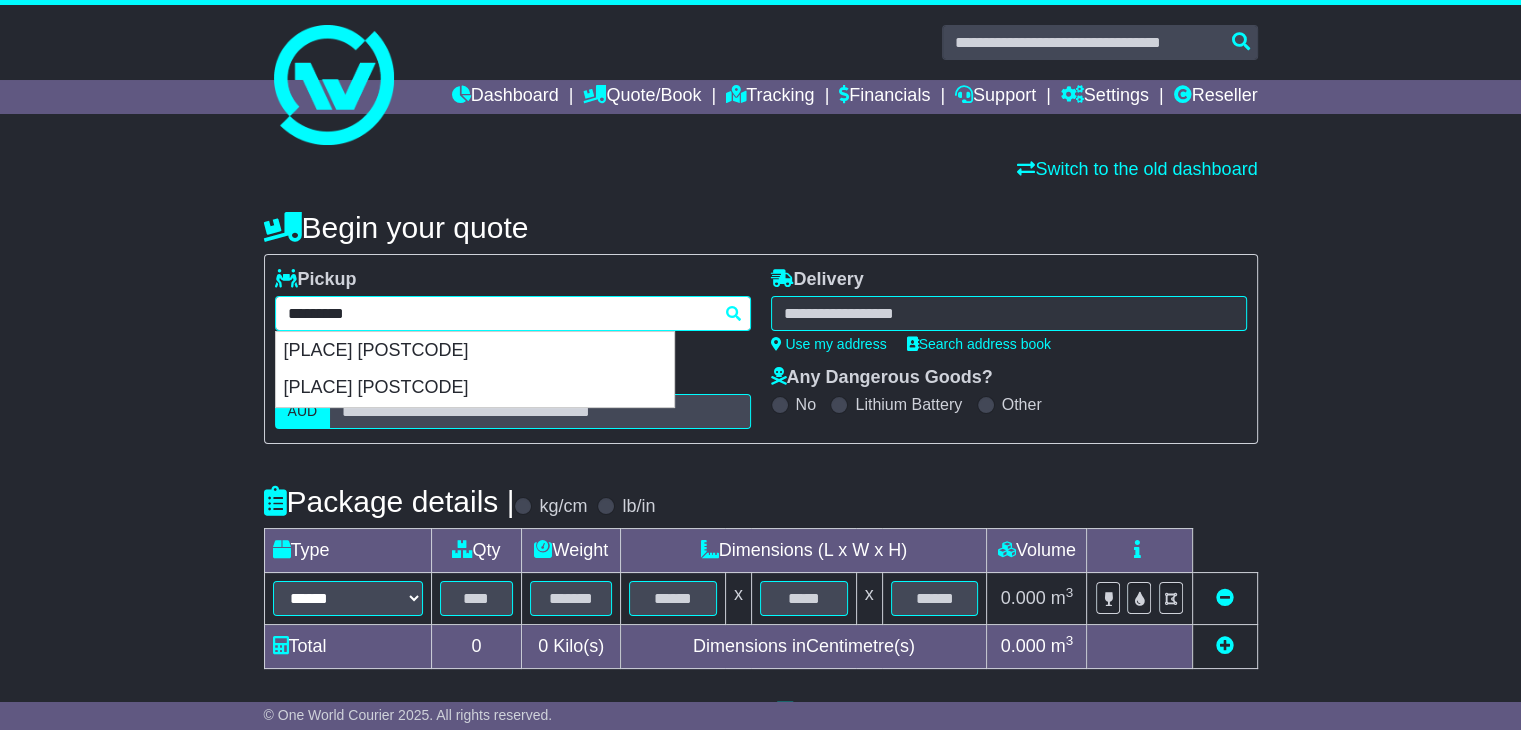 drag, startPoint x: 428, startPoint y: 345, endPoint x: 508, endPoint y: 342, distance: 80.05623 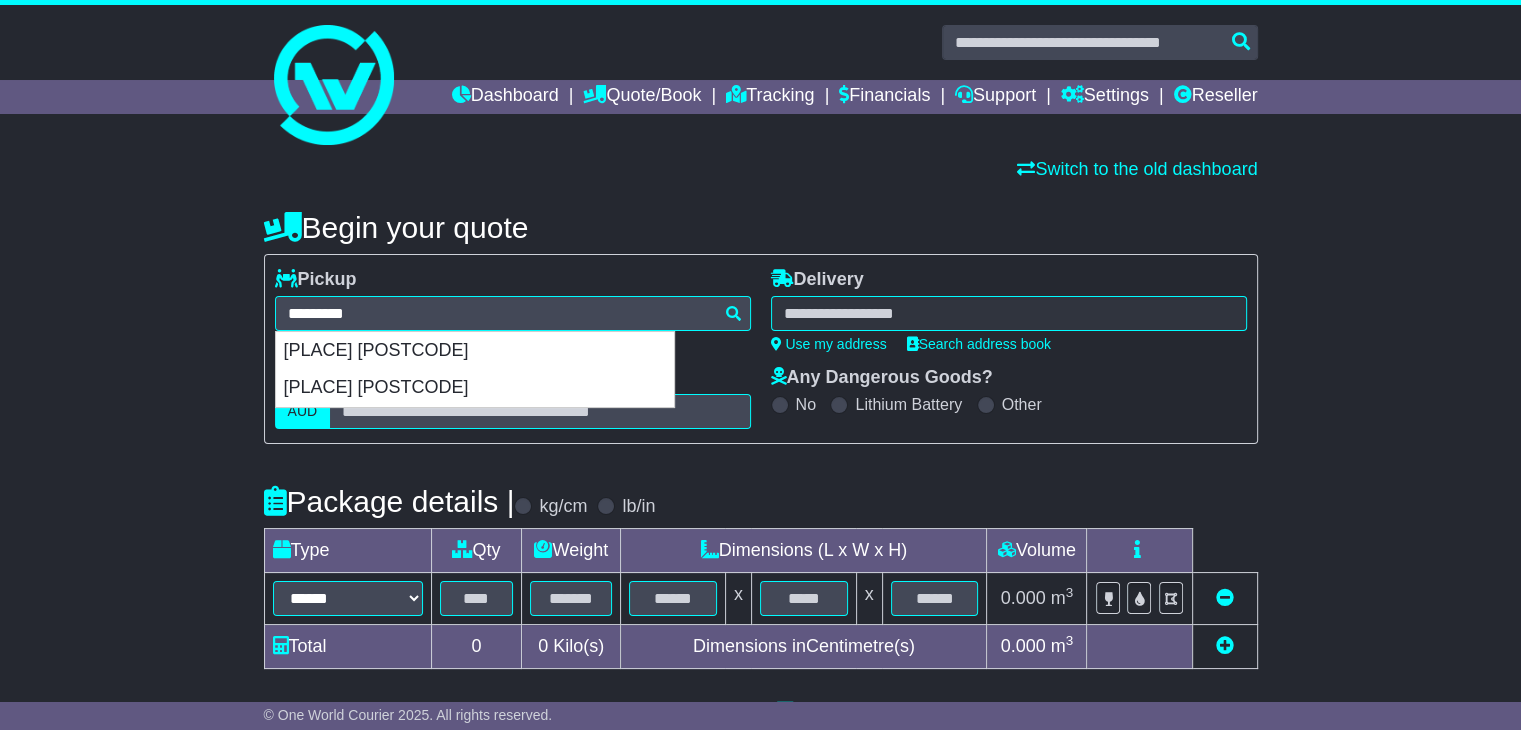 type on "**********" 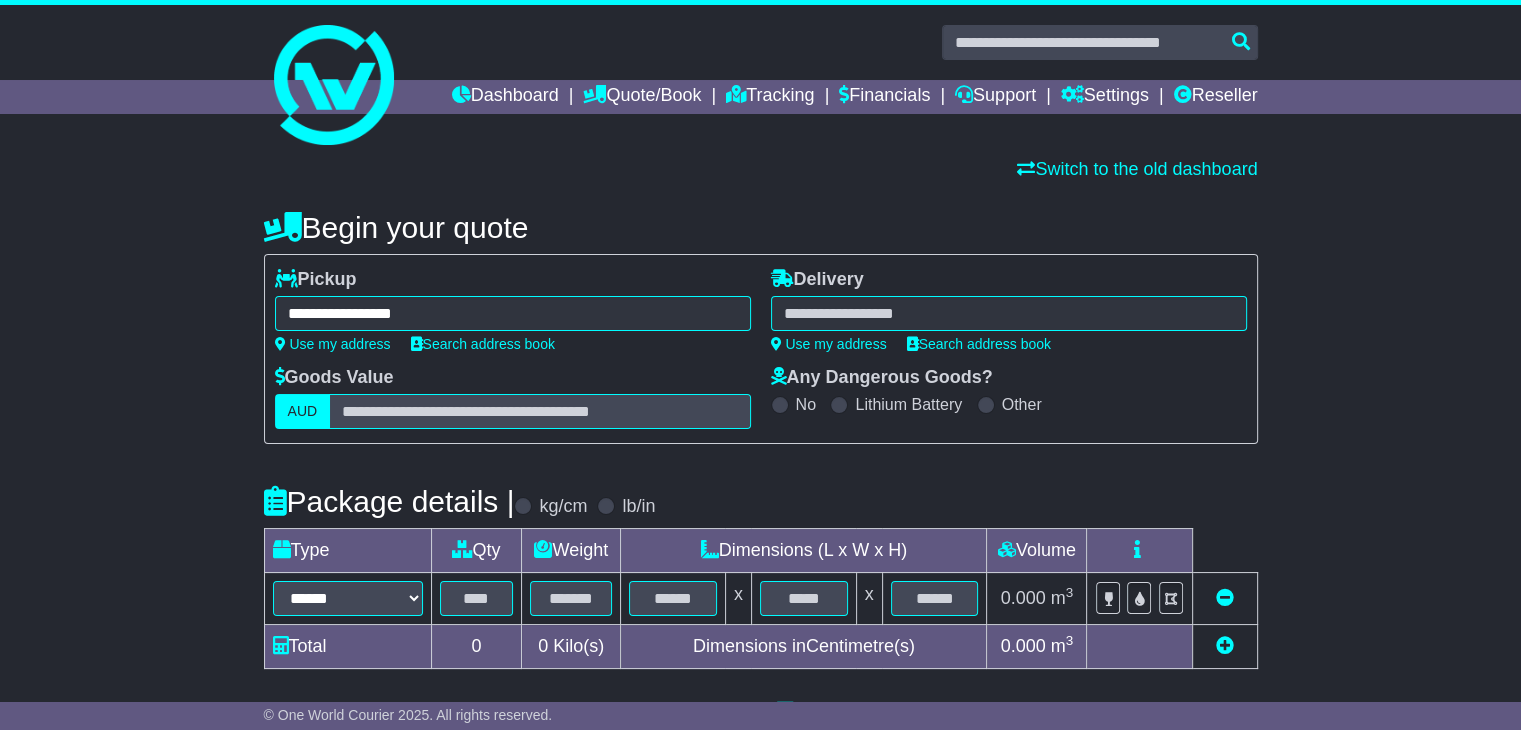 click at bounding box center (1009, 313) 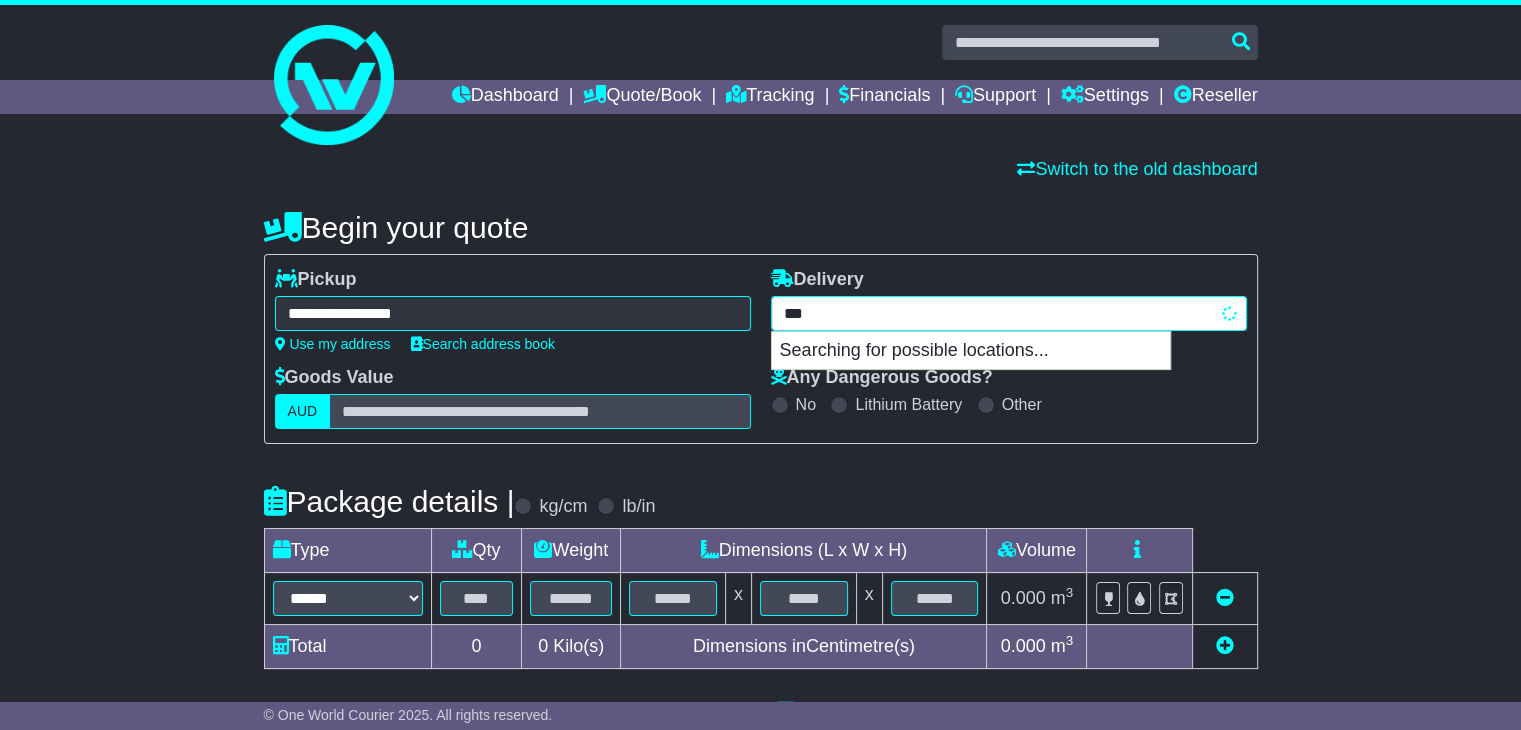type on "****" 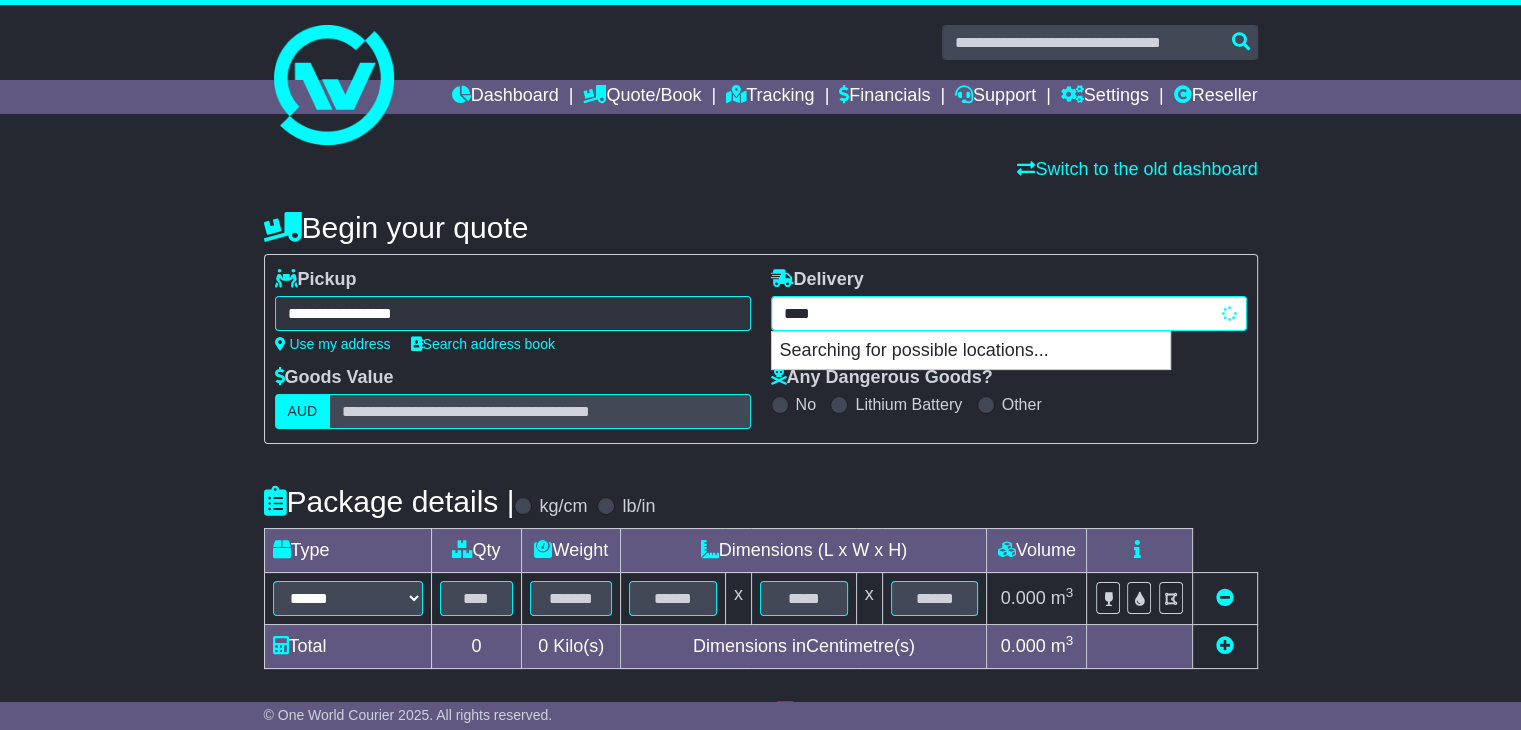 type on "********" 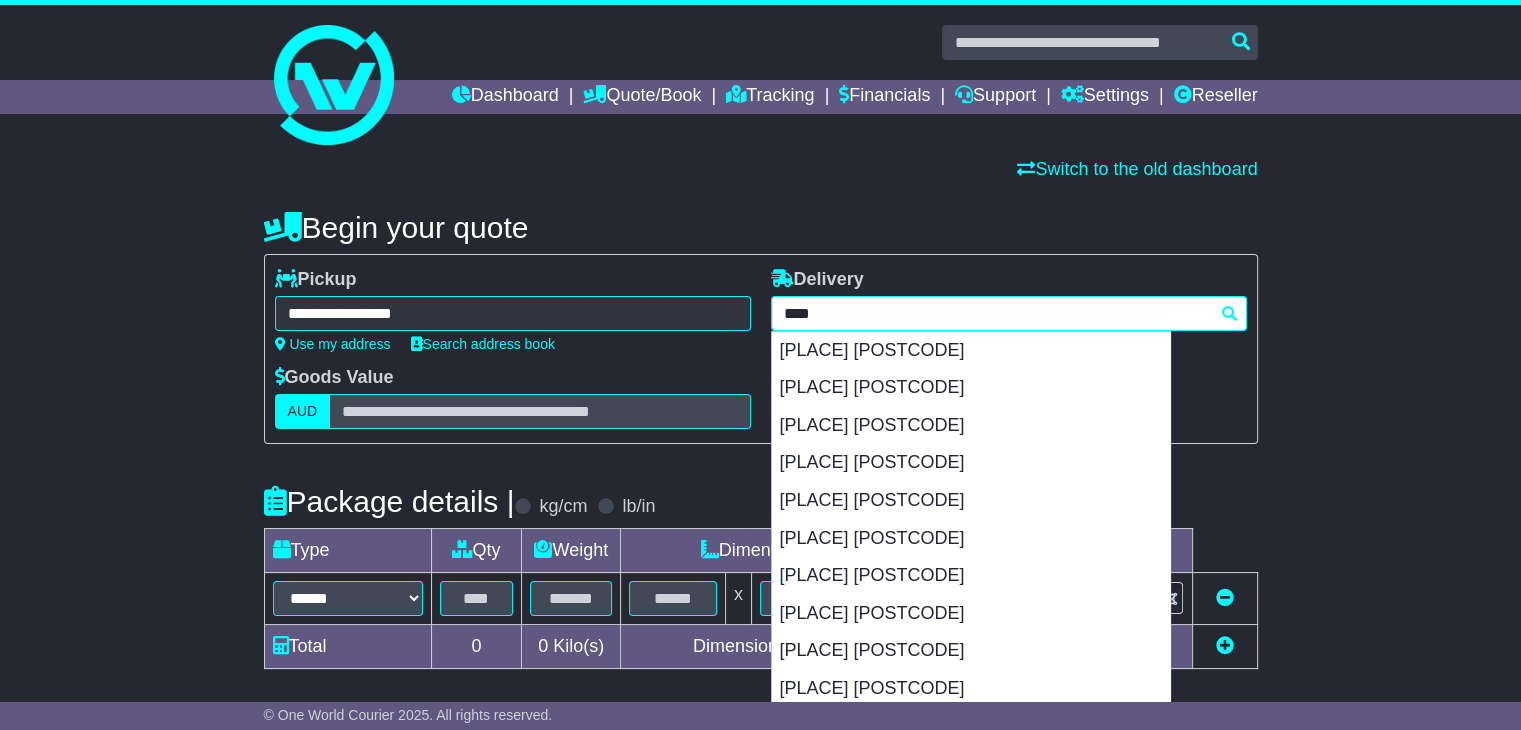 type 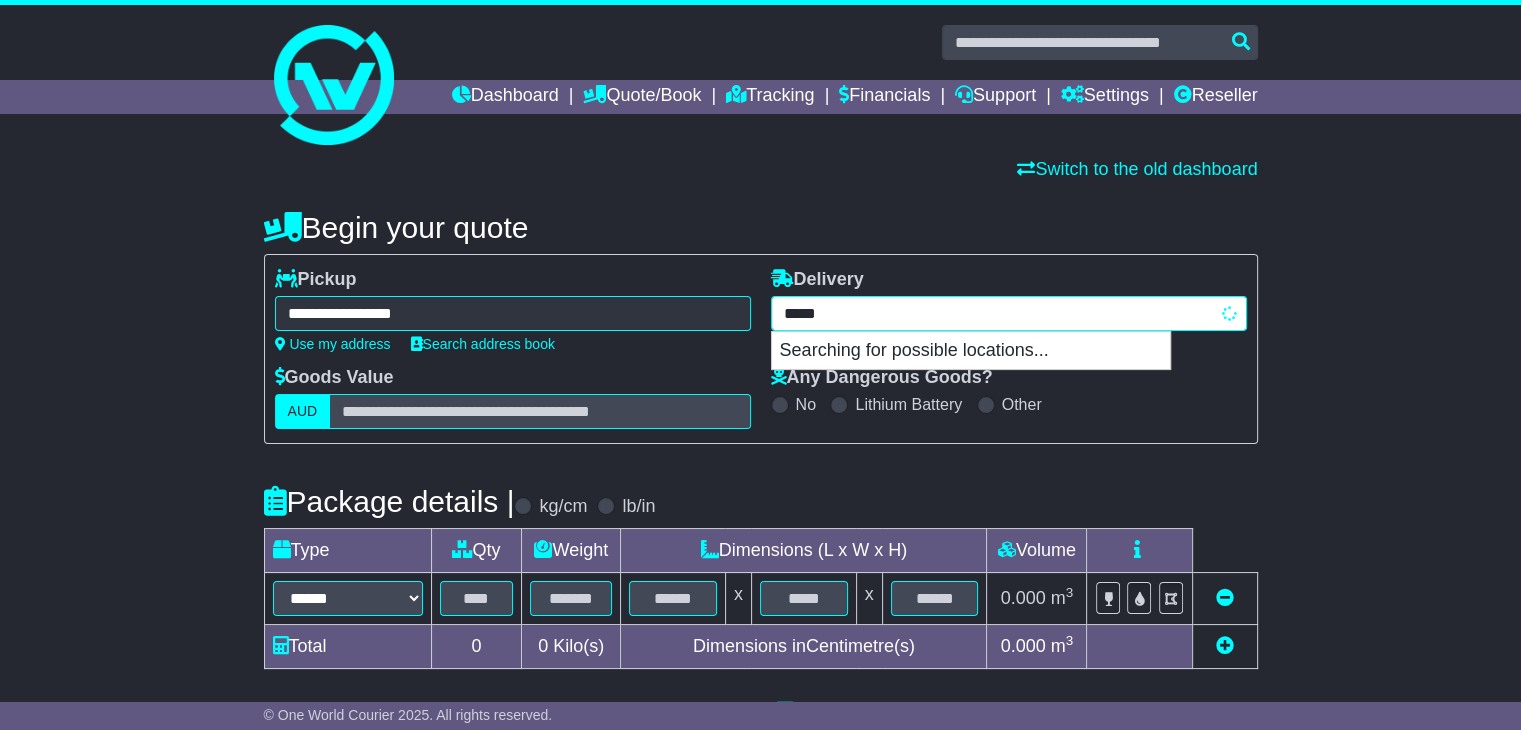 type on "******" 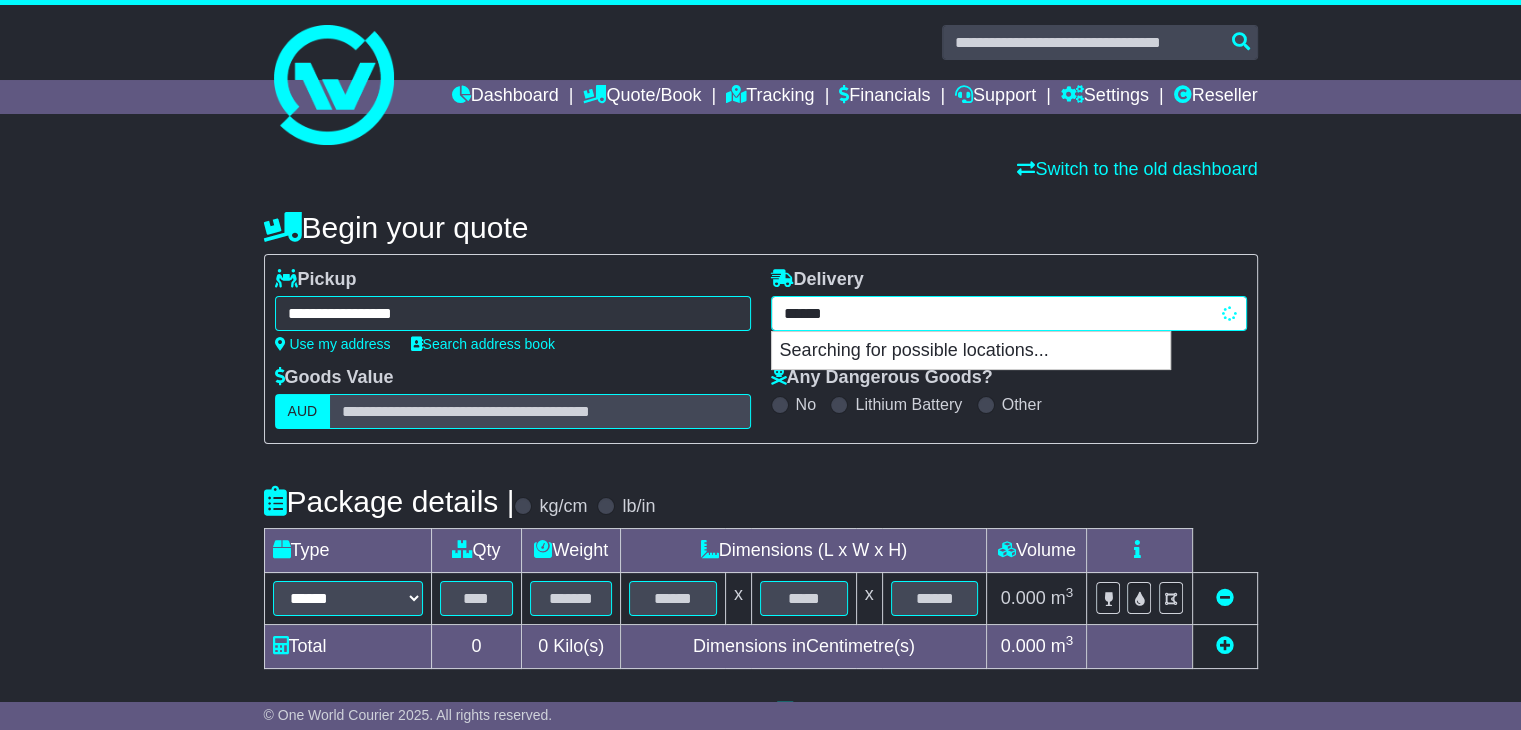 type on "********" 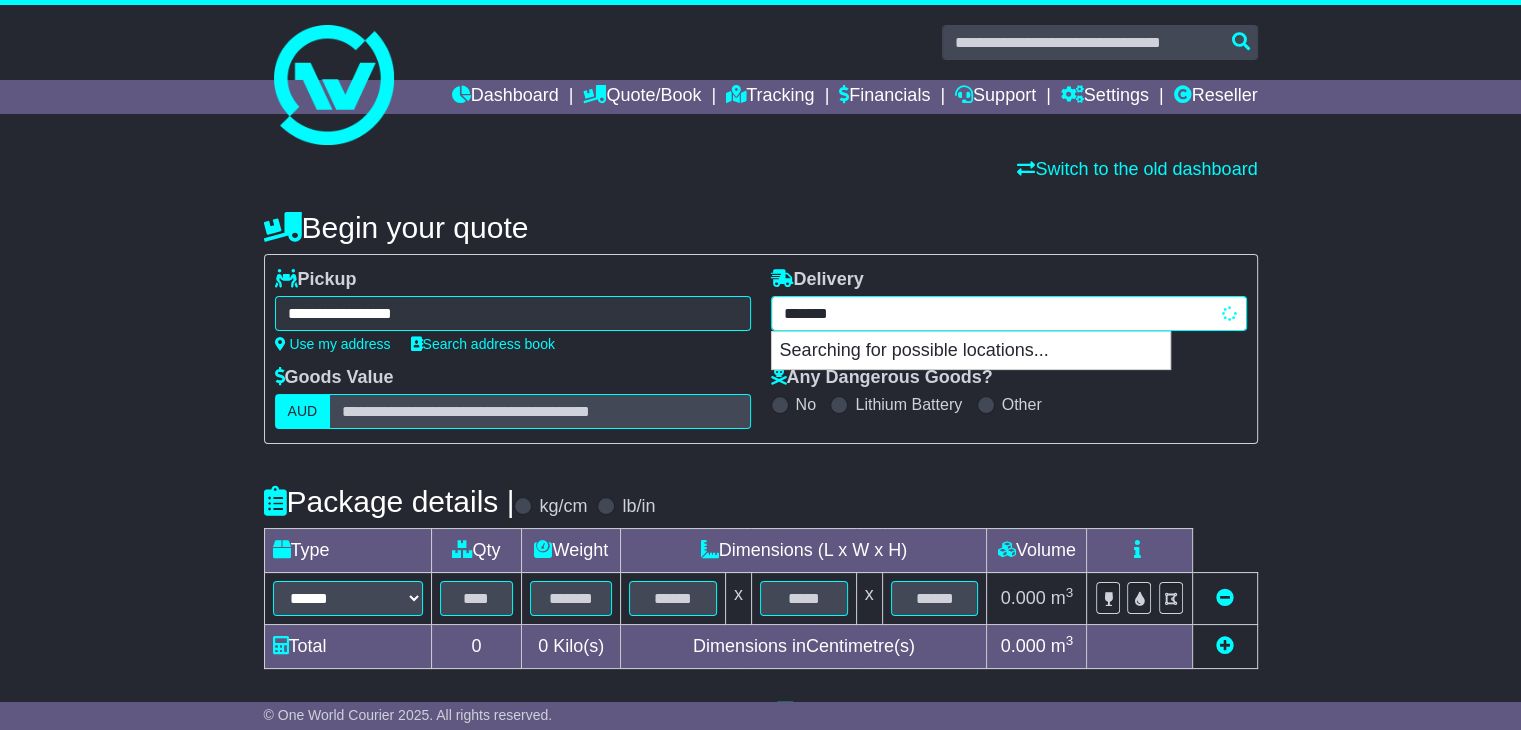 type on "********" 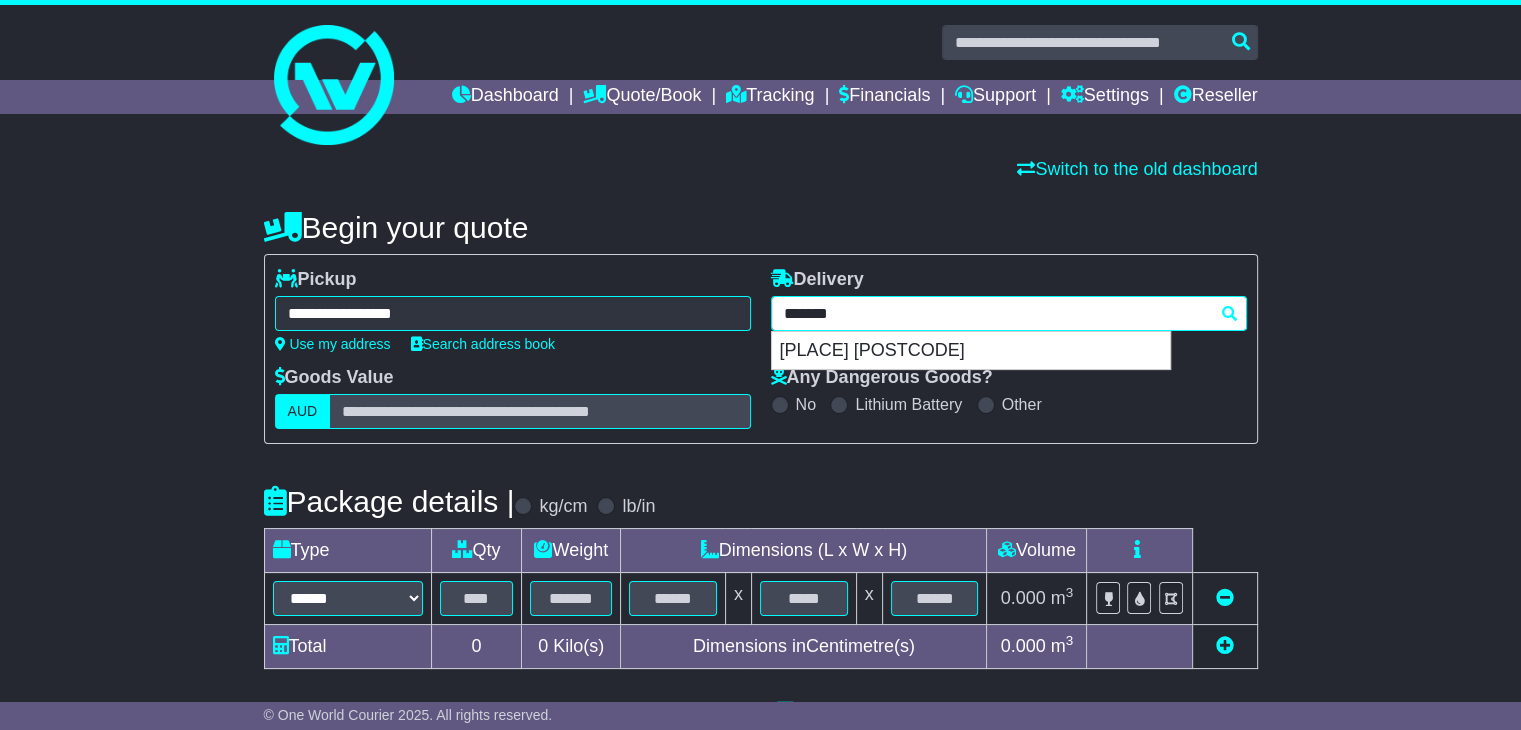 click on "HILLARYS 6025" at bounding box center [971, 351] 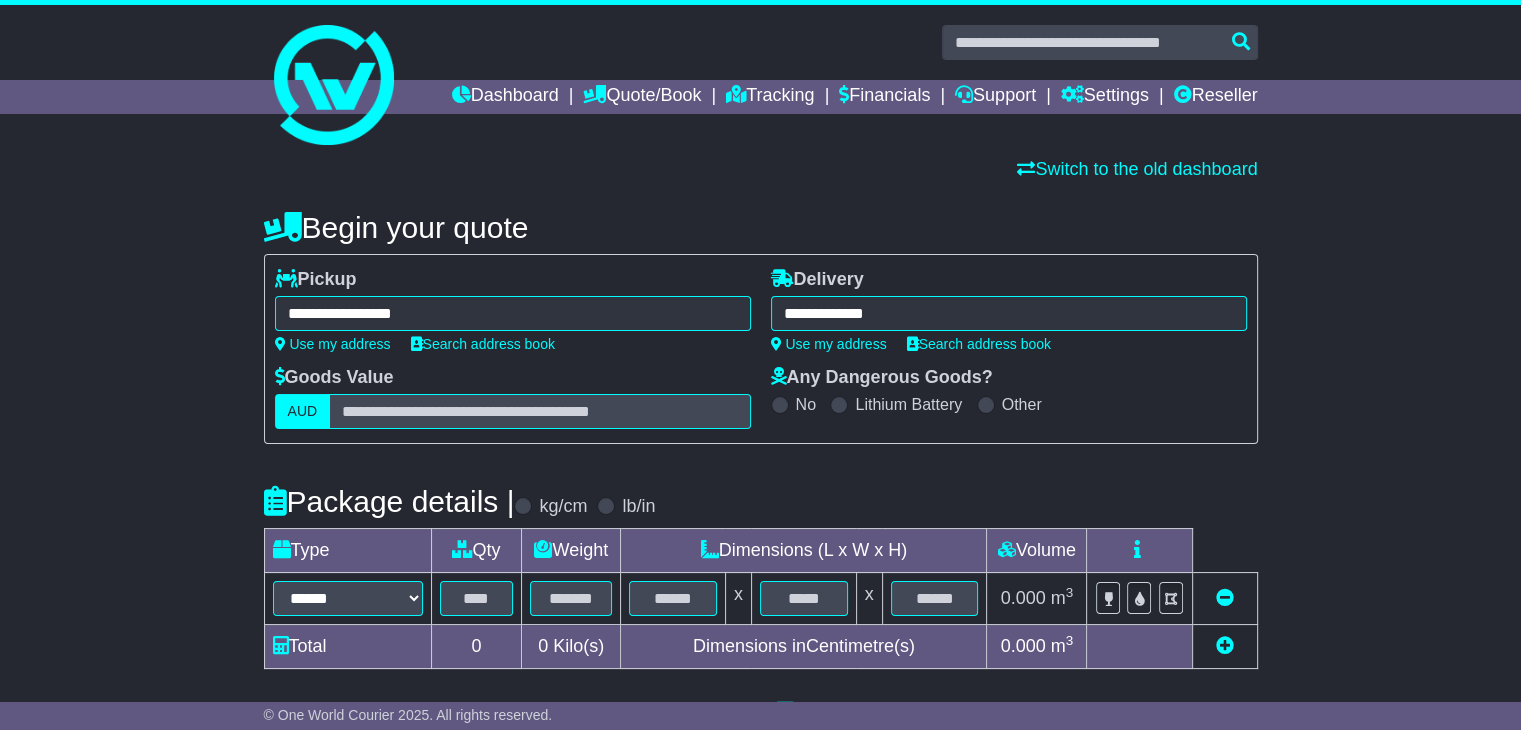 type on "**********" 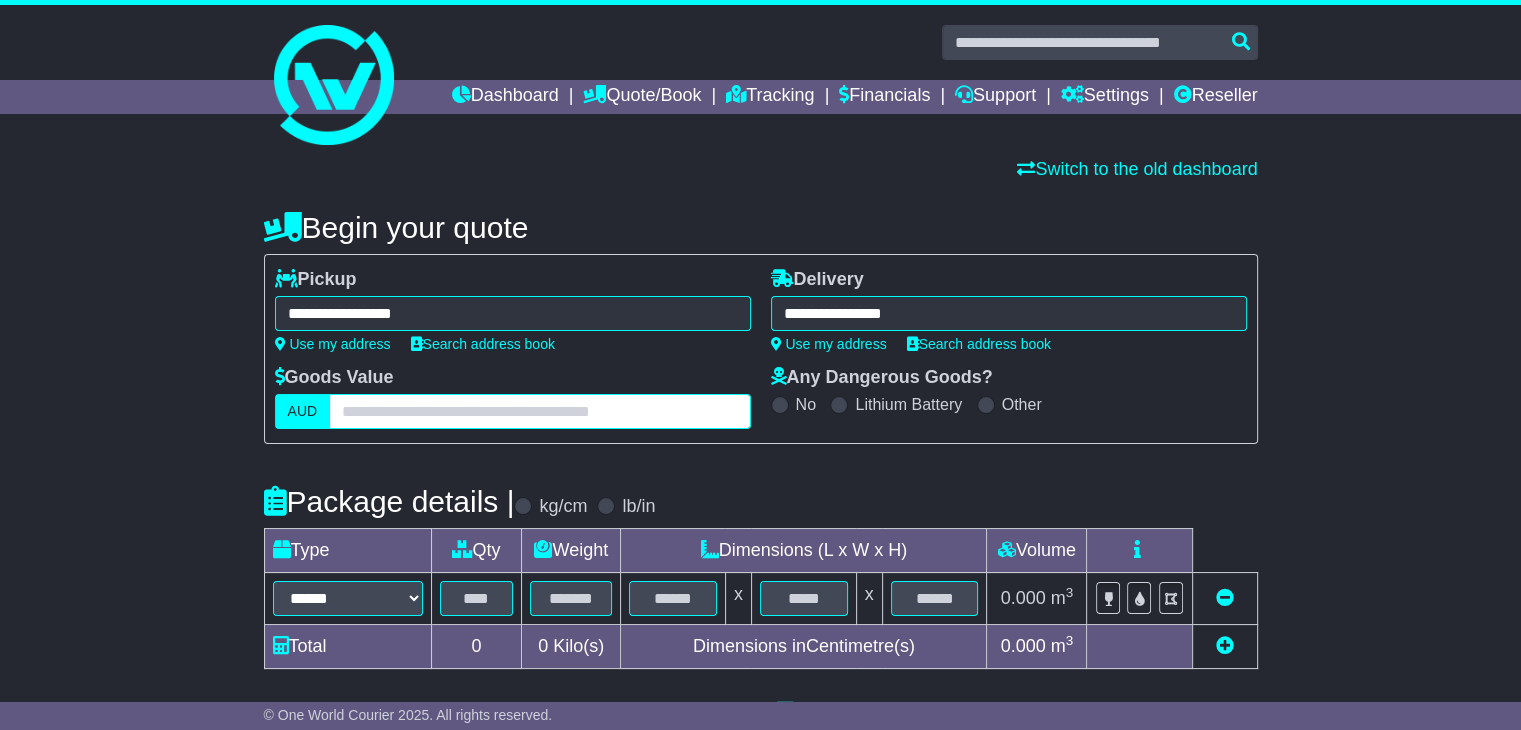 click at bounding box center [539, 411] 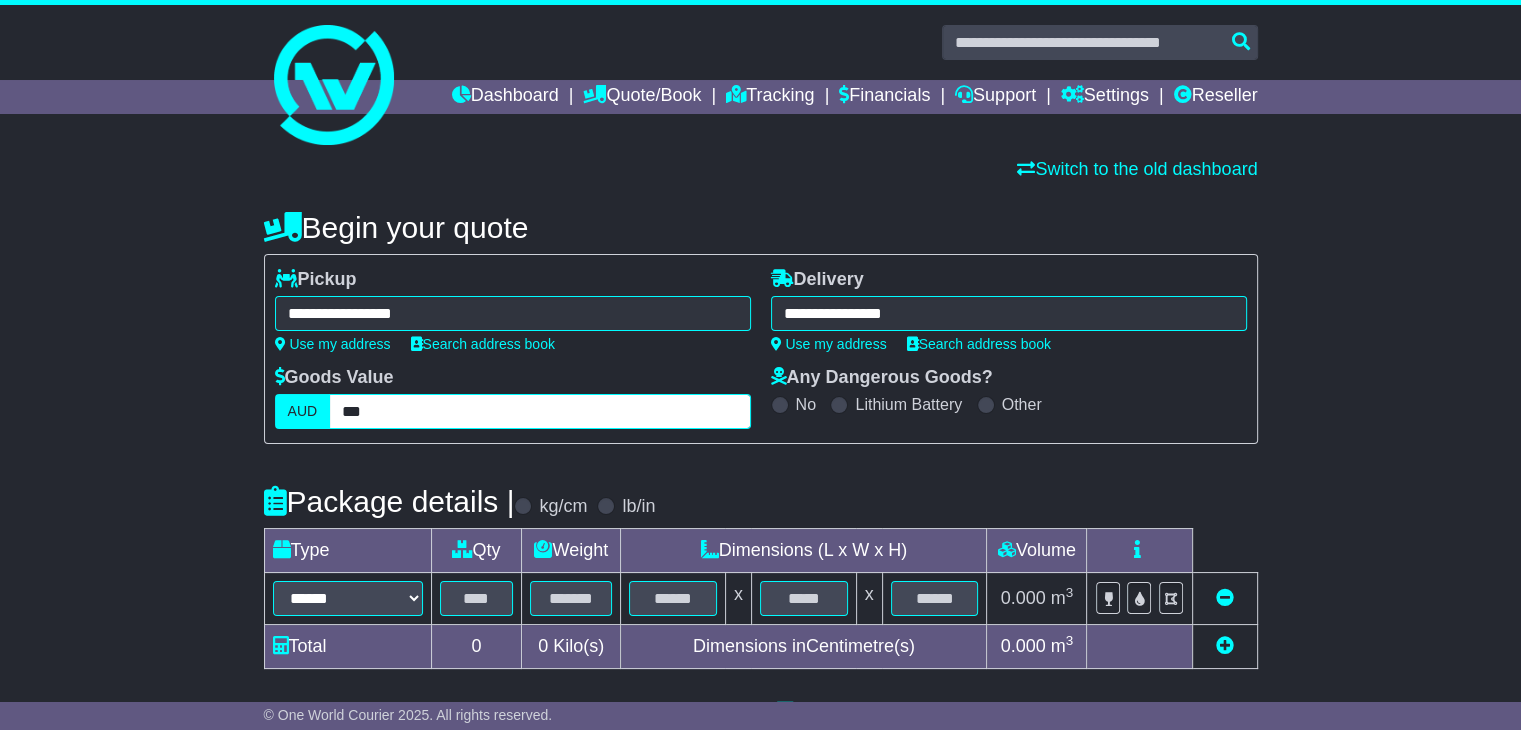type on "***" 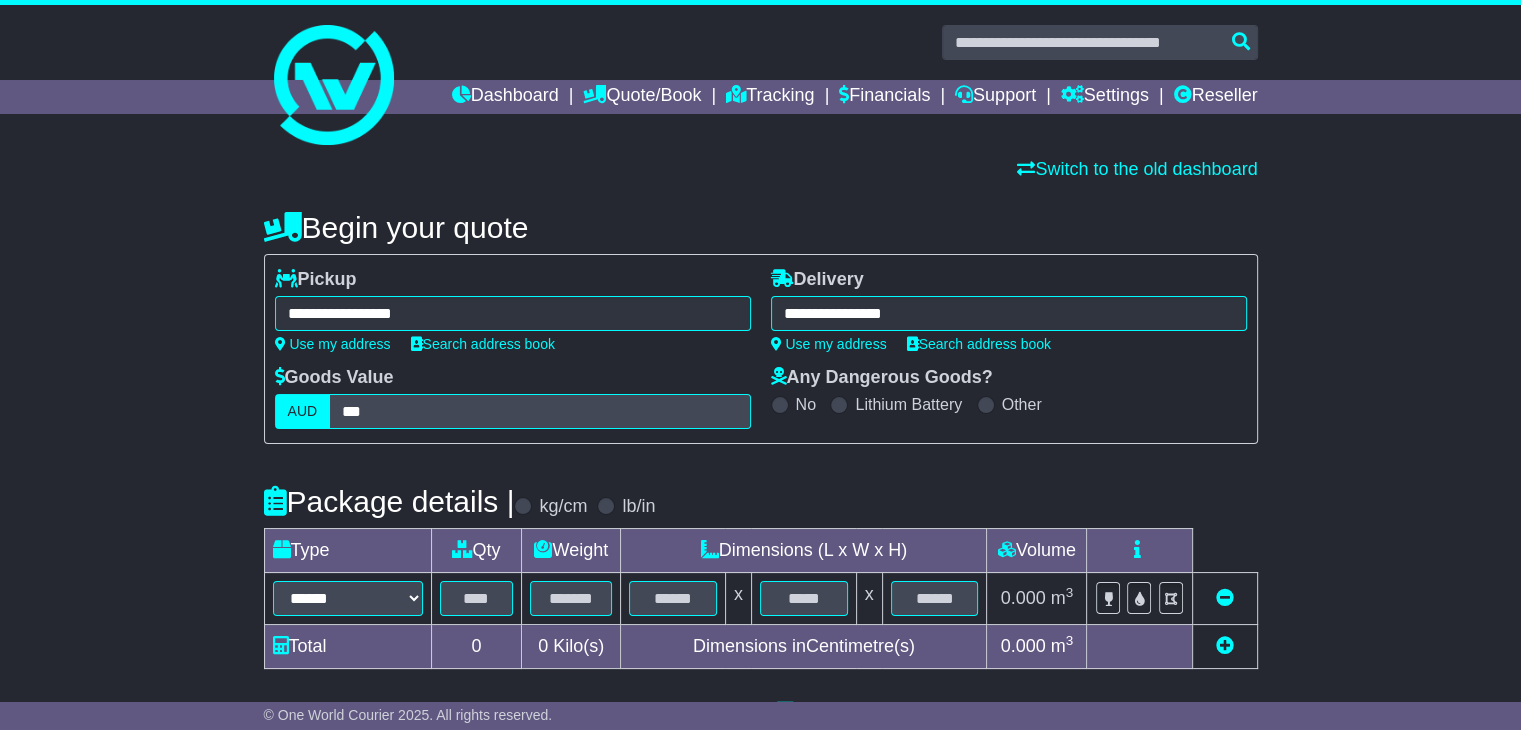 click on "**********" at bounding box center [761, 571] 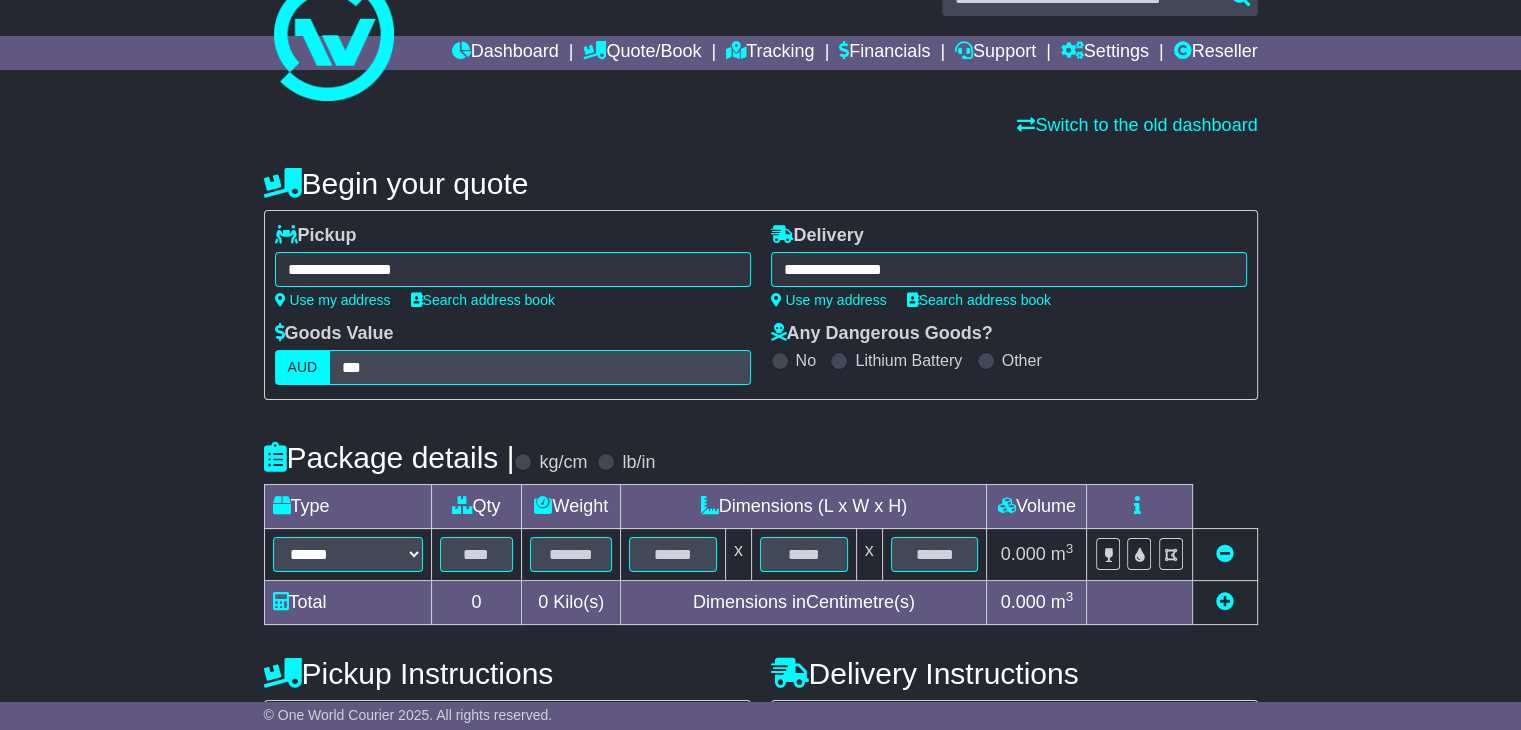 scroll, scrollTop: 100, scrollLeft: 0, axis: vertical 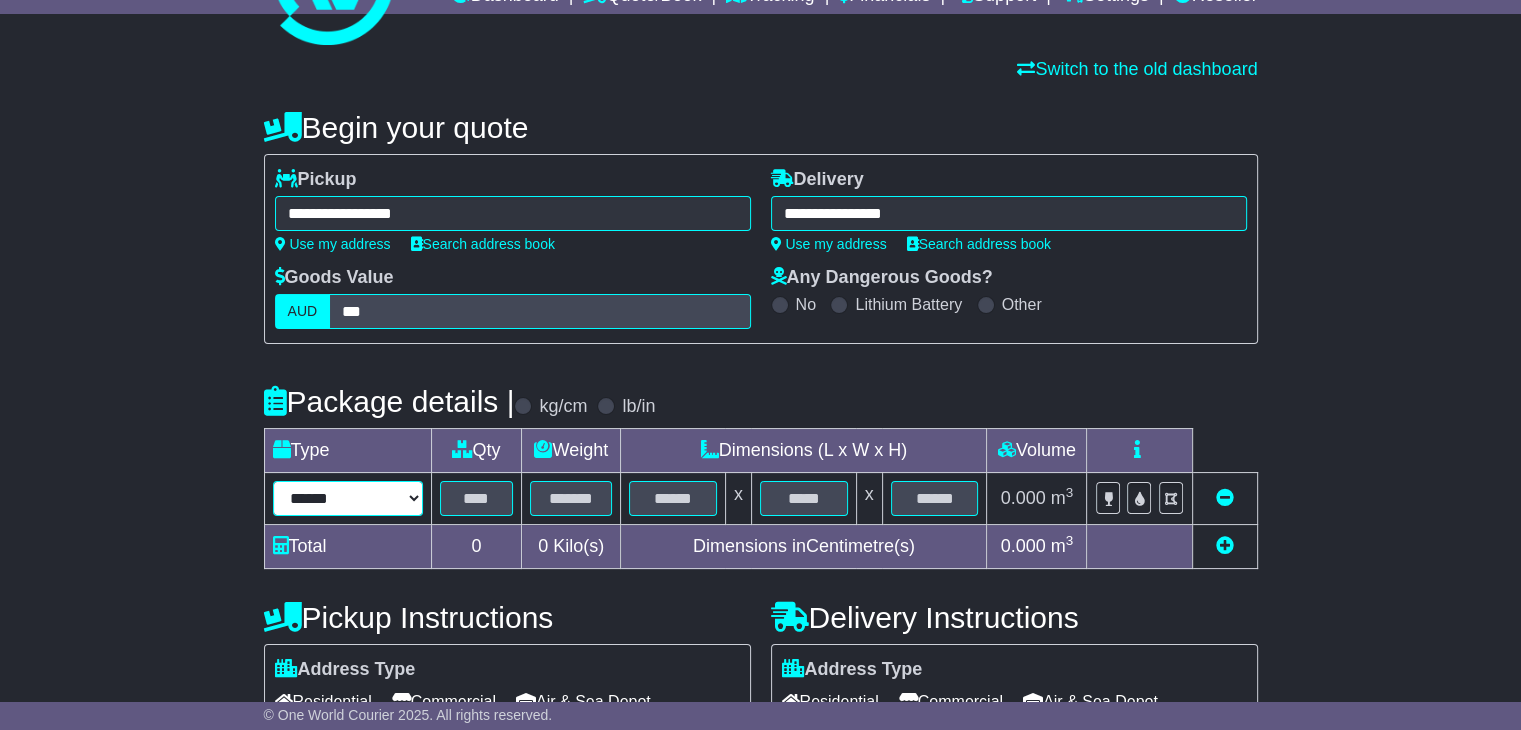 click on "****** ****** *** ******** ***** **** **** ****** *** *******" at bounding box center (348, 498) 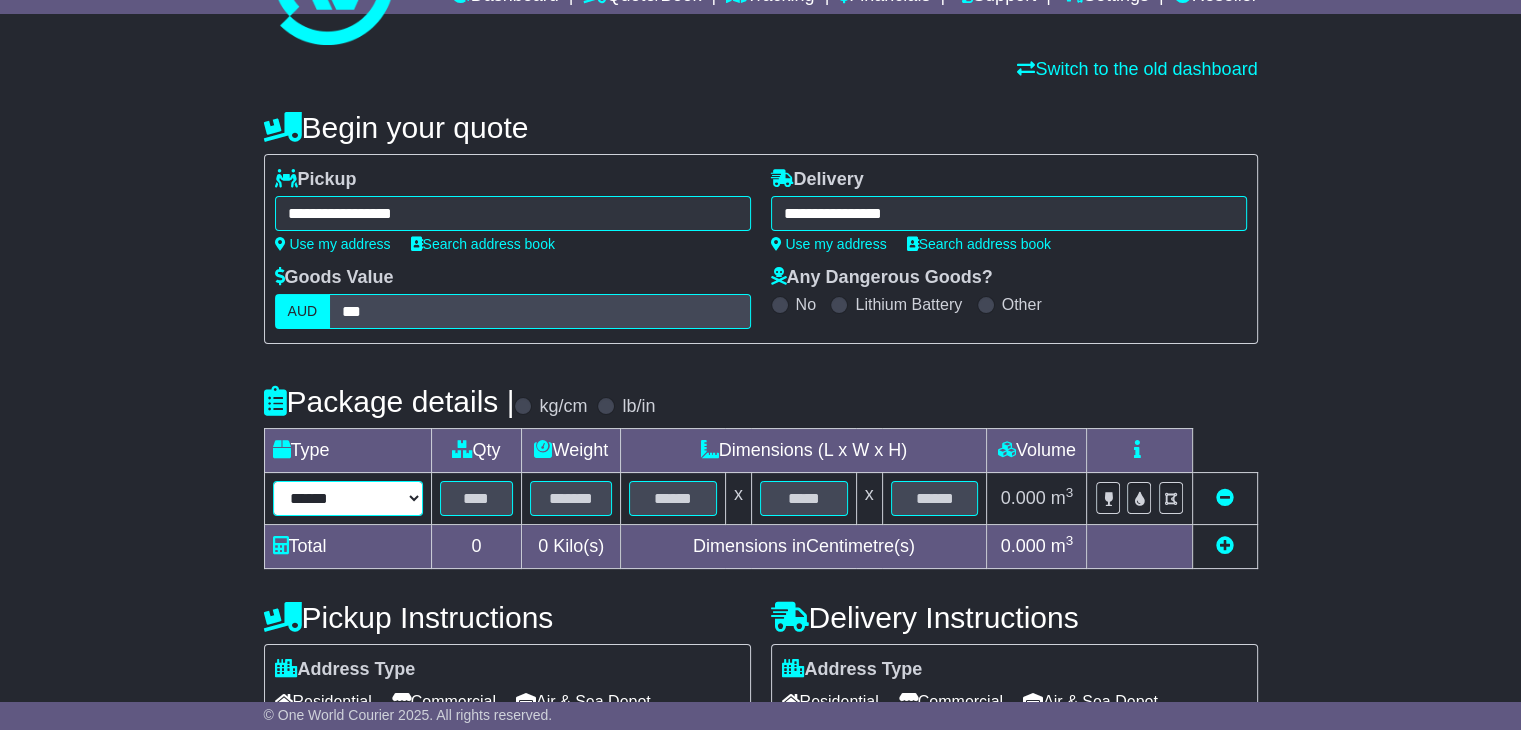 select on "*****" 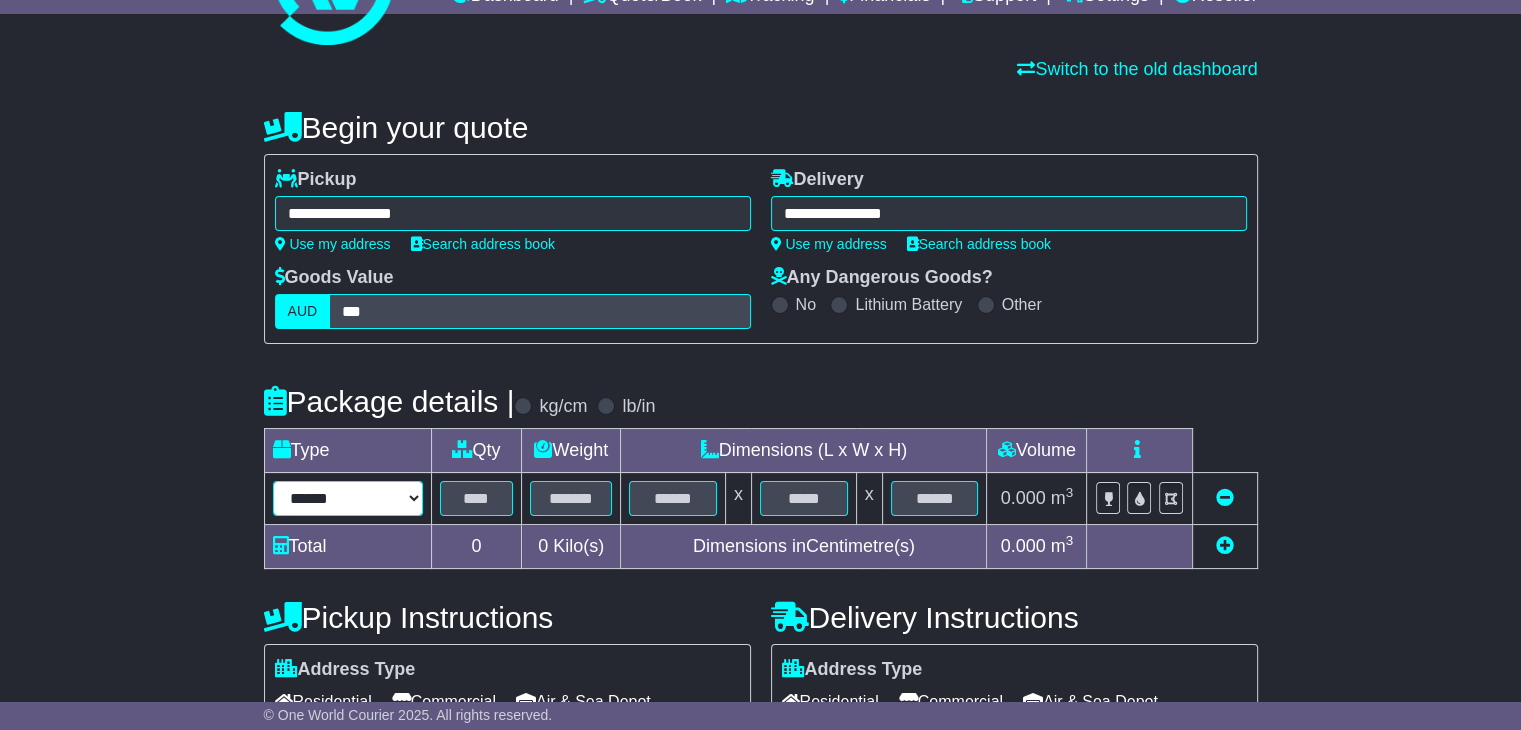 click on "****** ****** *** ******** ***** **** **** ****** *** *******" at bounding box center [348, 498] 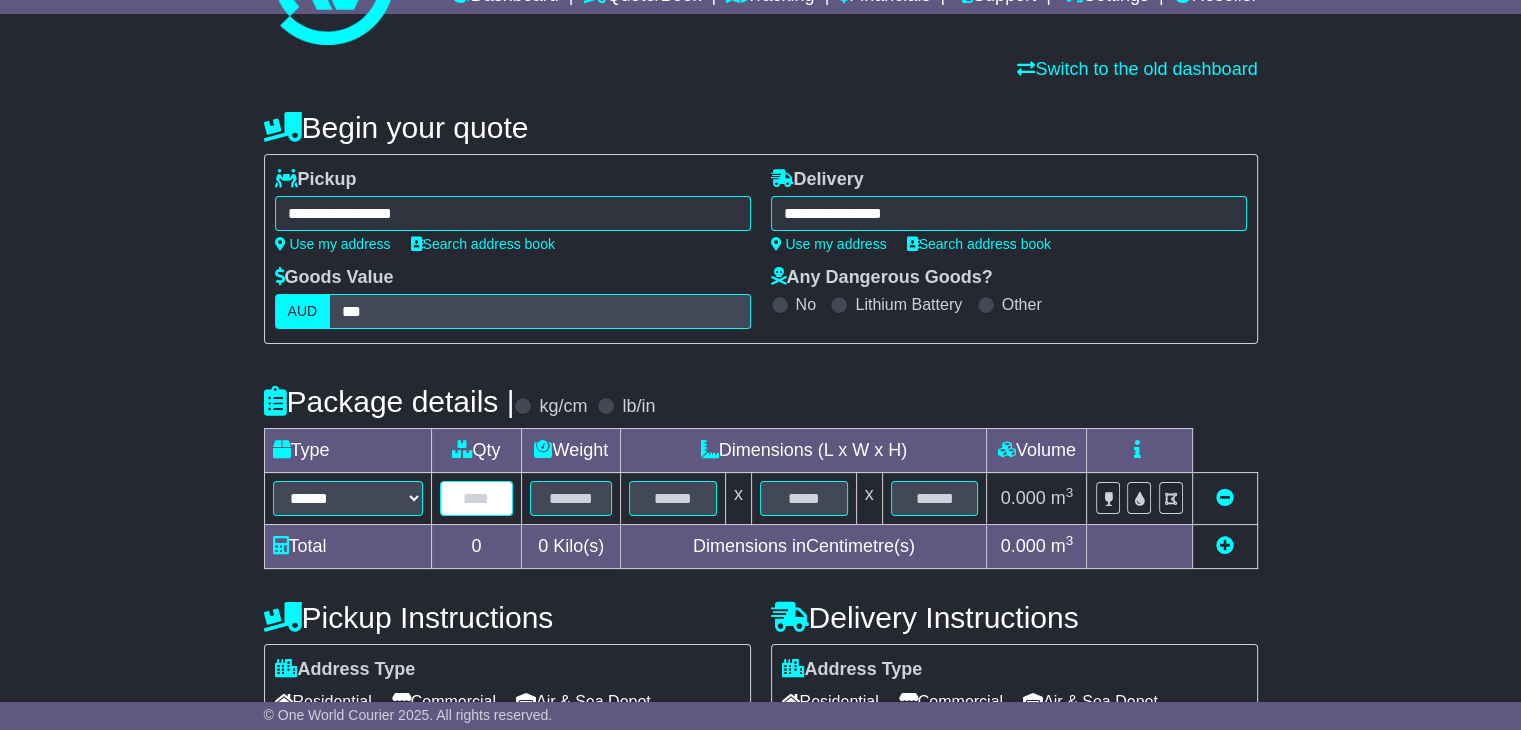 click at bounding box center (477, 498) 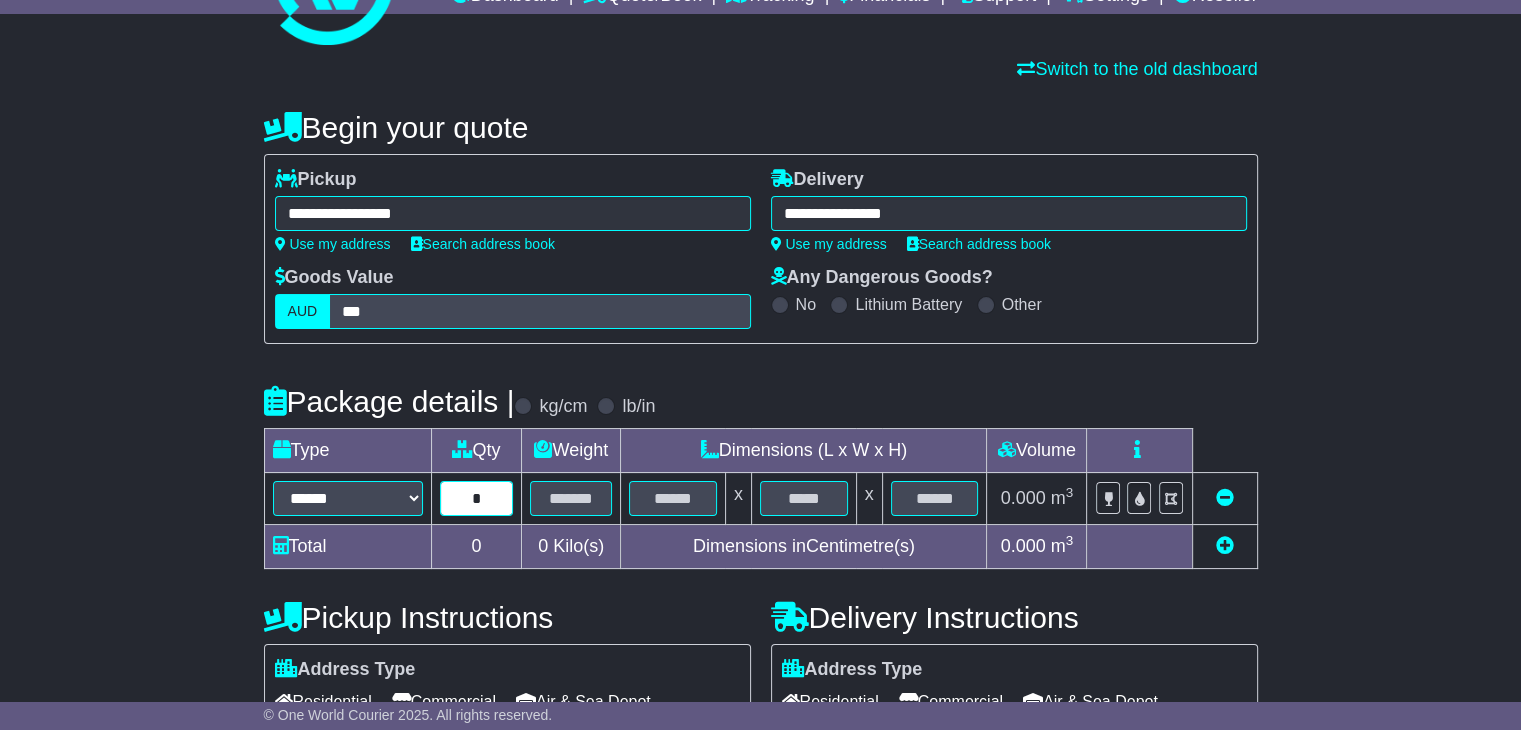 type on "*" 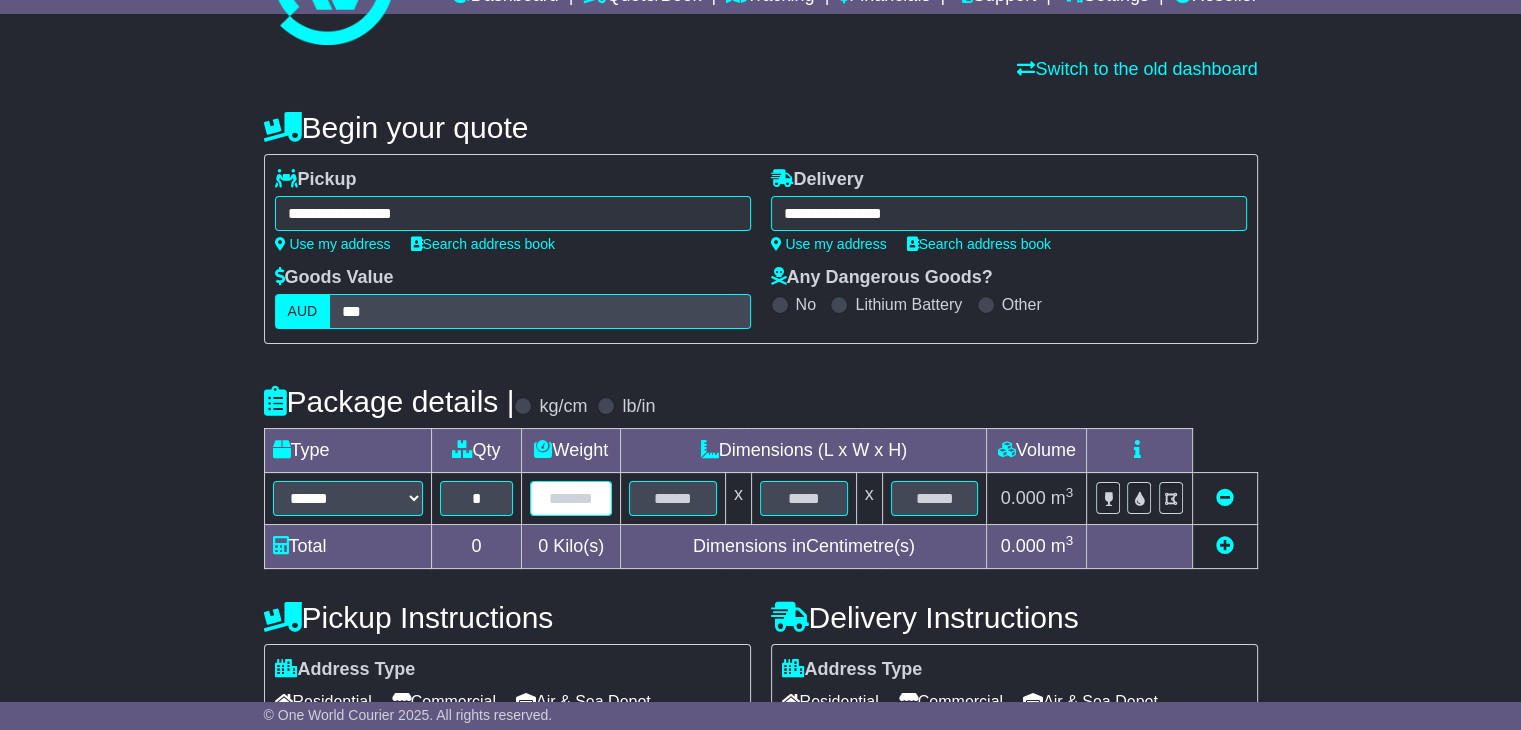 click at bounding box center [571, 498] 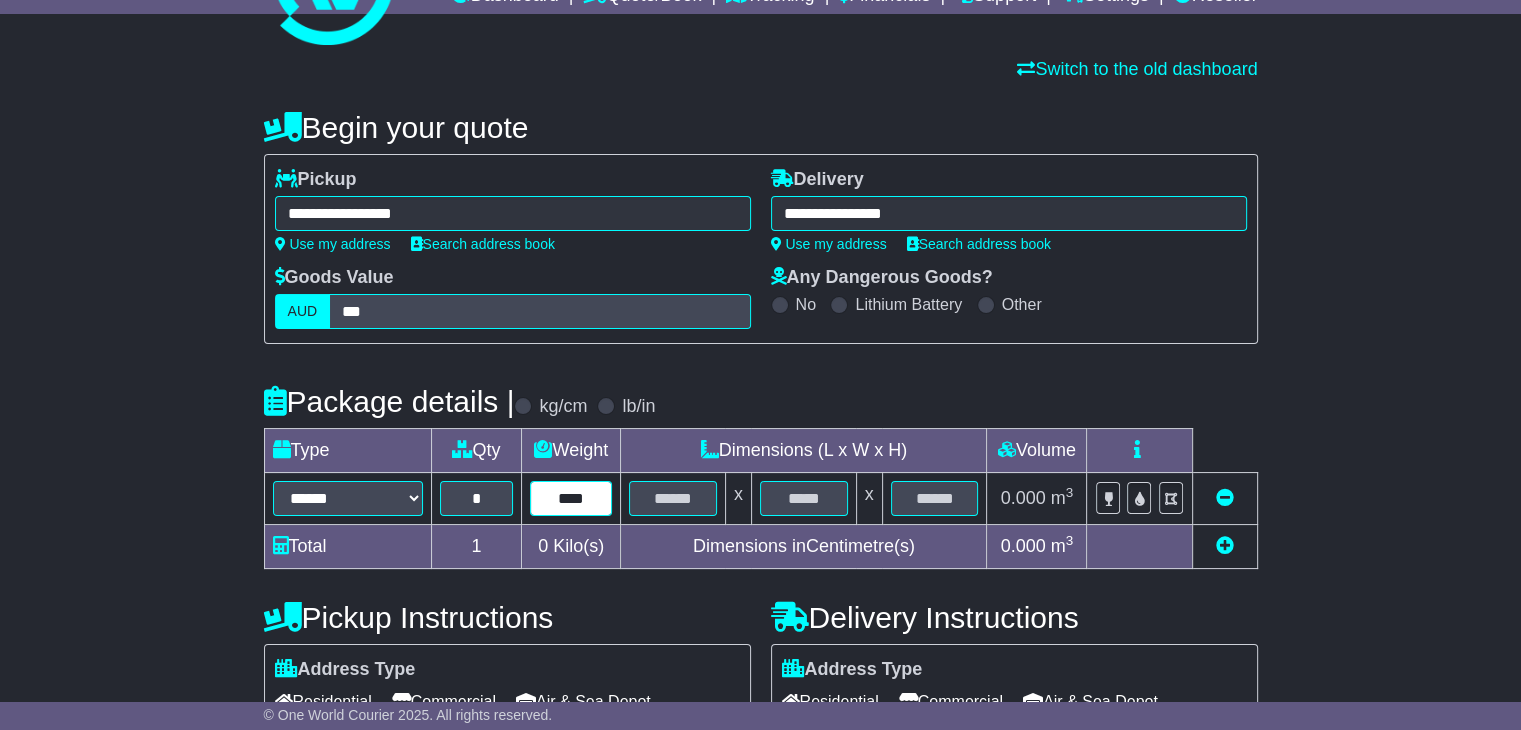 type on "****" 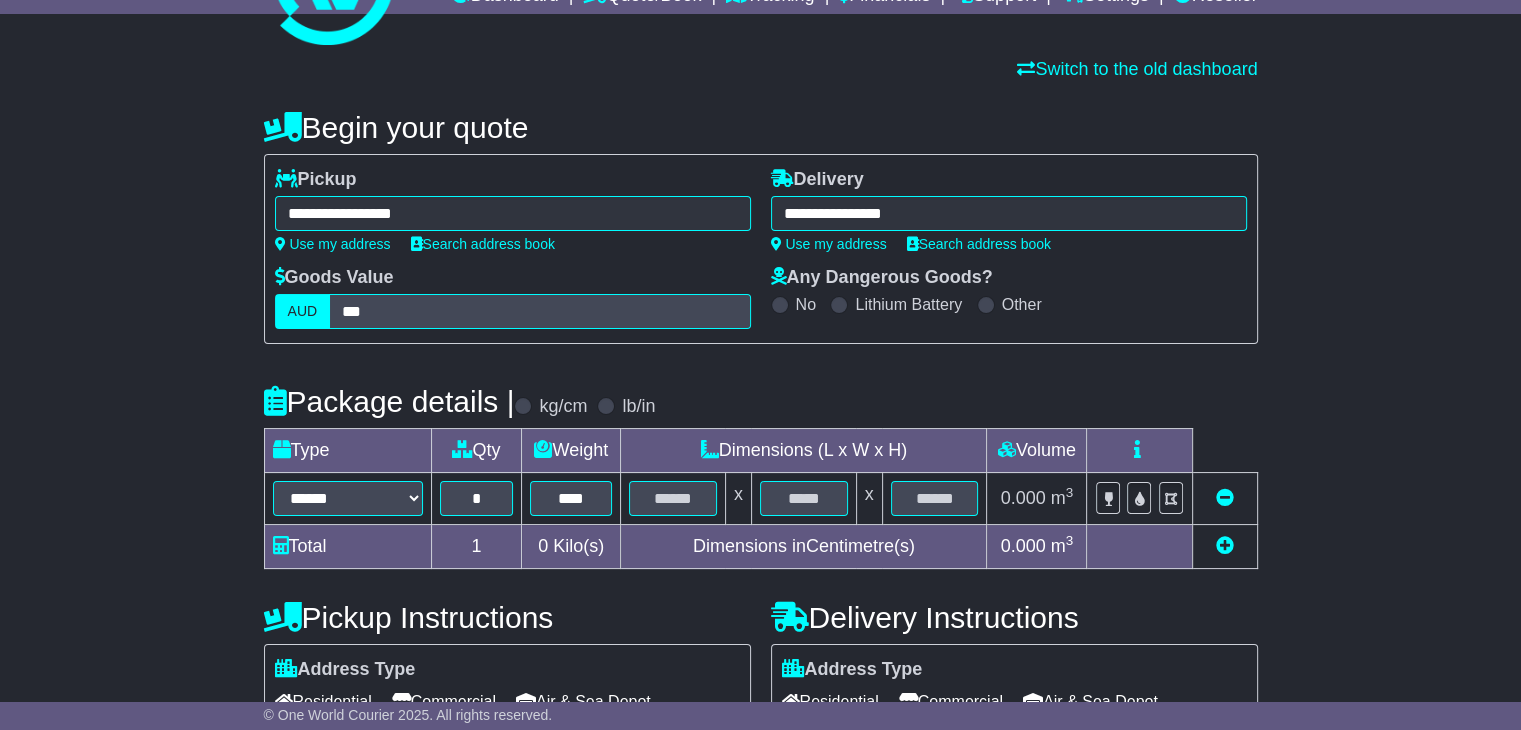 click at bounding box center [673, 499] 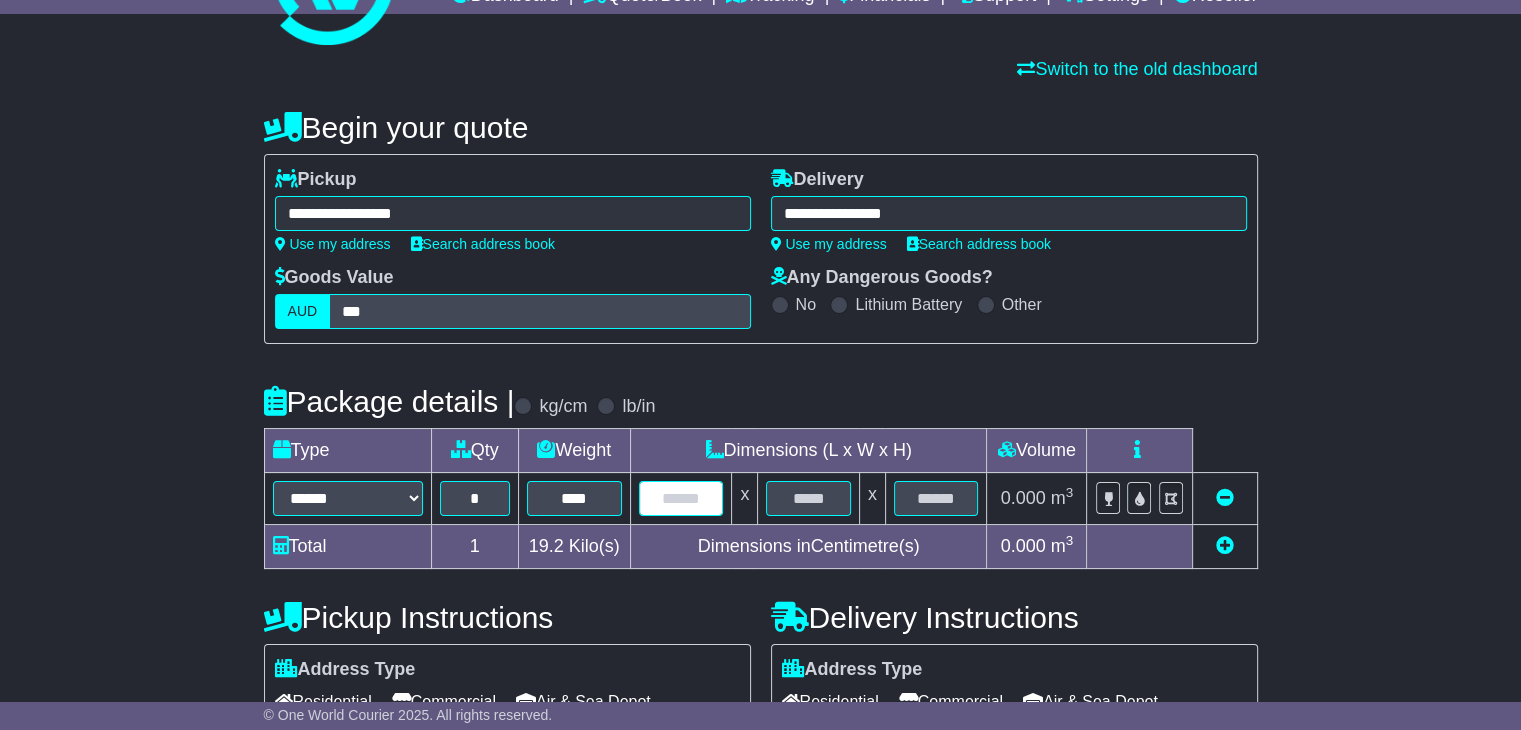 click at bounding box center [681, 498] 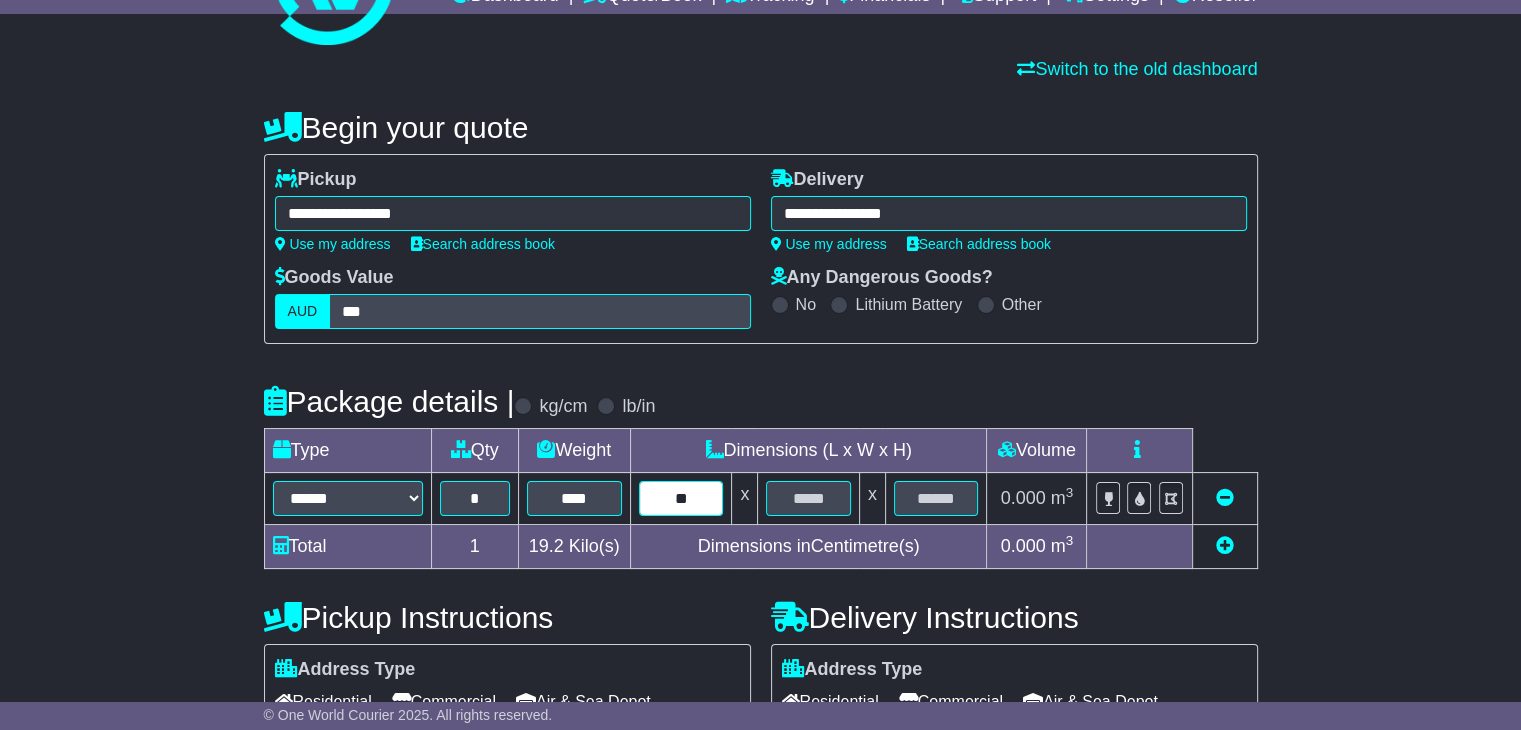 type on "**" 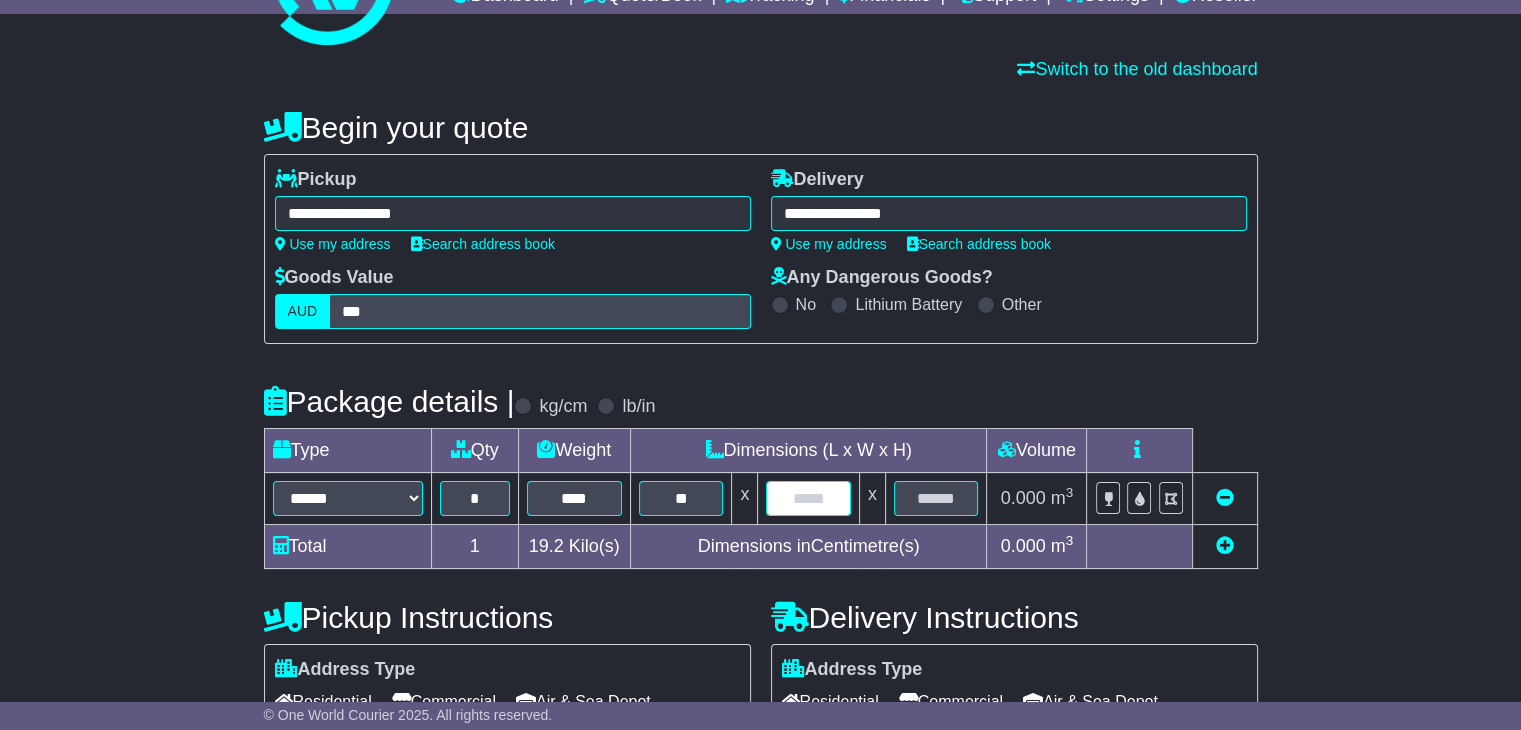 click at bounding box center (808, 498) 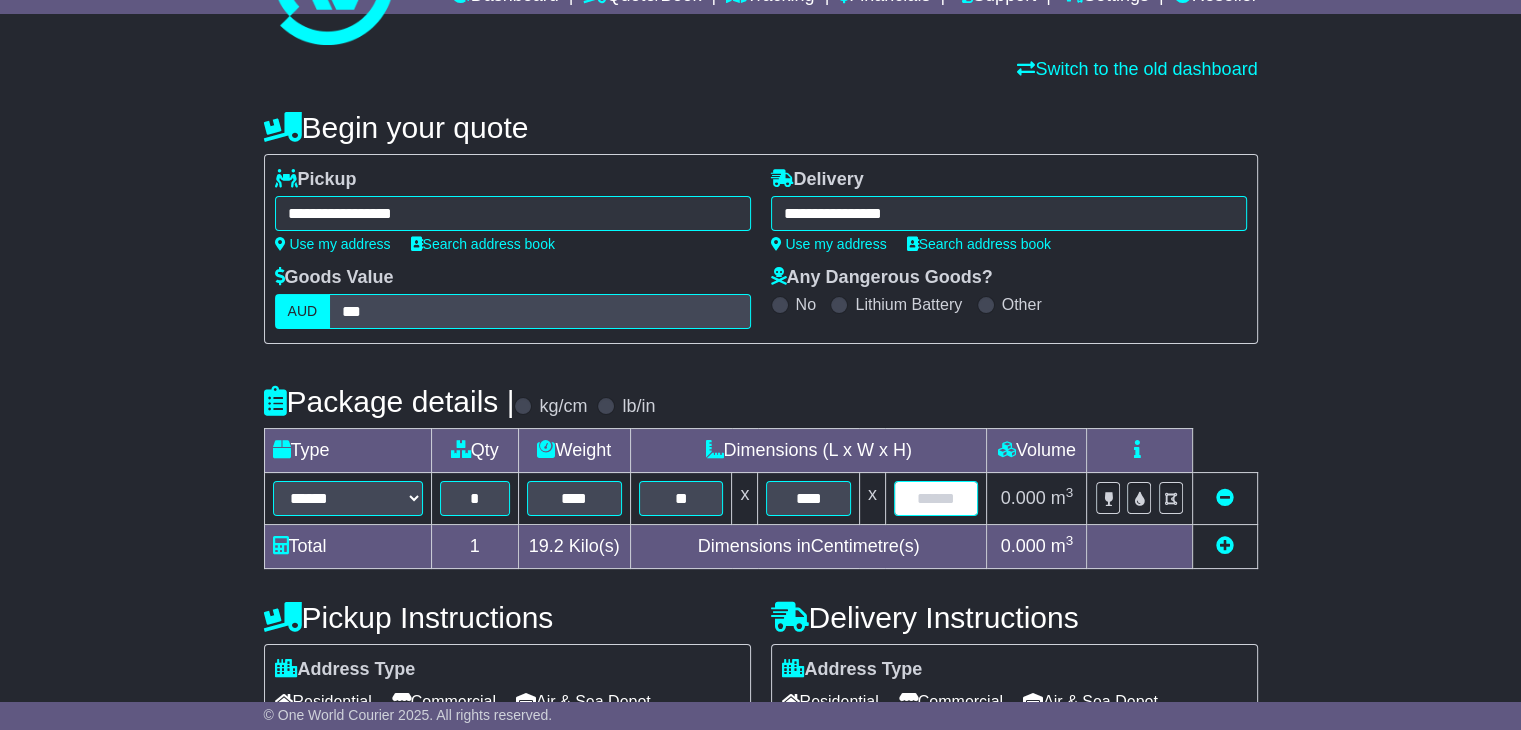 click on "****** ****** *** ******** ***** **** **** ****** *** *******
*
****
**
x
****
x
0.000
m 3
ft 3" at bounding box center [760, 499] 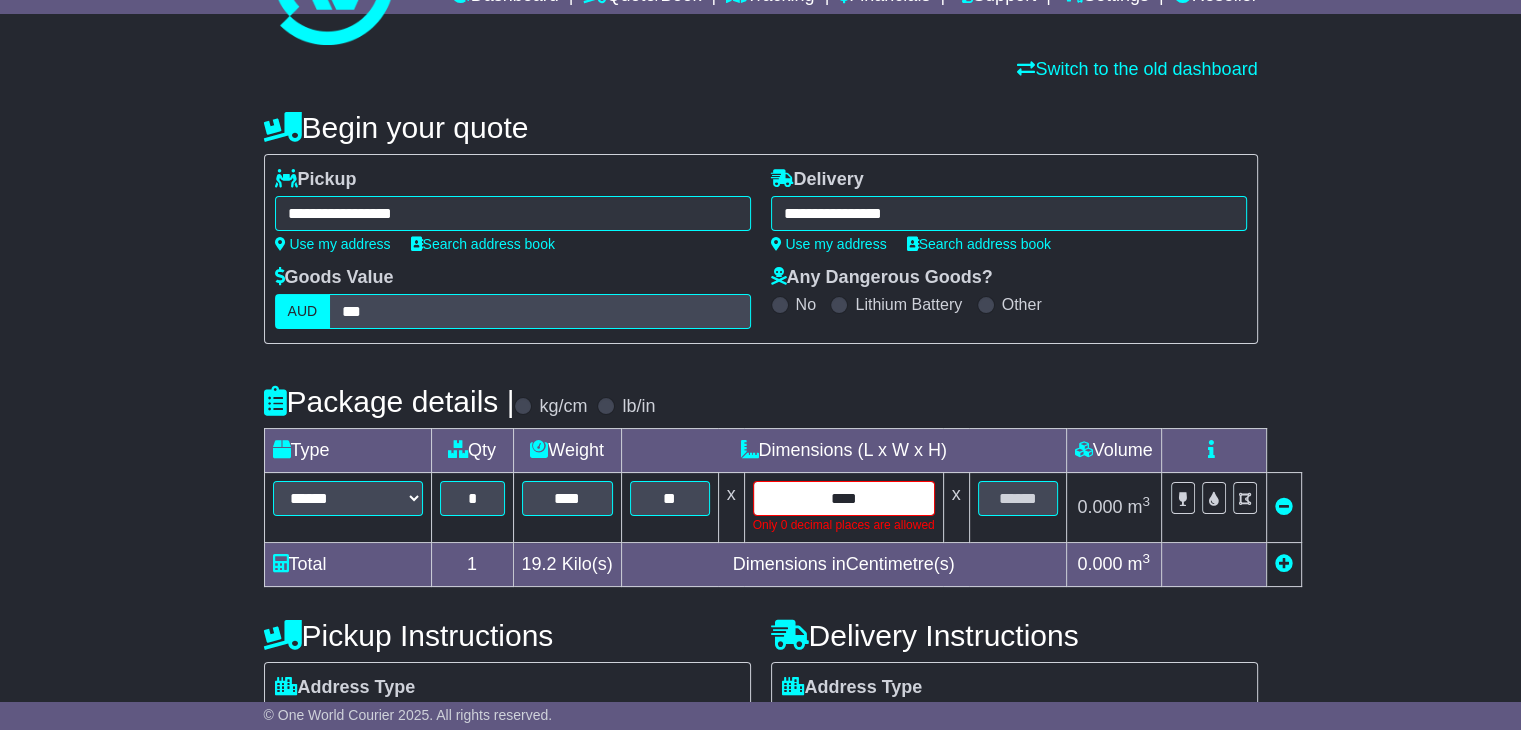 click on "****" at bounding box center [844, 498] 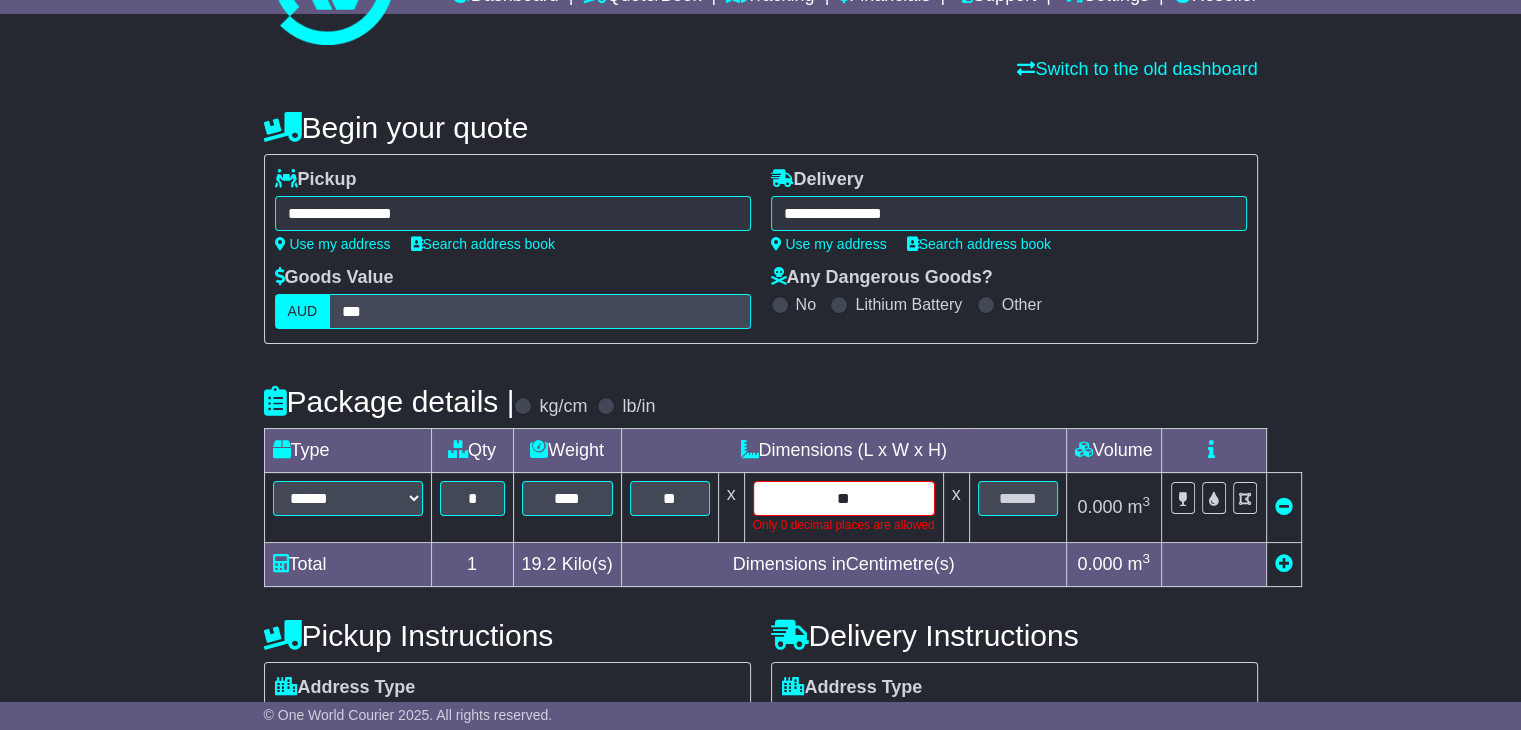 type on "**" 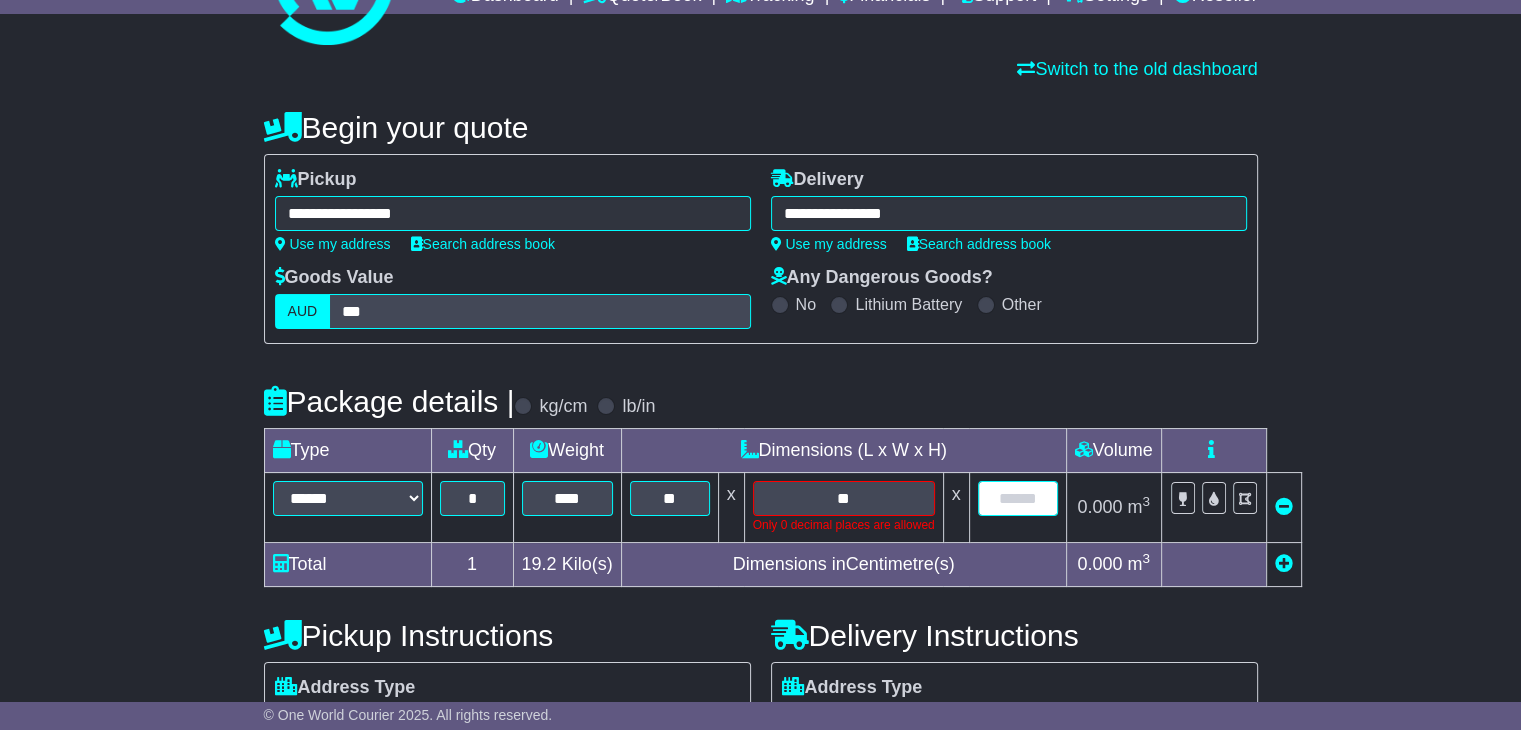 click on "****** ****** *** ******** ***** **** **** ****** *** *******
*
****
**
x
**
Only 0 decimal places are allowed
x
0.000
m 3
ft 3" at bounding box center [782, 508] 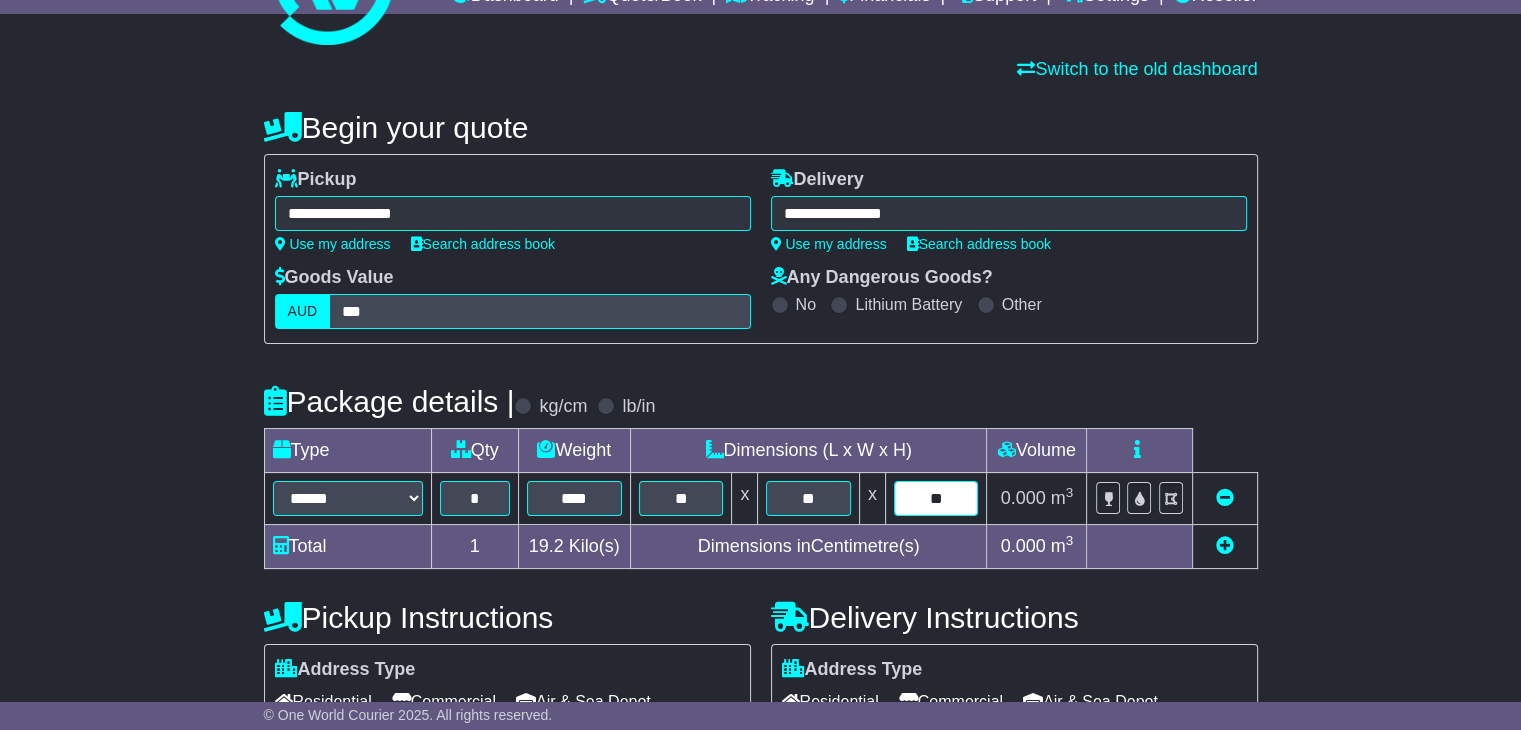 type on "**" 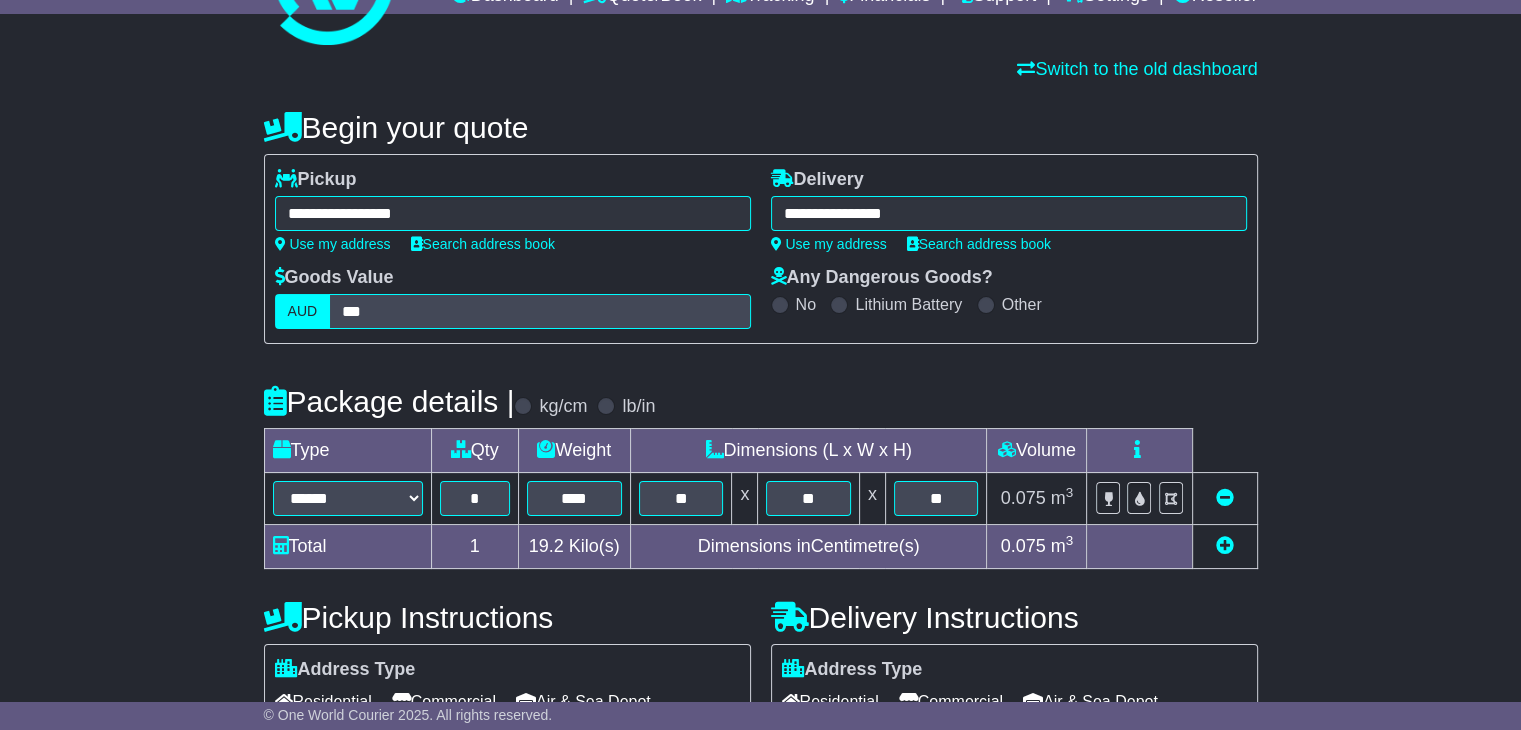 click on "**********" at bounding box center [761, 580] 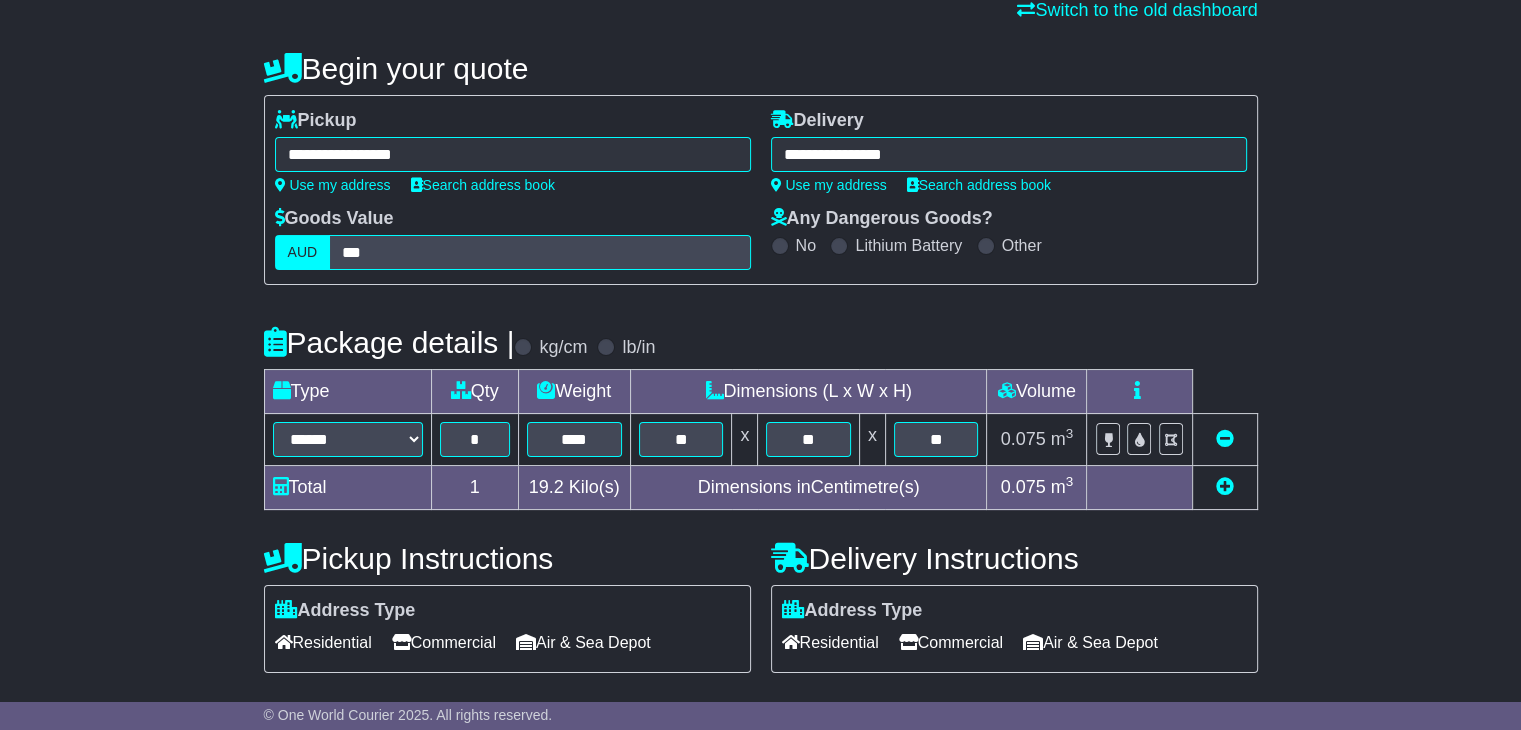 scroll, scrollTop: 300, scrollLeft: 0, axis: vertical 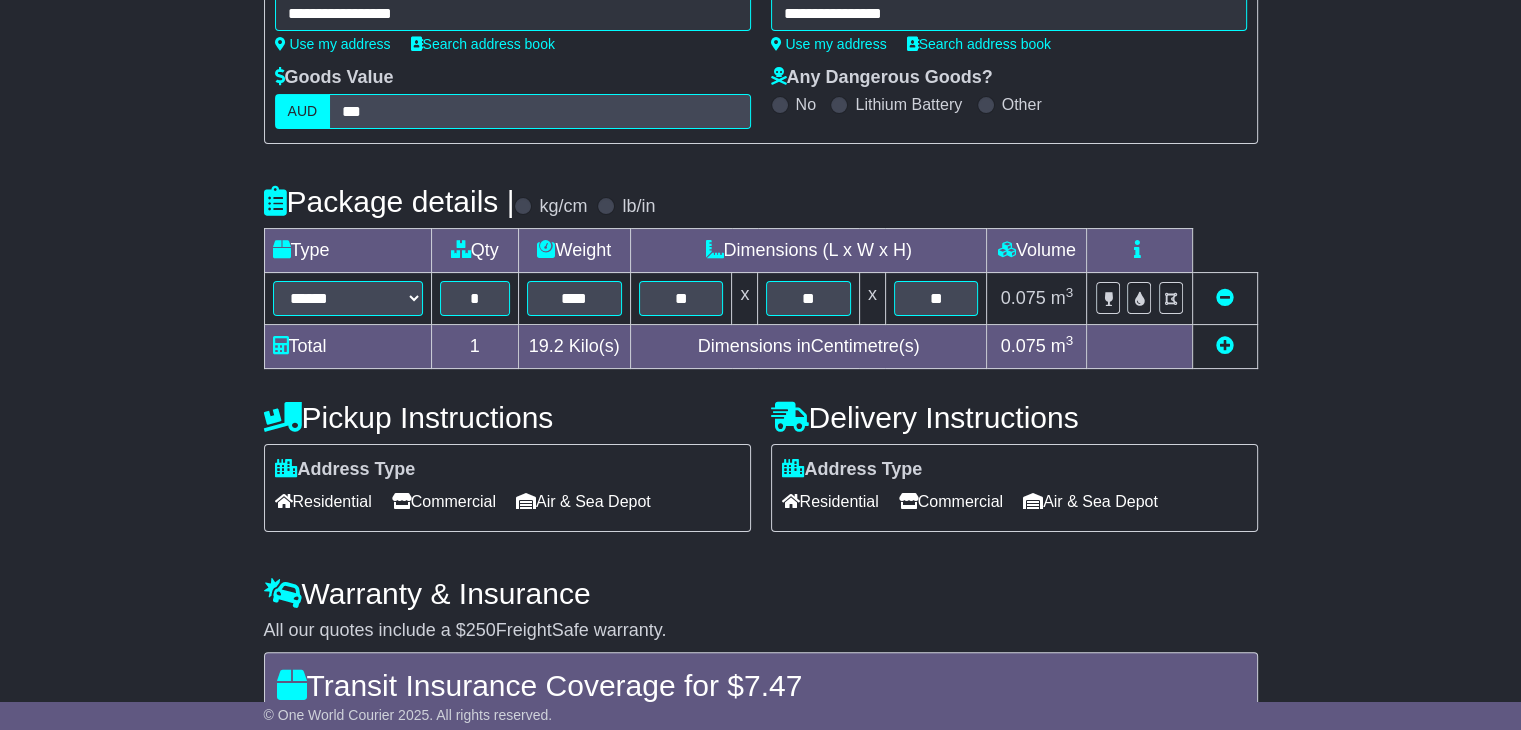 click on "Commercial" at bounding box center (444, 501) 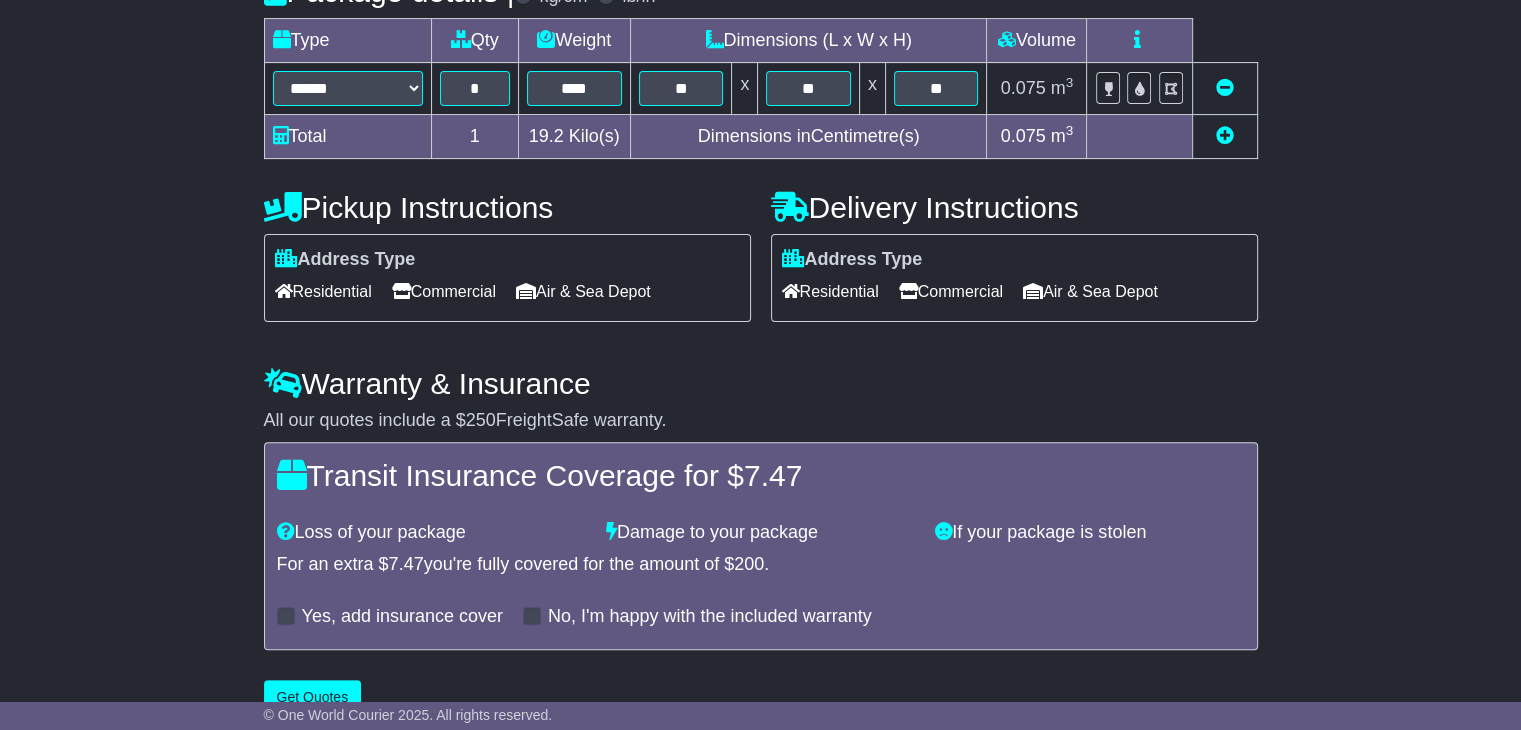 scroll, scrollTop: 544, scrollLeft: 0, axis: vertical 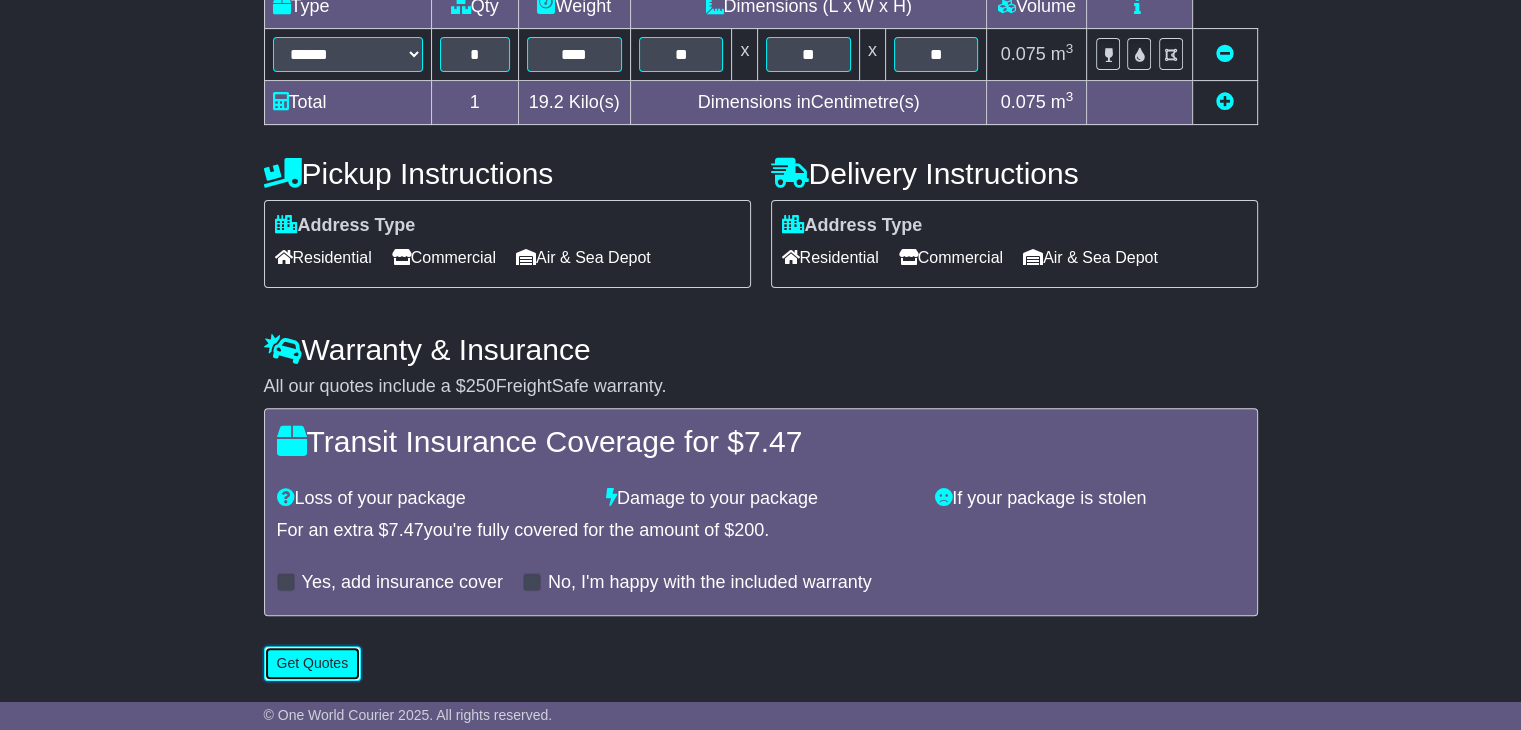 click on "Get Quotes" at bounding box center (313, 663) 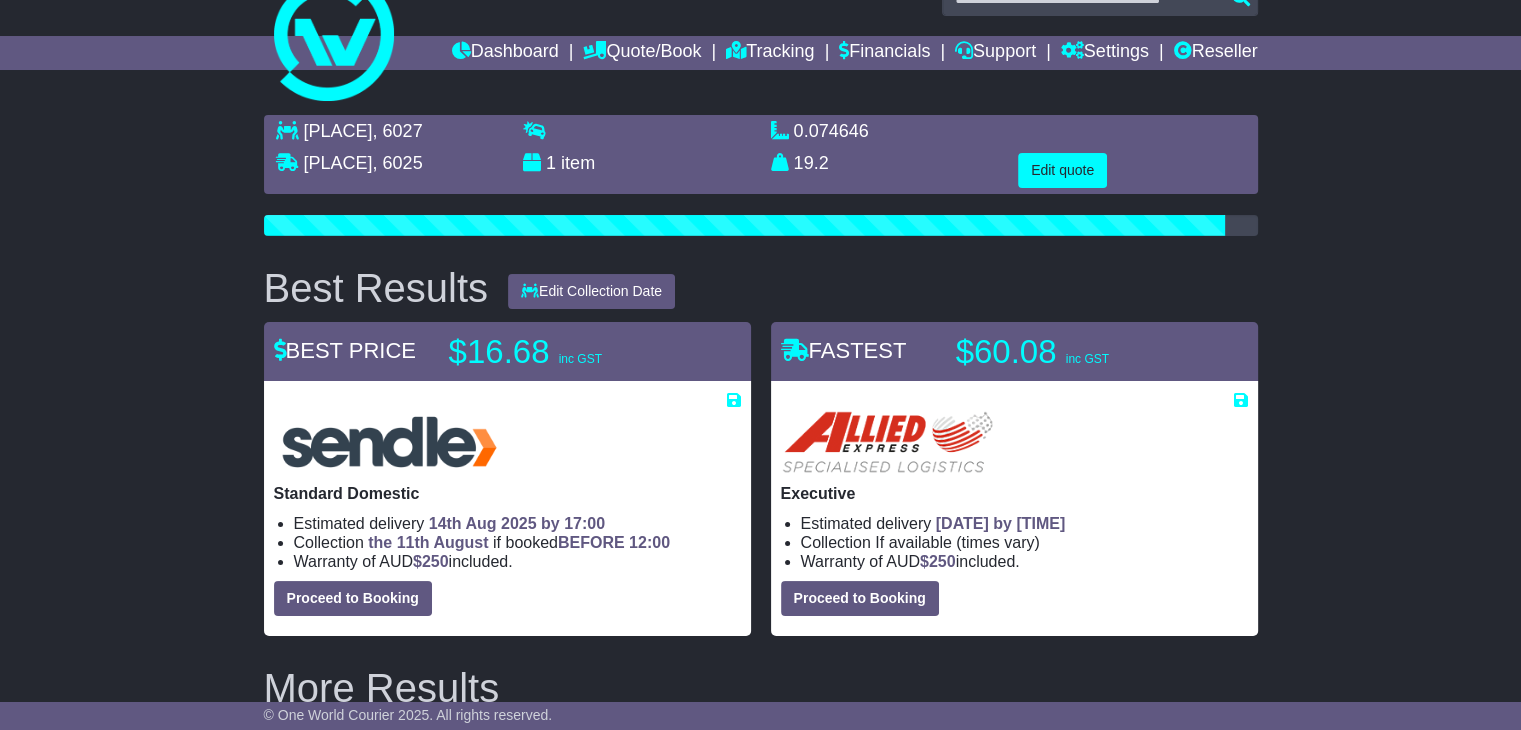 scroll, scrollTop: 0, scrollLeft: 0, axis: both 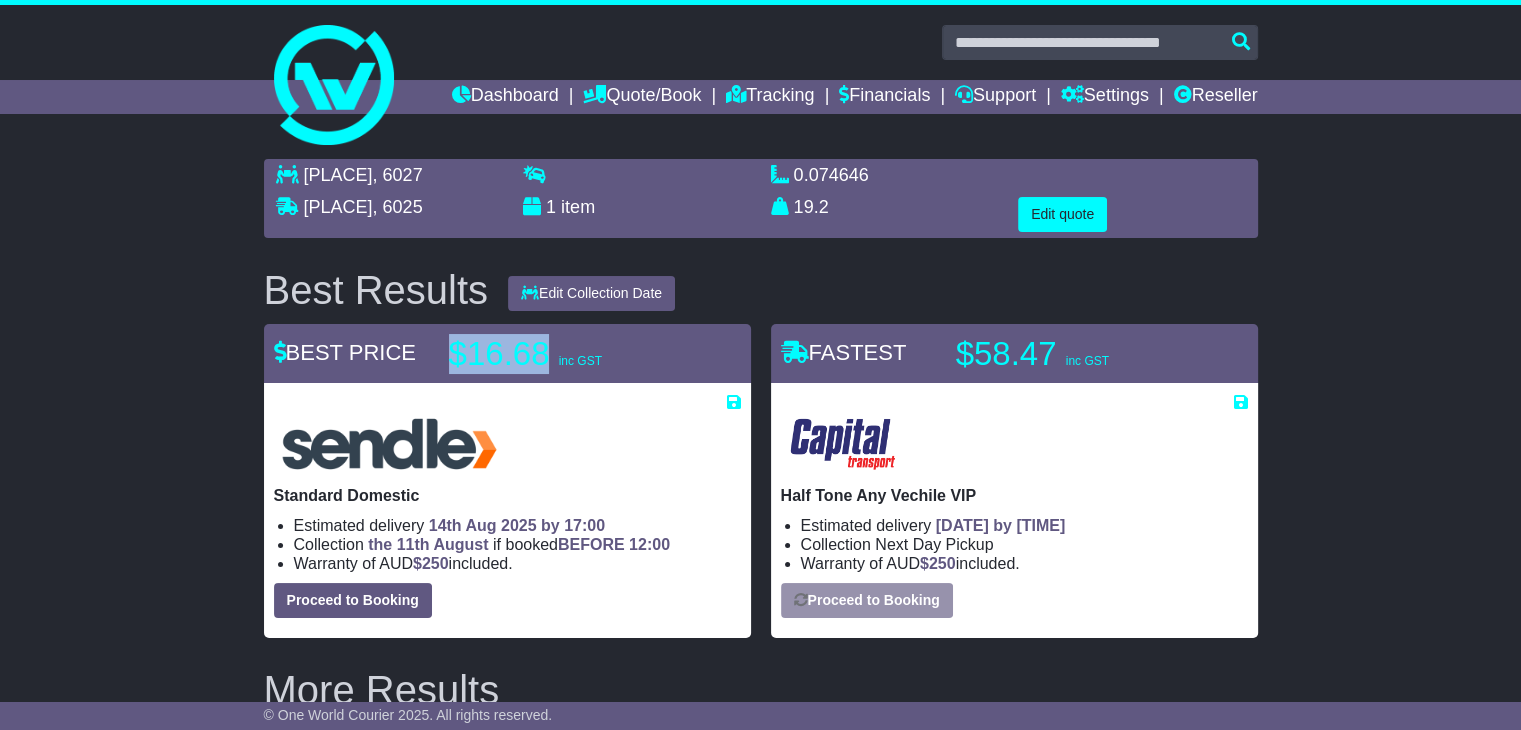 drag, startPoint x: 448, startPoint y: 350, endPoint x: 553, endPoint y: 346, distance: 105.076164 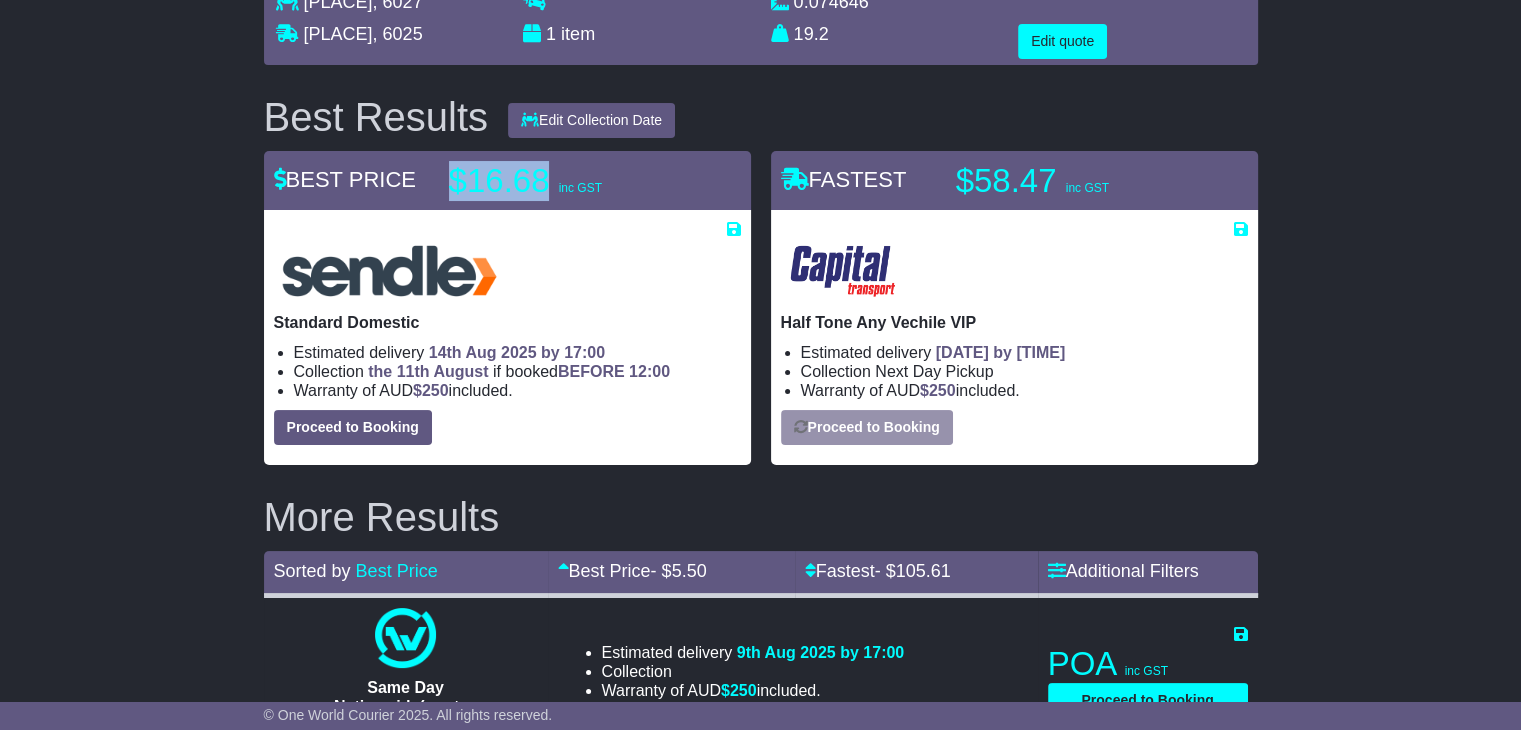 scroll, scrollTop: 200, scrollLeft: 0, axis: vertical 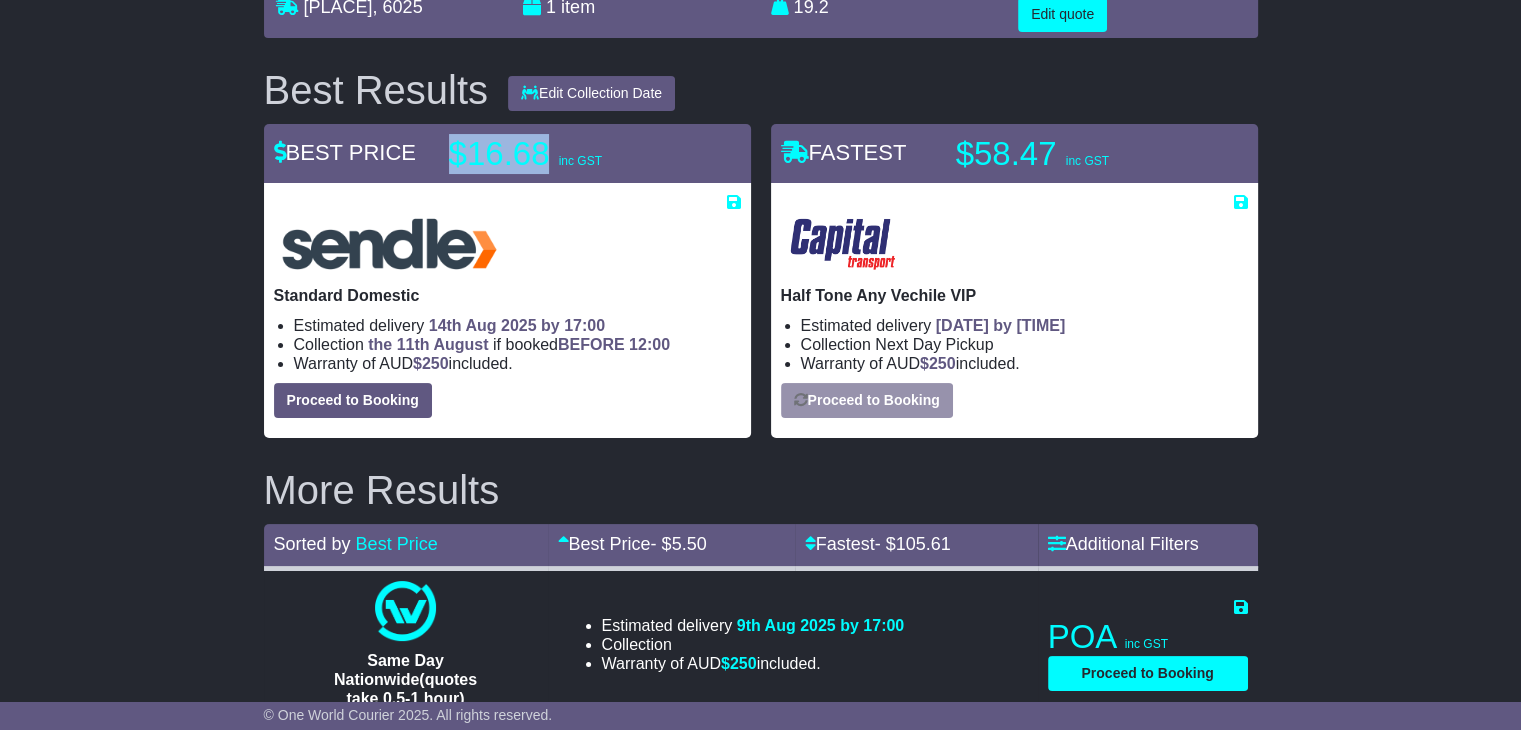 click on "$16.68
inc GST" at bounding box center (574, 154) 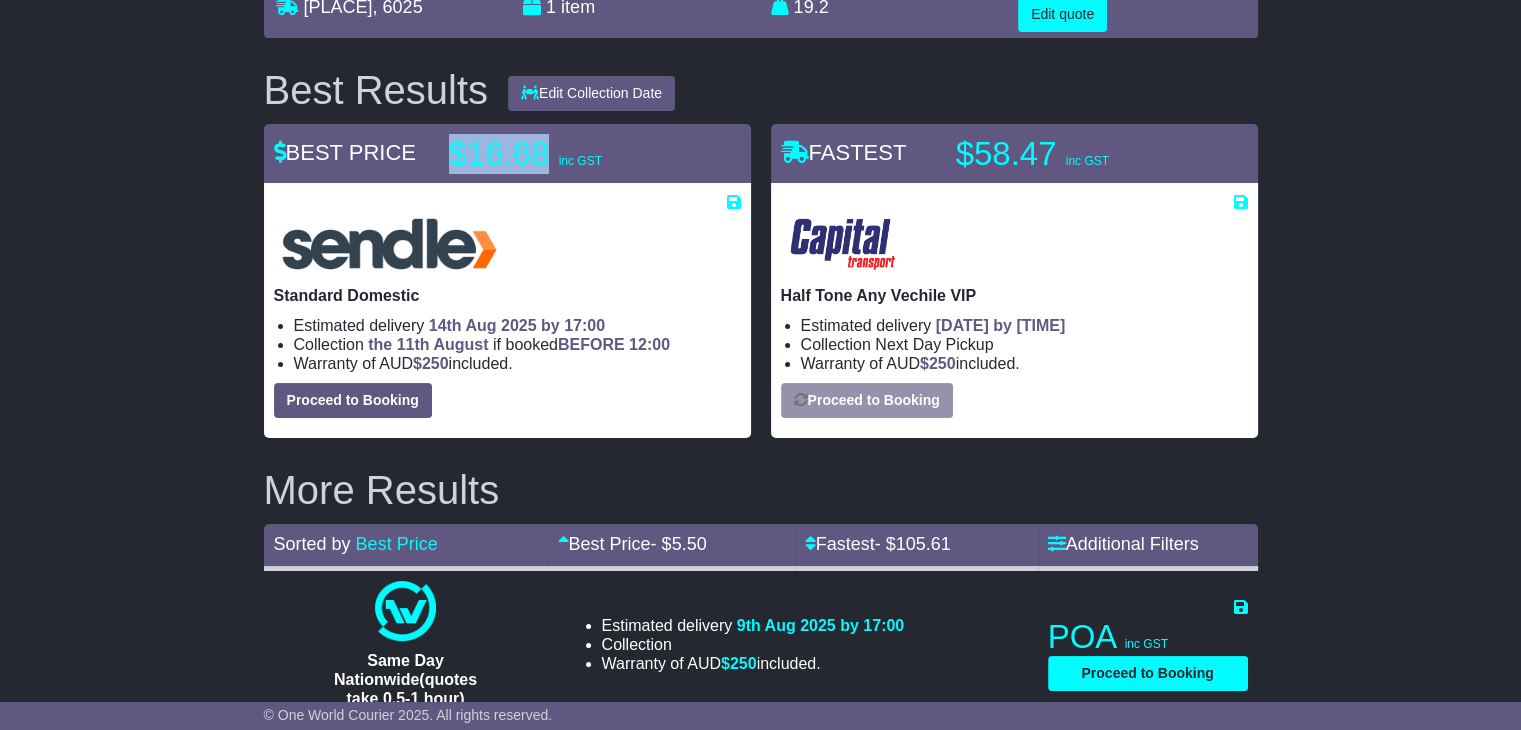 drag, startPoint x: 449, startPoint y: 157, endPoint x: 548, endPoint y: 149, distance: 99.32271 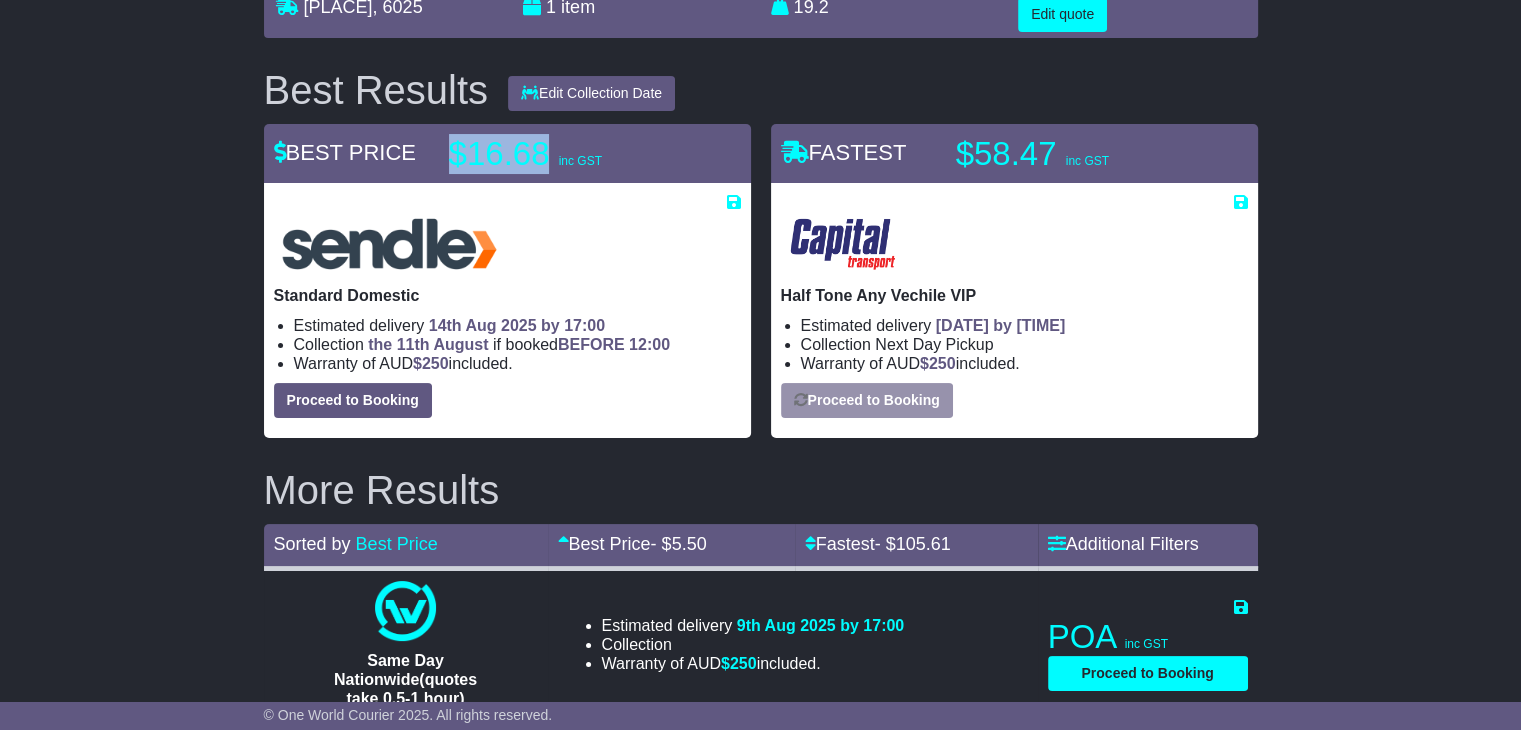 click on "$16.68
inc GST" at bounding box center [574, 154] 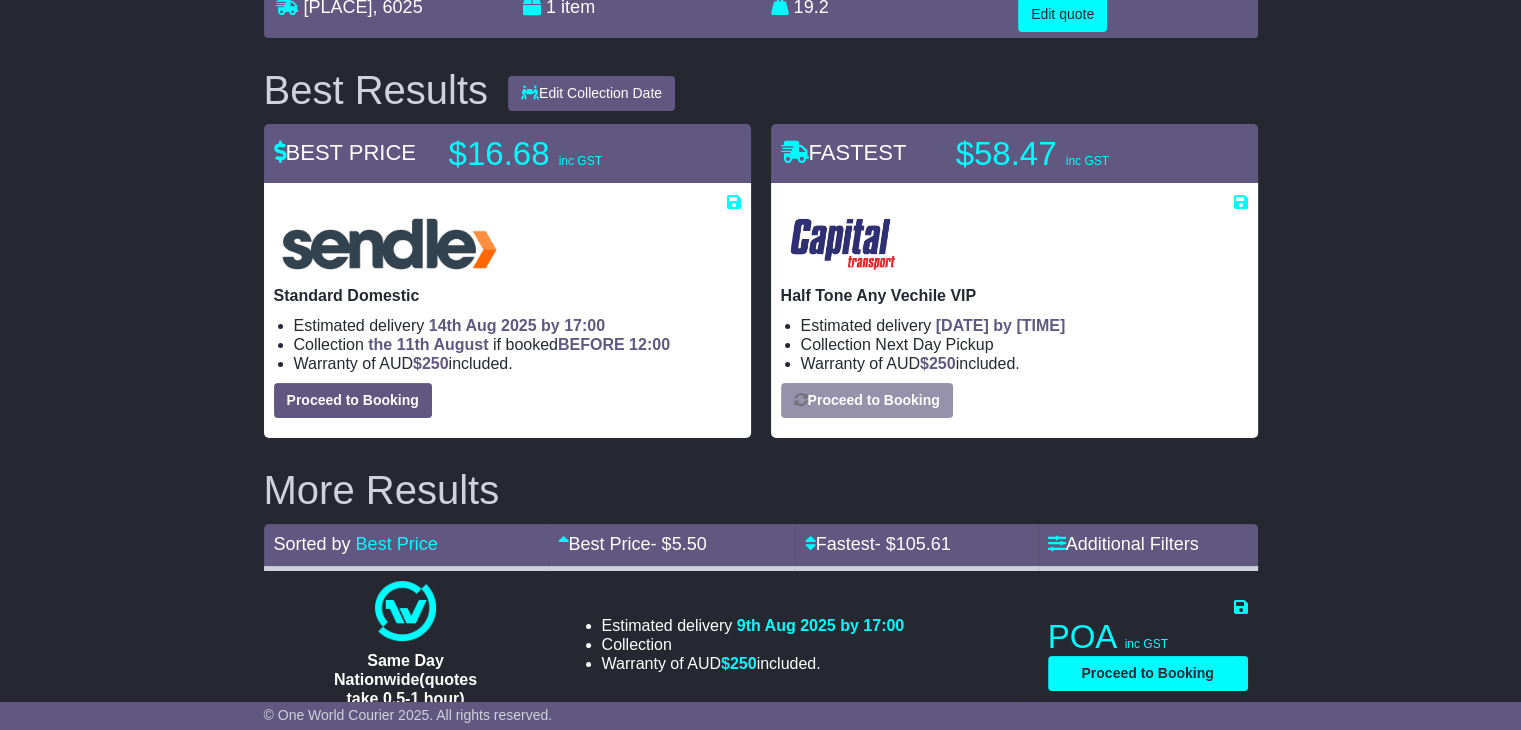 click on "Best Results
Edit Collection Date
08 Aug 2025
11 Aug 2025
12 Aug 2025
13 Aug 2025
14 Aug 2025" at bounding box center [761, 90] 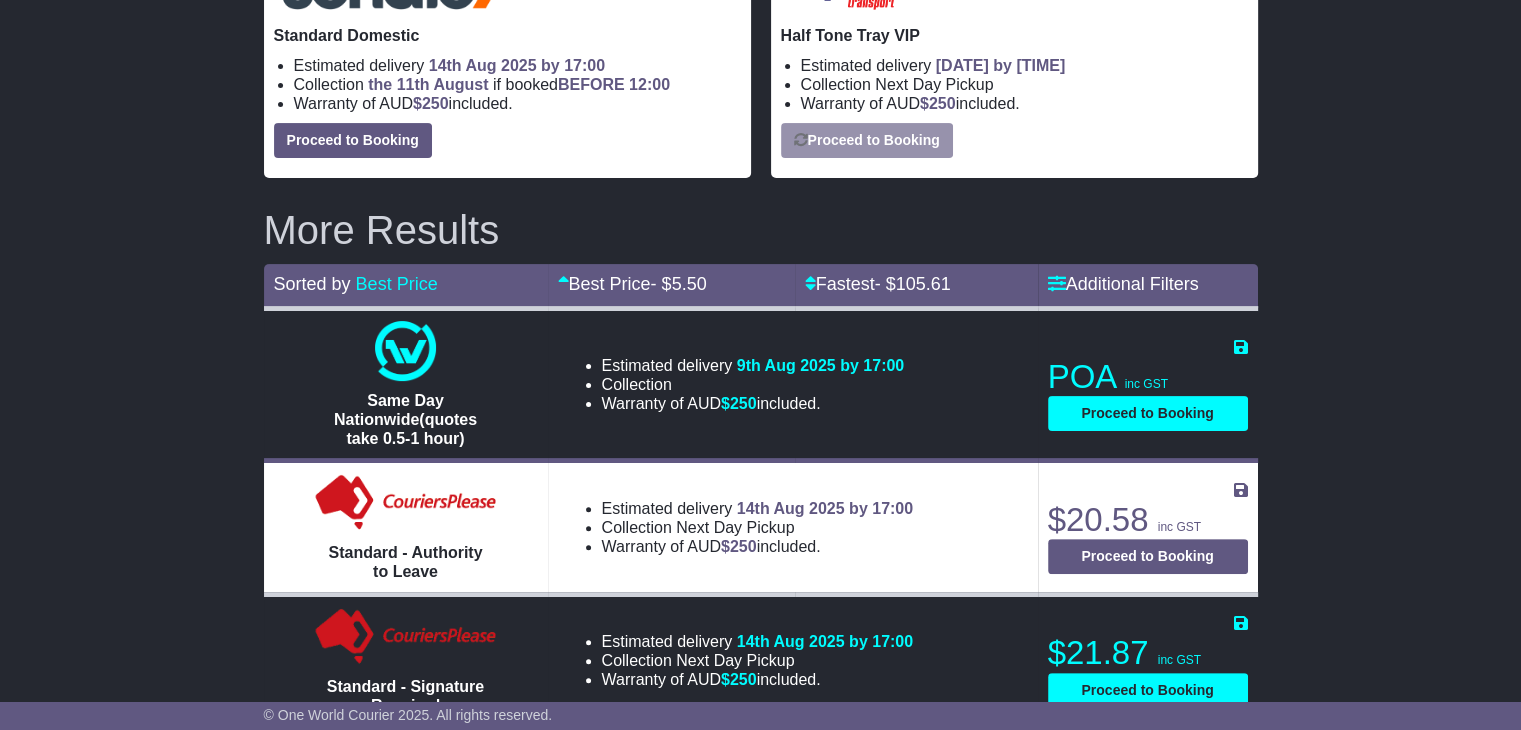 scroll, scrollTop: 600, scrollLeft: 0, axis: vertical 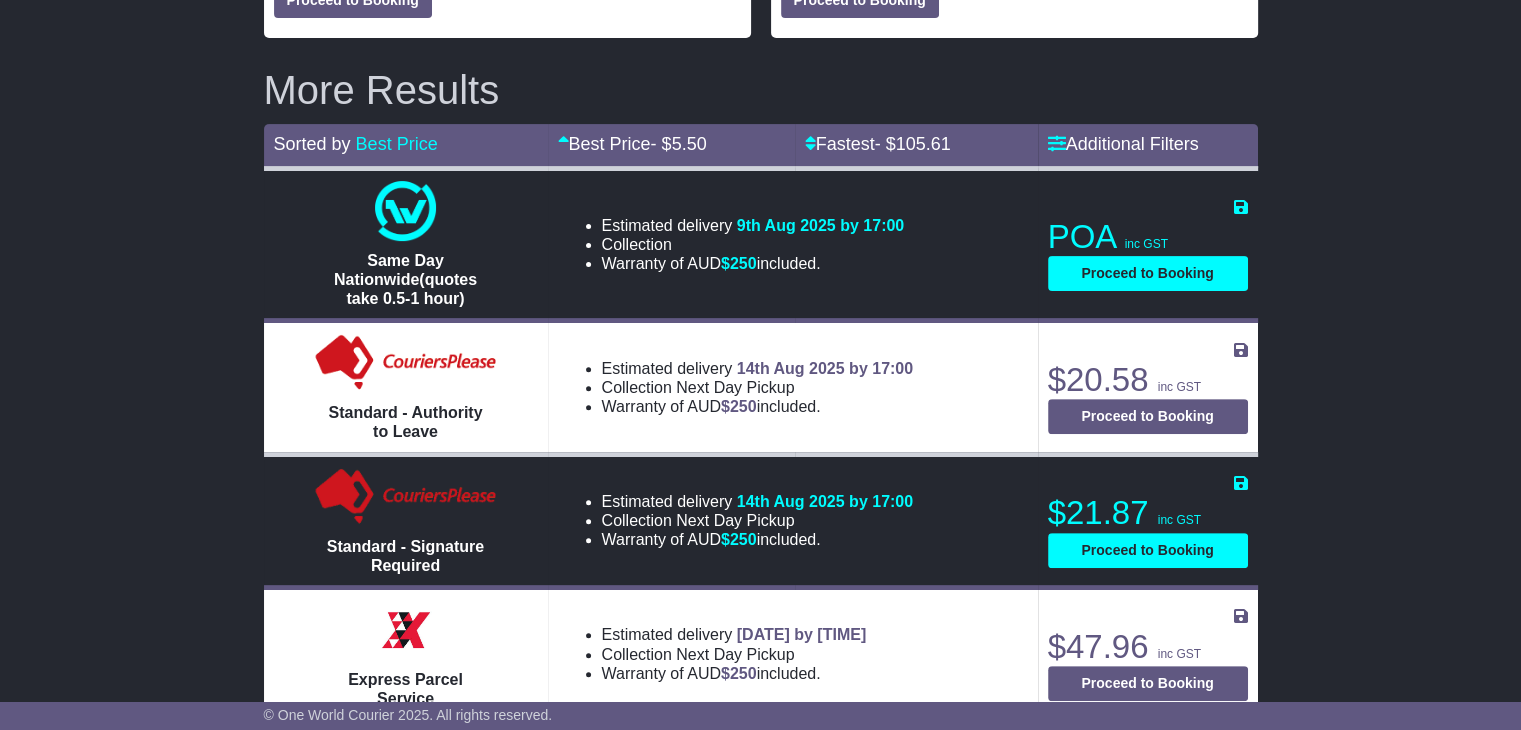 click on "JOONDALUP , 6027
HILLARYS , 6025
1   item
0.074646
m 3
in 3" at bounding box center (760, 753) 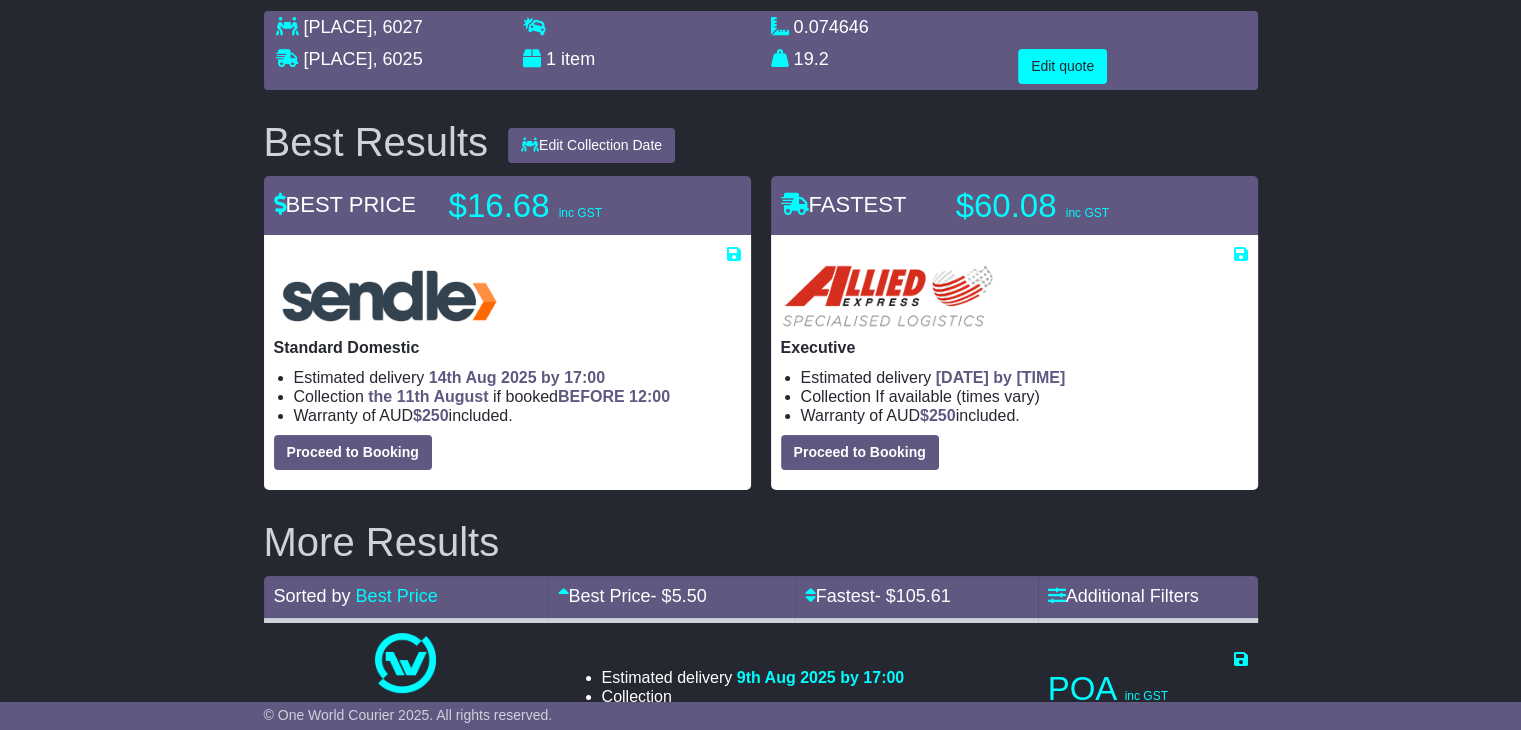 scroll, scrollTop: 200, scrollLeft: 0, axis: vertical 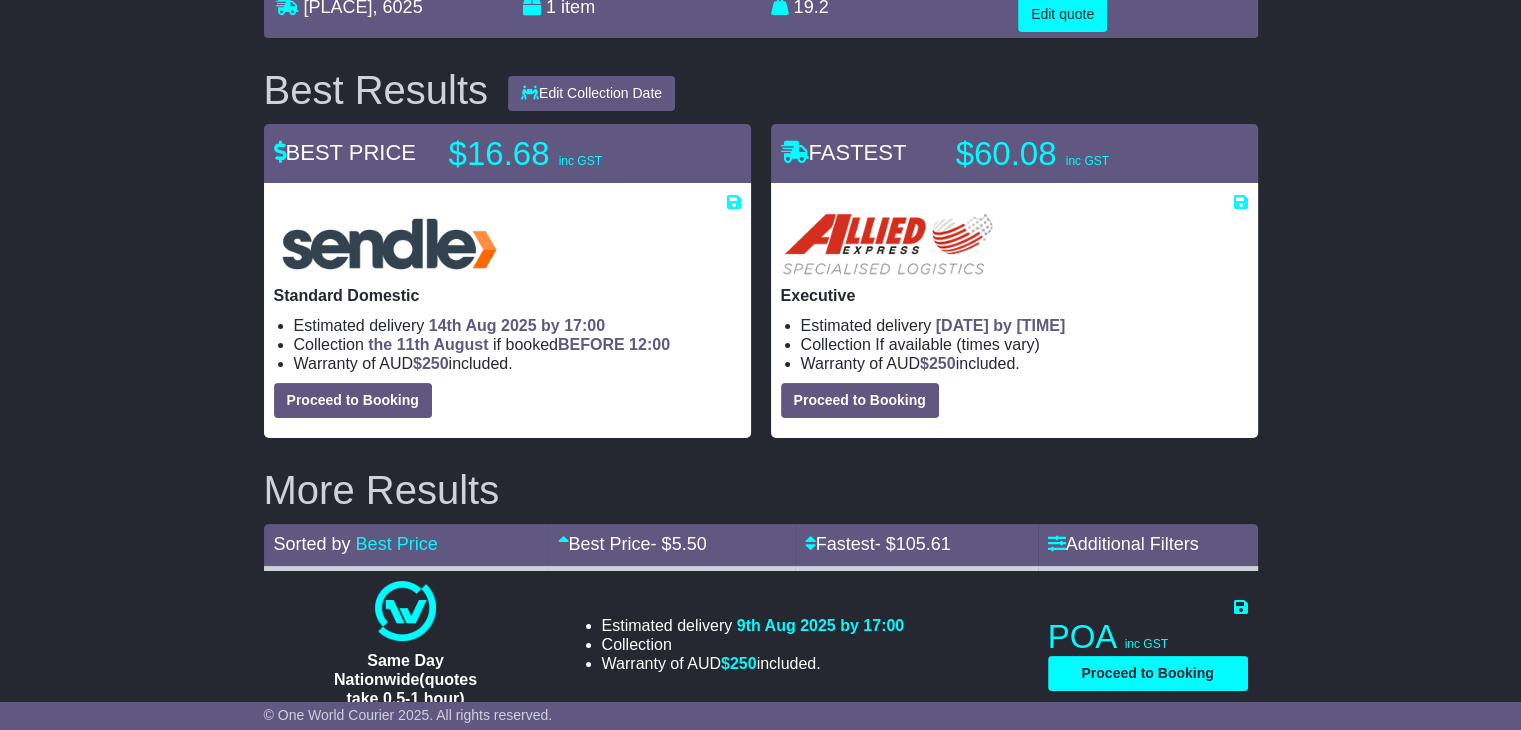 drag, startPoint x: 435, startPoint y: 149, endPoint x: 585, endPoint y: 149, distance: 150 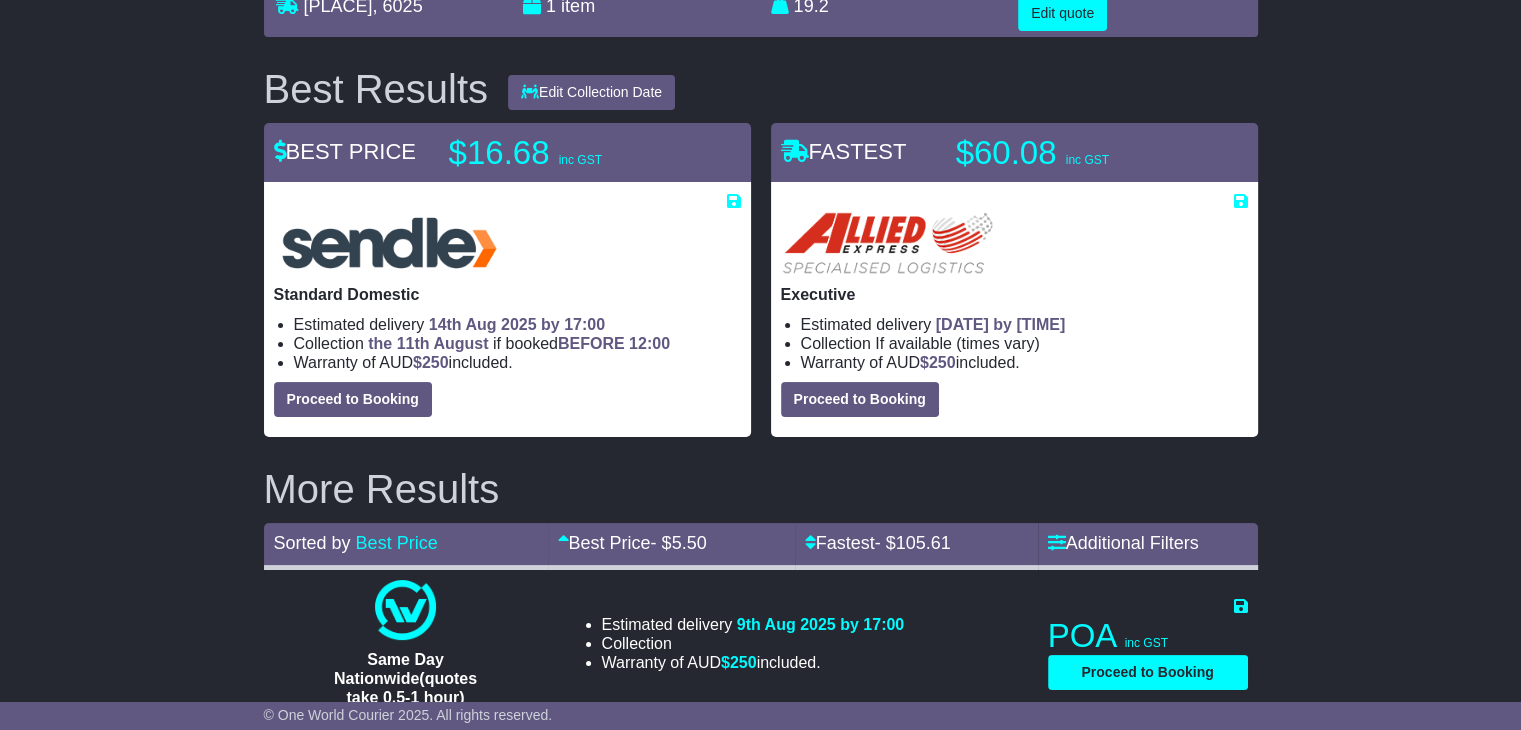scroll, scrollTop: 500, scrollLeft: 0, axis: vertical 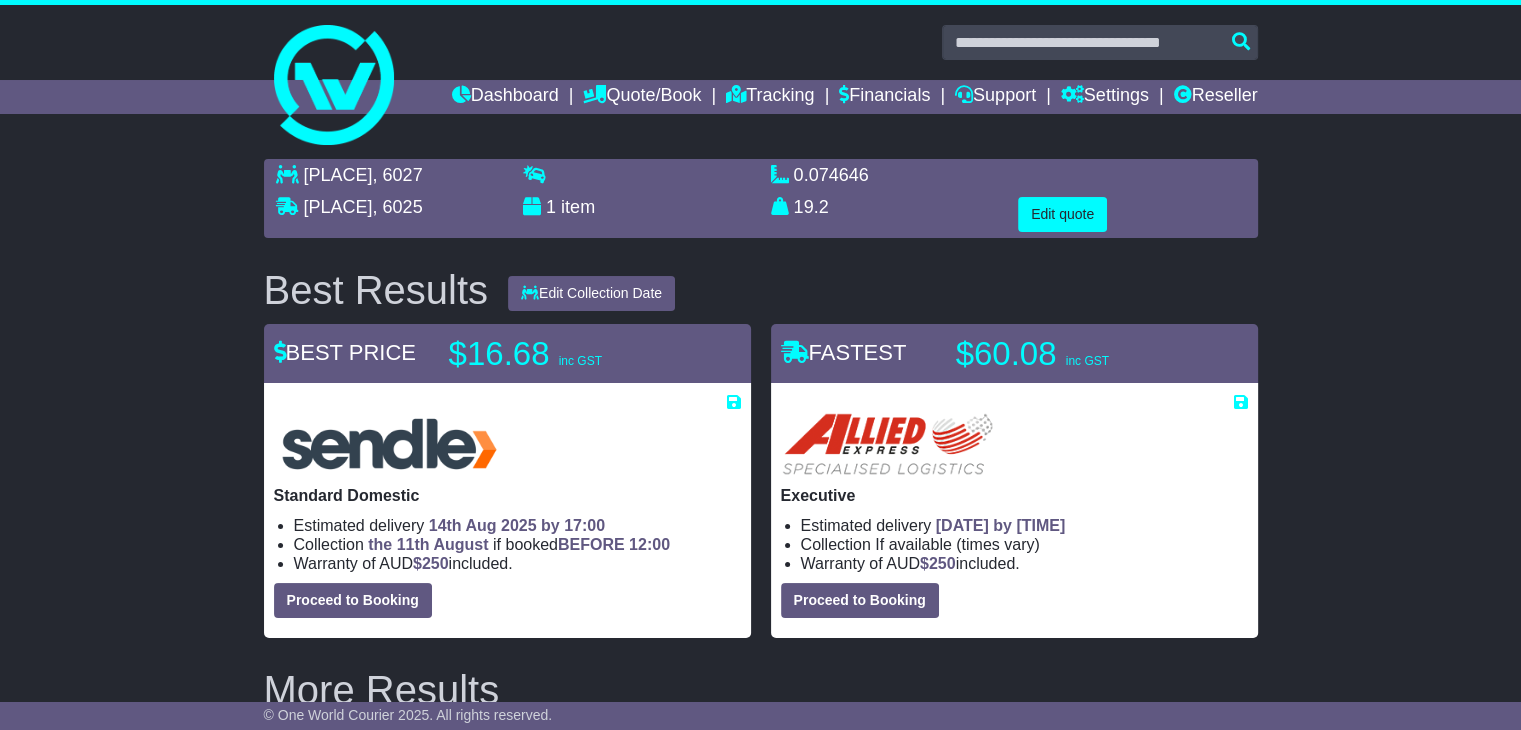 click on "Best Results
Edit Collection Date
08 Aug 2025
11 Aug 2025
12 Aug 2025
13 Aug 2025
14 Aug 2025" at bounding box center [761, 290] 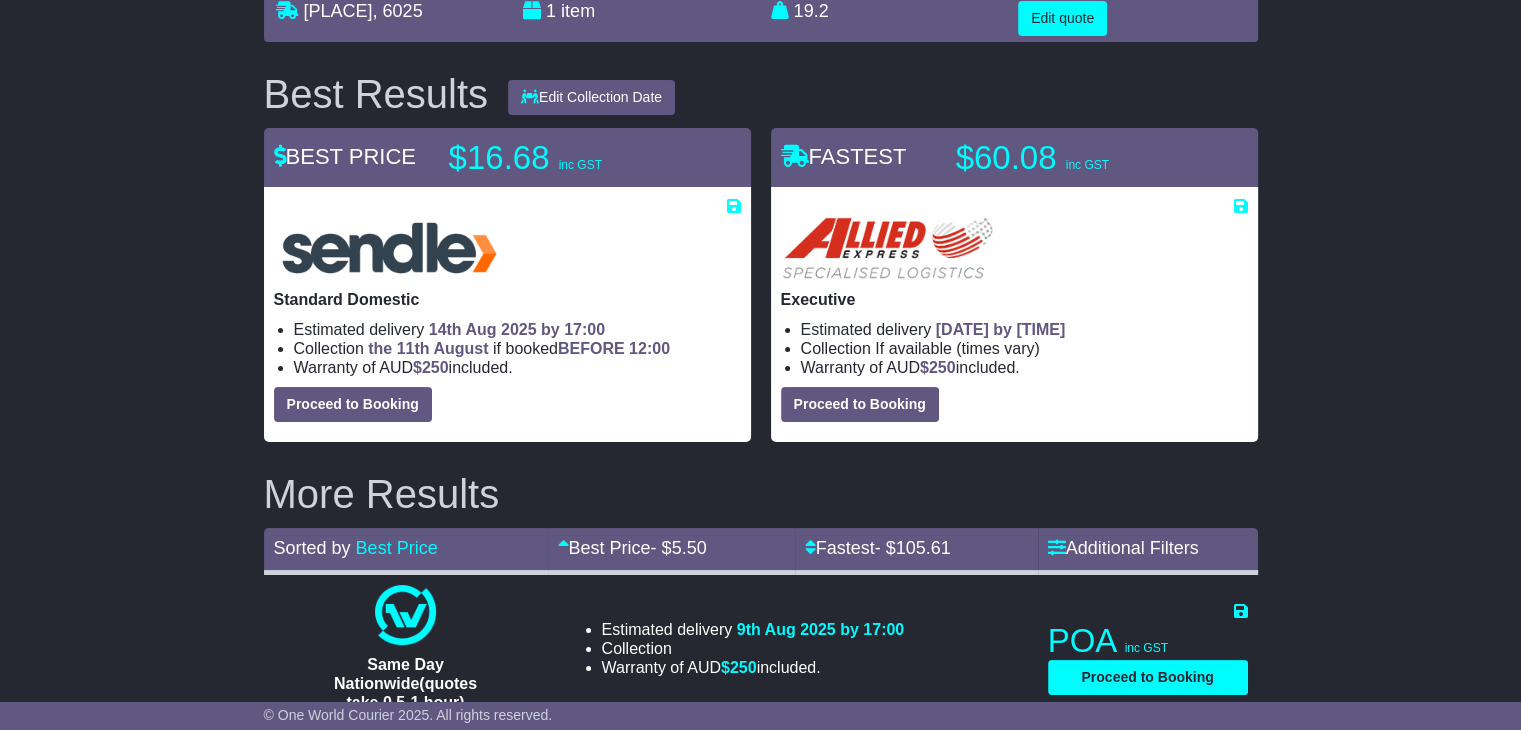 scroll, scrollTop: 100, scrollLeft: 0, axis: vertical 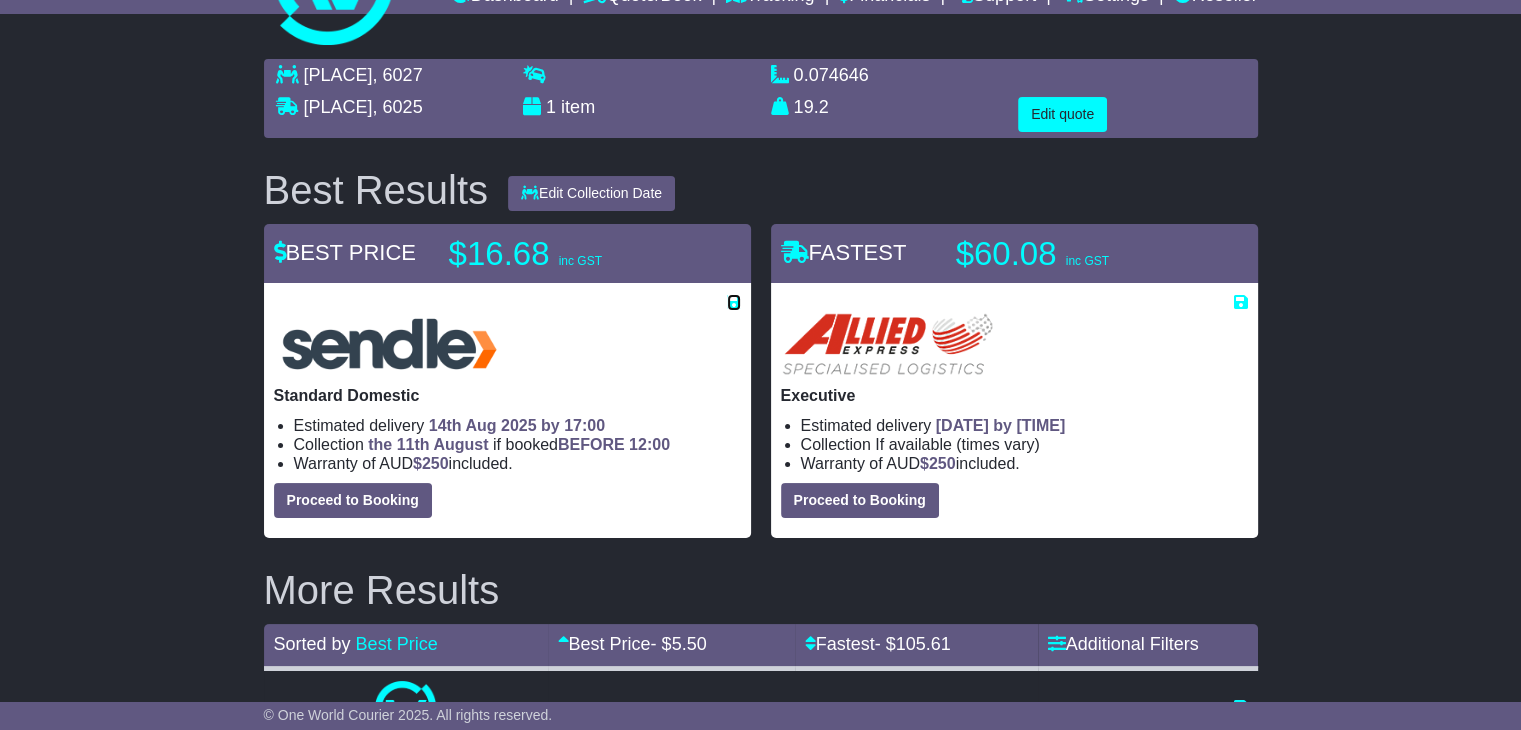 click at bounding box center (734, 302) 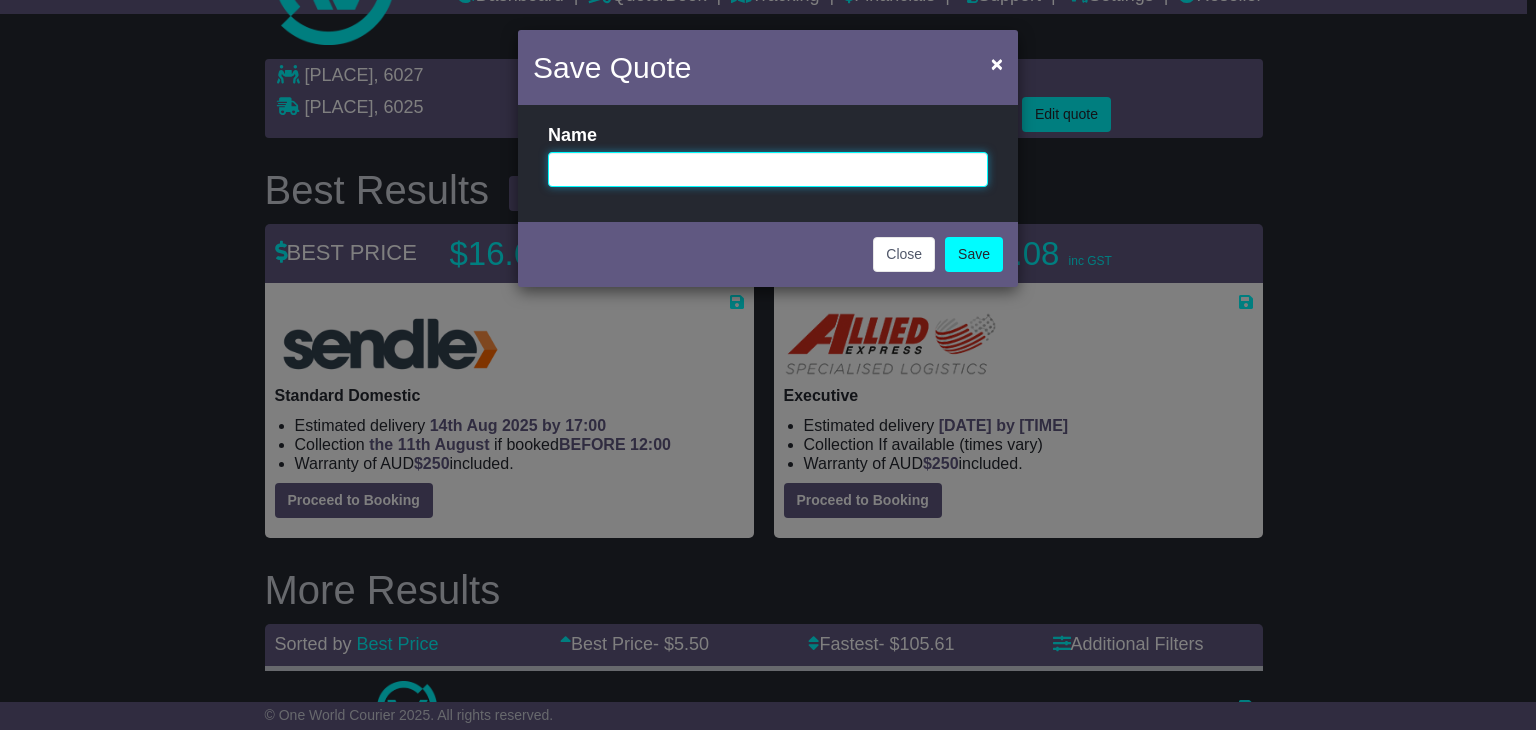 click at bounding box center (768, 169) 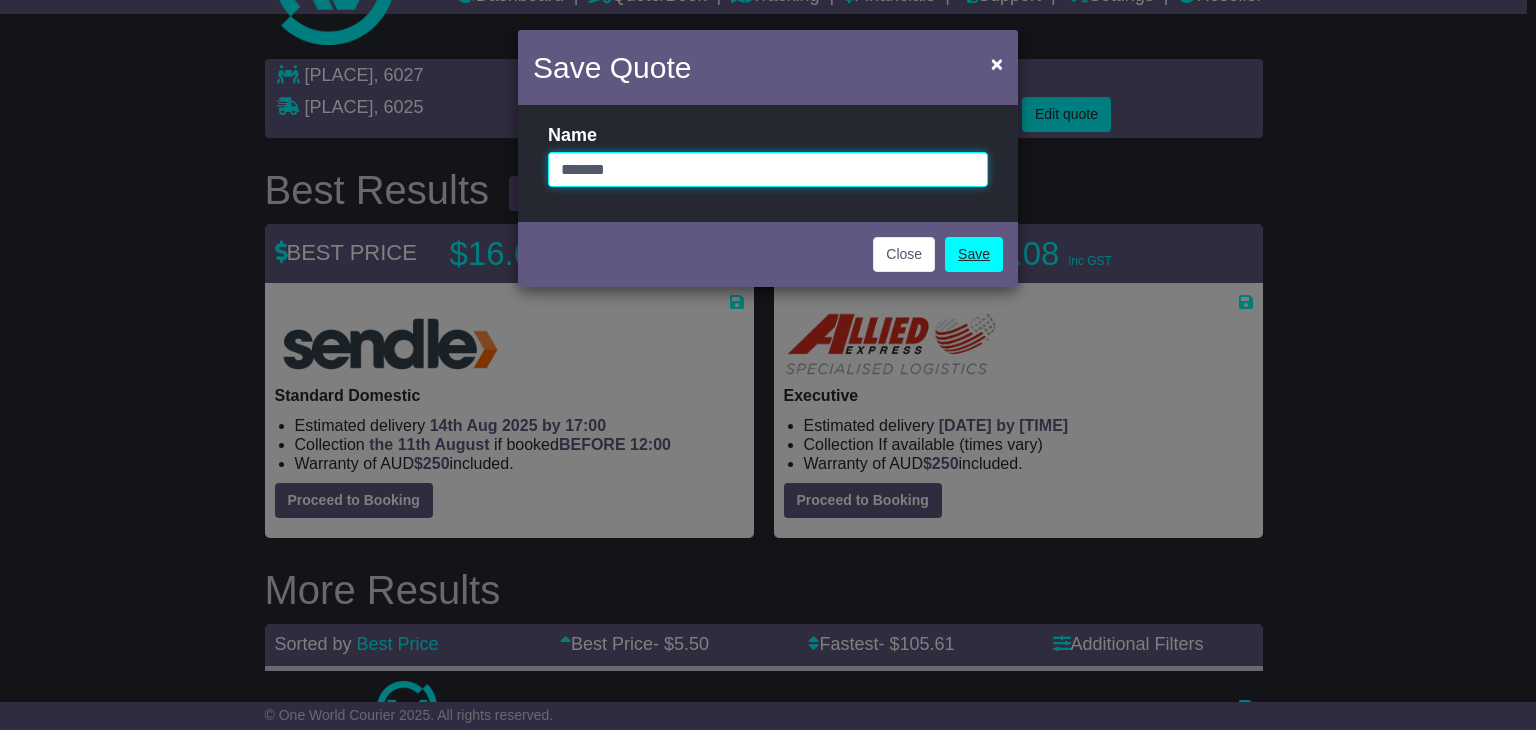 type on "******" 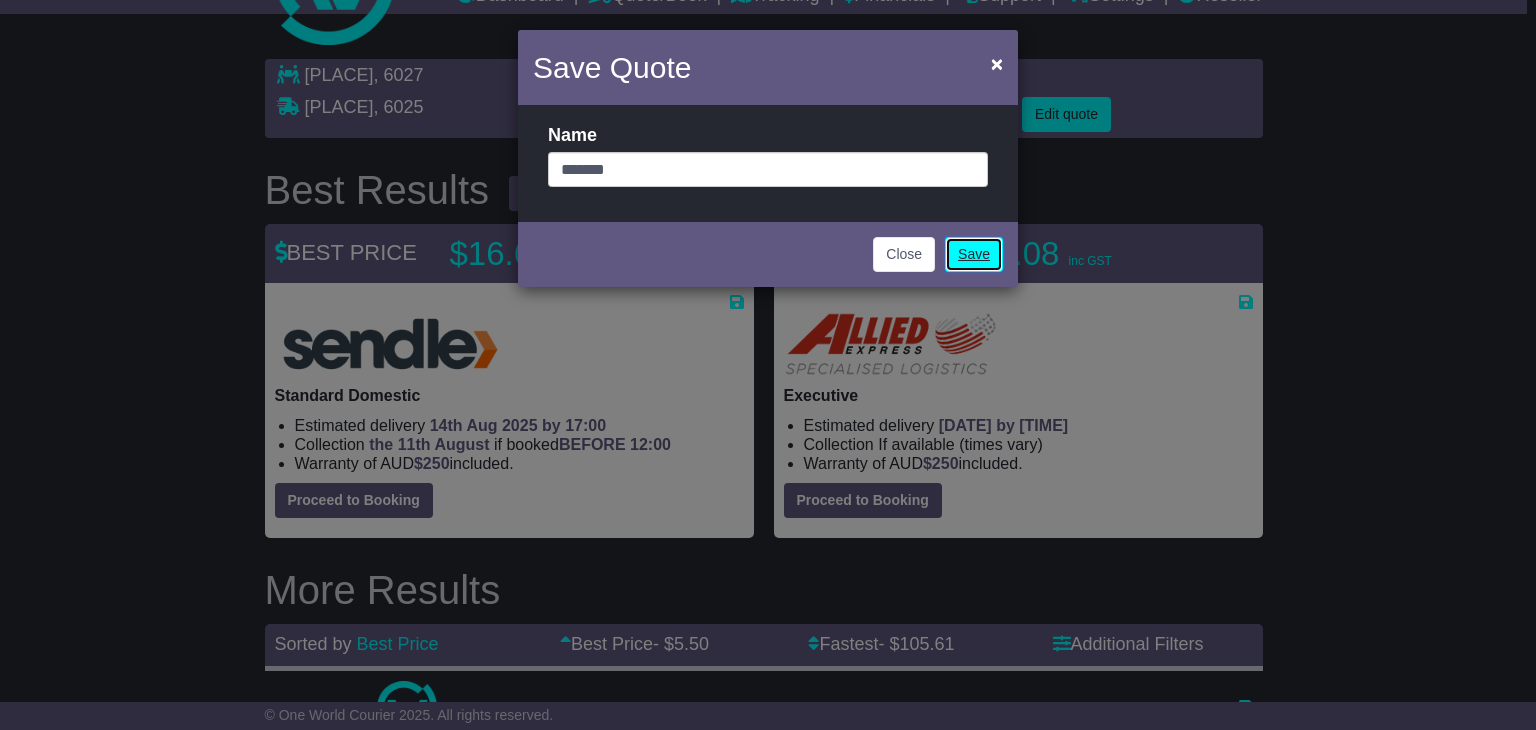 click on "Save" at bounding box center (974, 254) 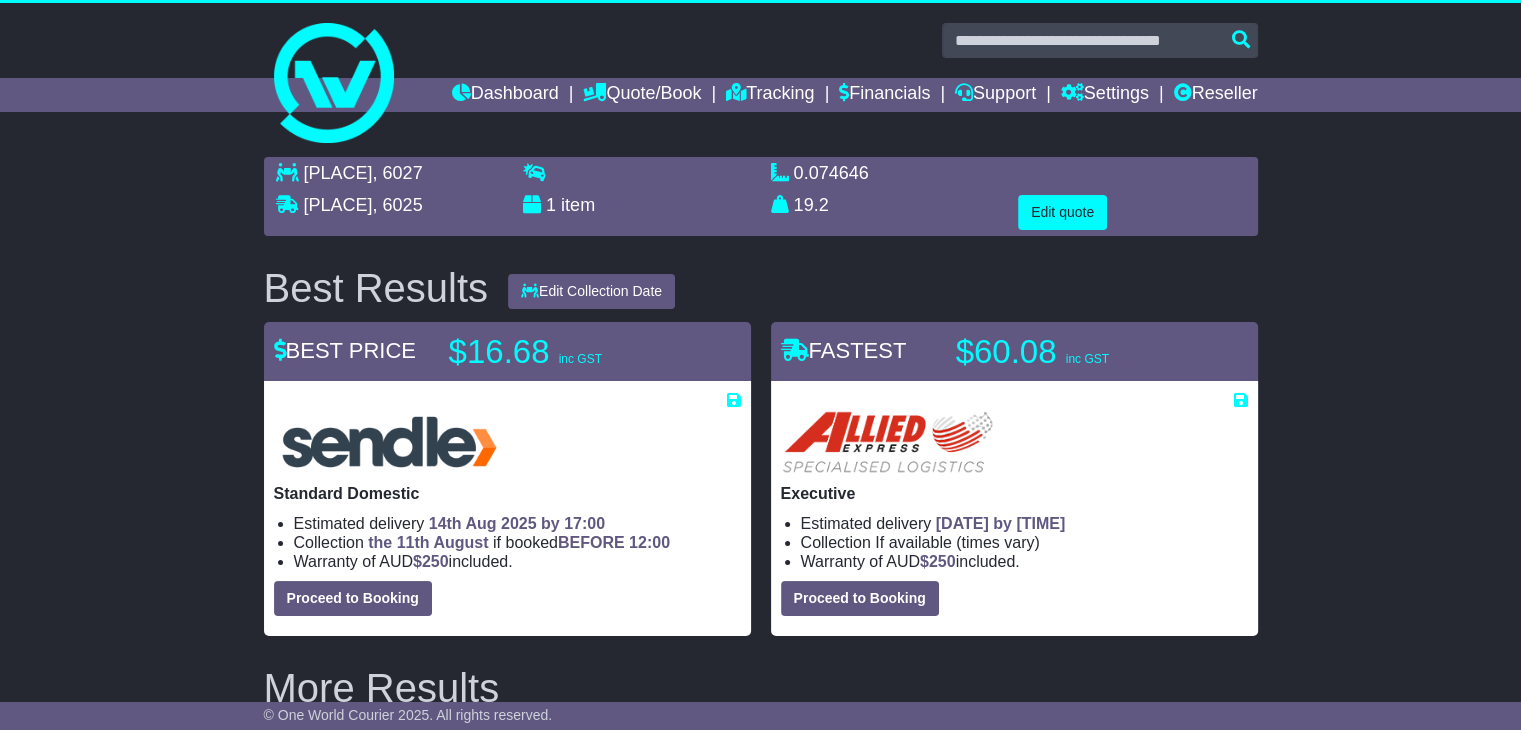 scroll, scrollTop: 0, scrollLeft: 0, axis: both 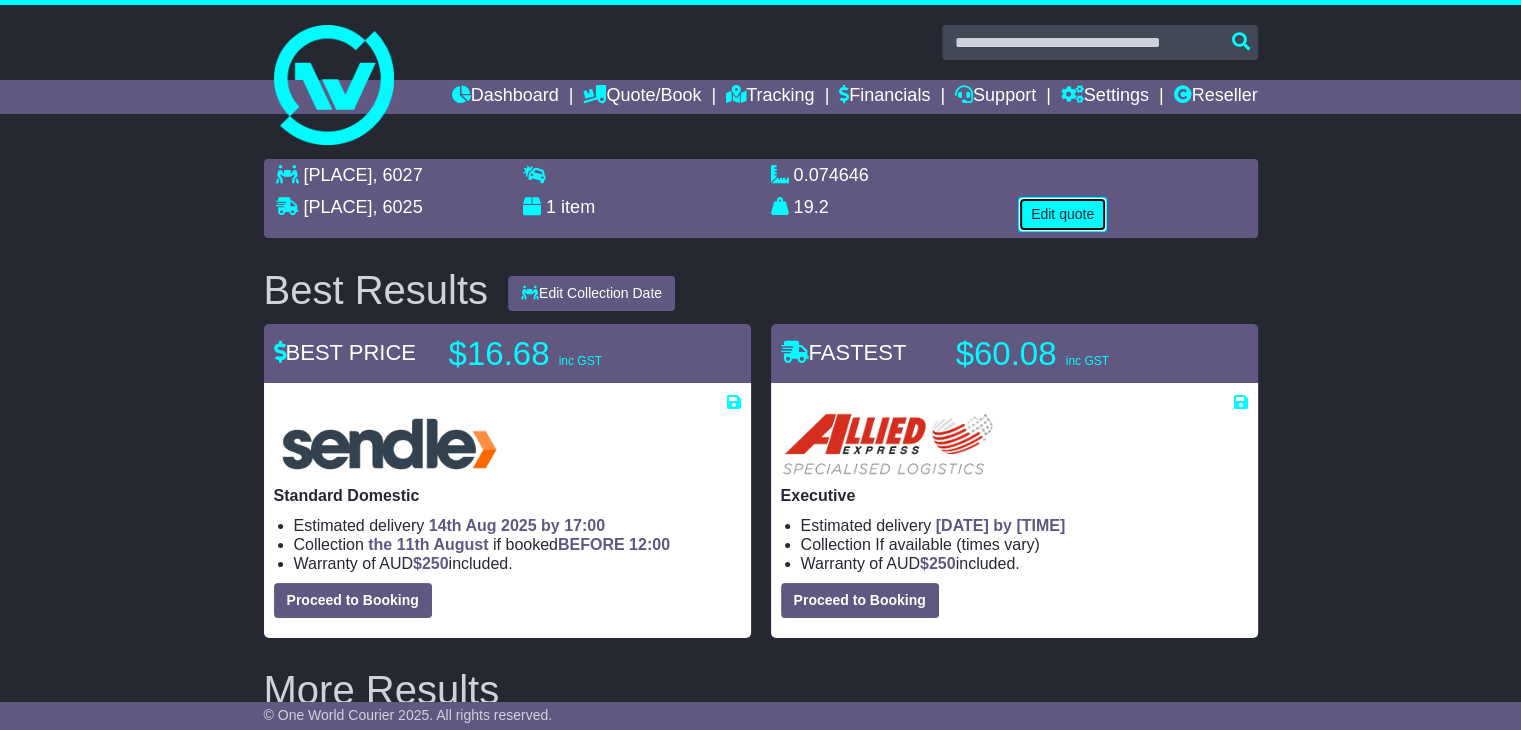 click on "Edit quote" at bounding box center [1062, 214] 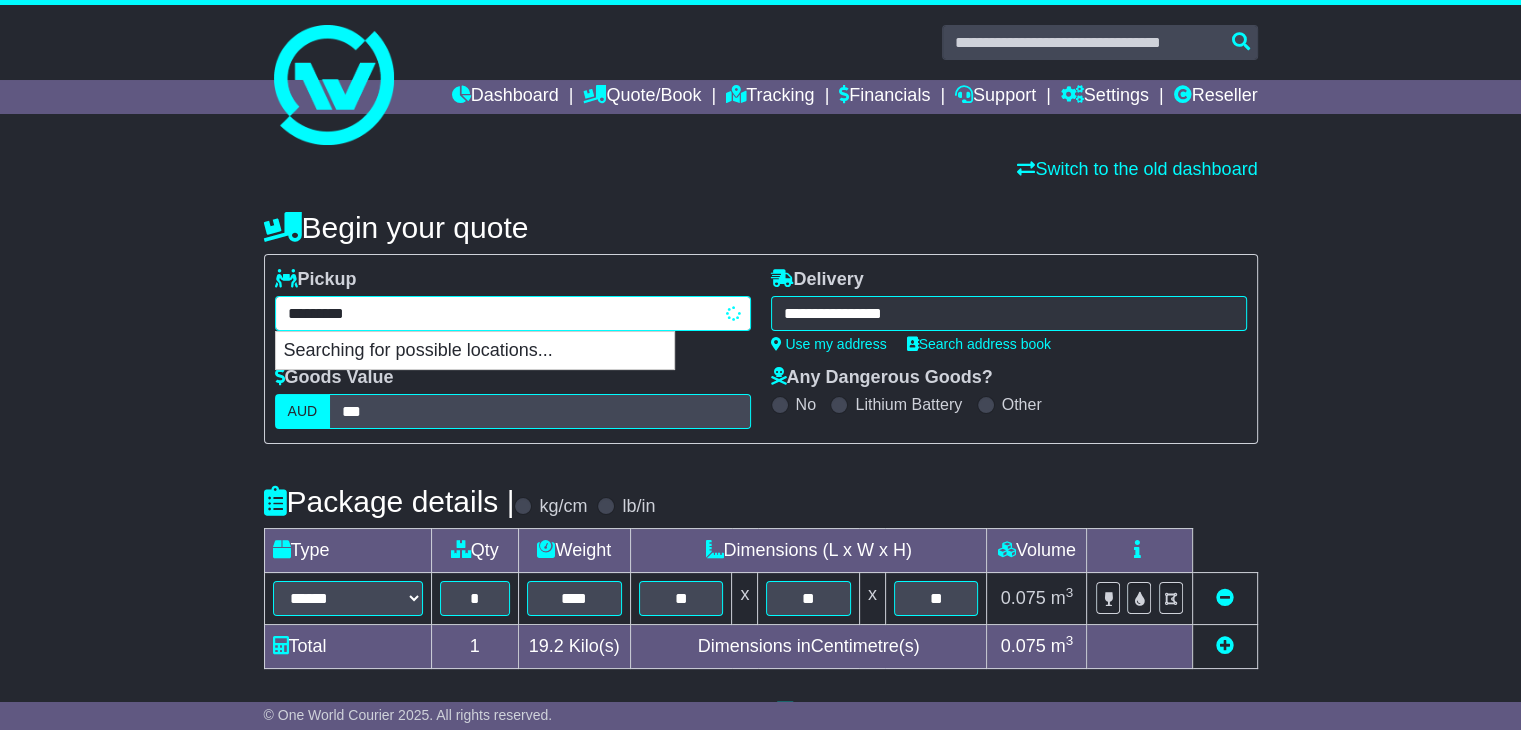drag, startPoint x: 511, startPoint y: 305, endPoint x: 219, endPoint y: 302, distance: 292.0154 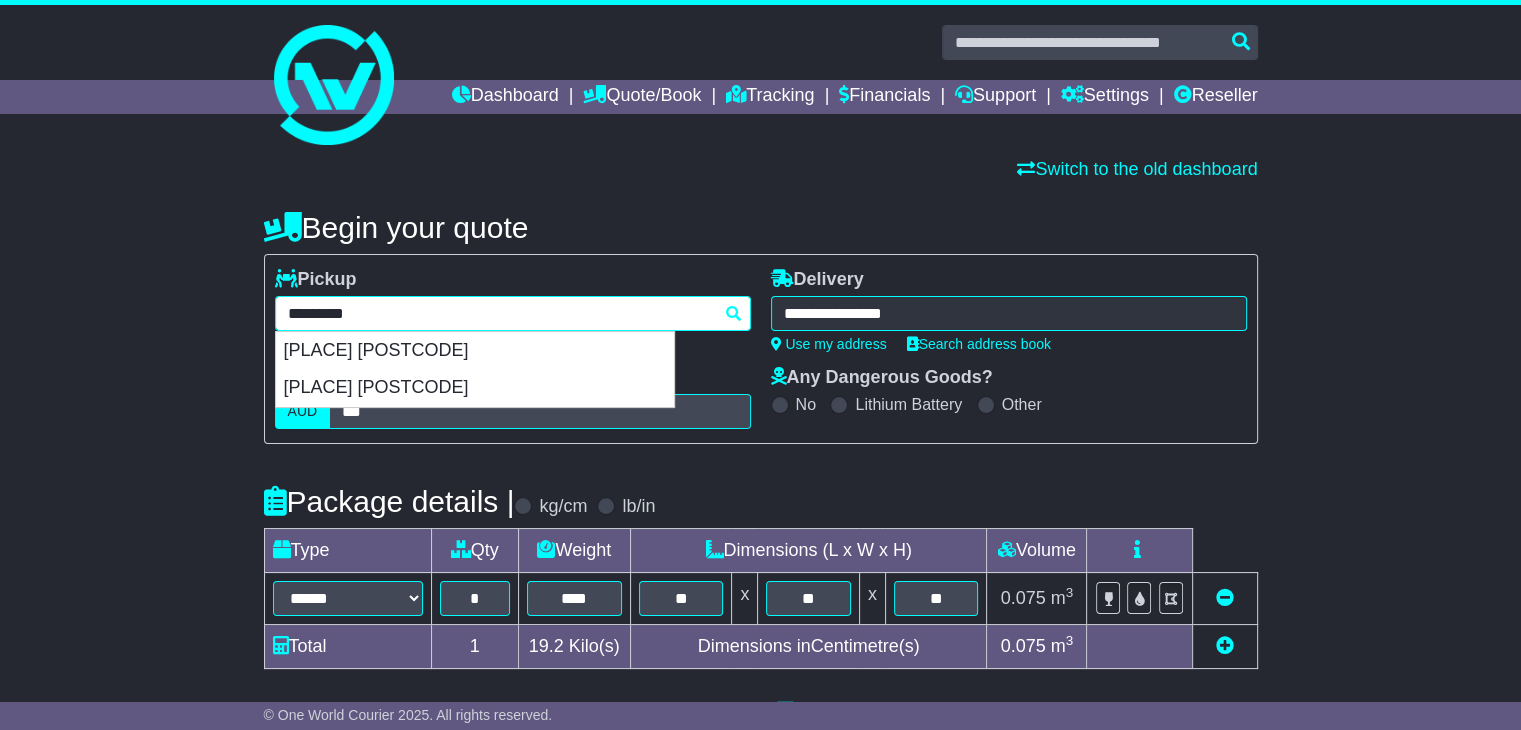 drag, startPoint x: 193, startPoint y: 313, endPoint x: 174, endPoint y: 297, distance: 24.839485 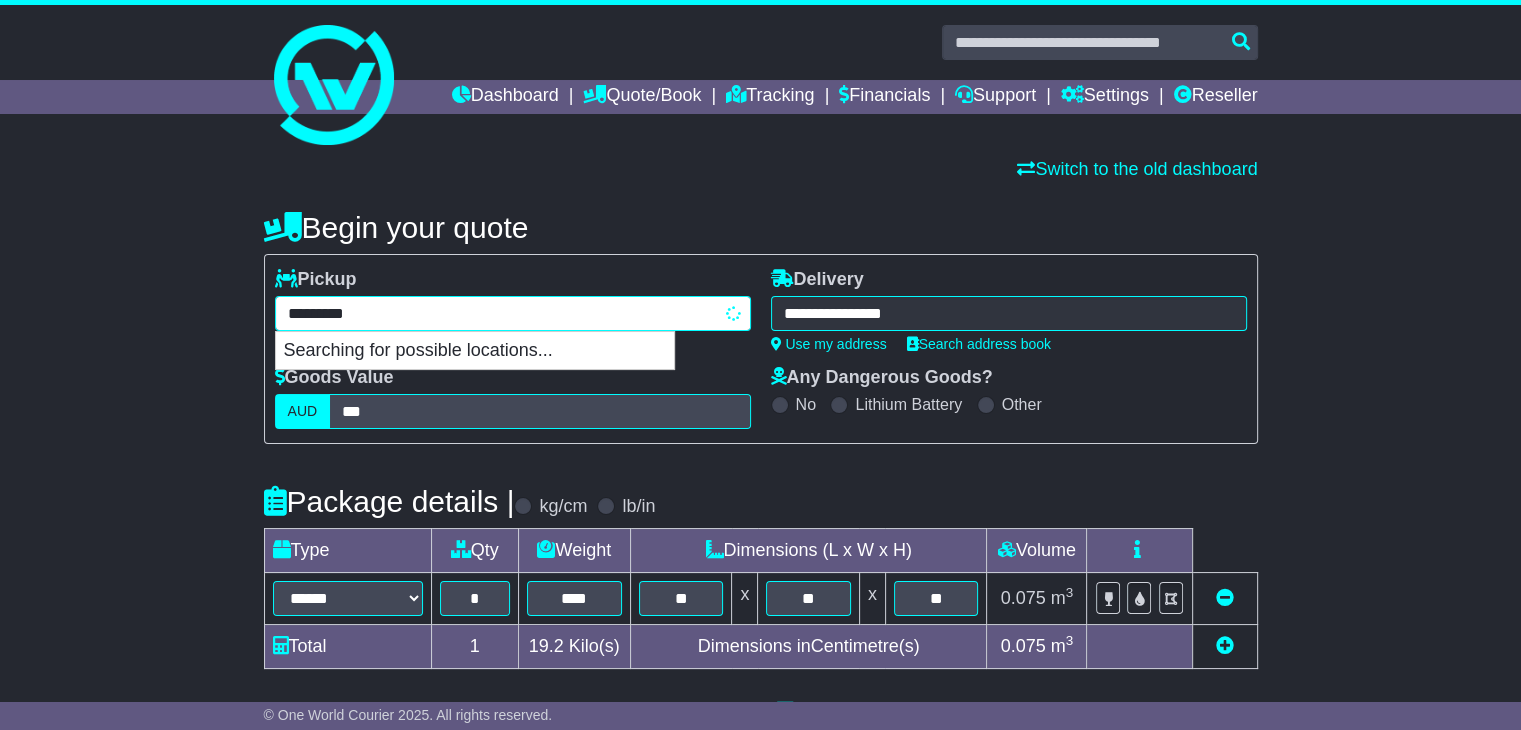 type on "**********" 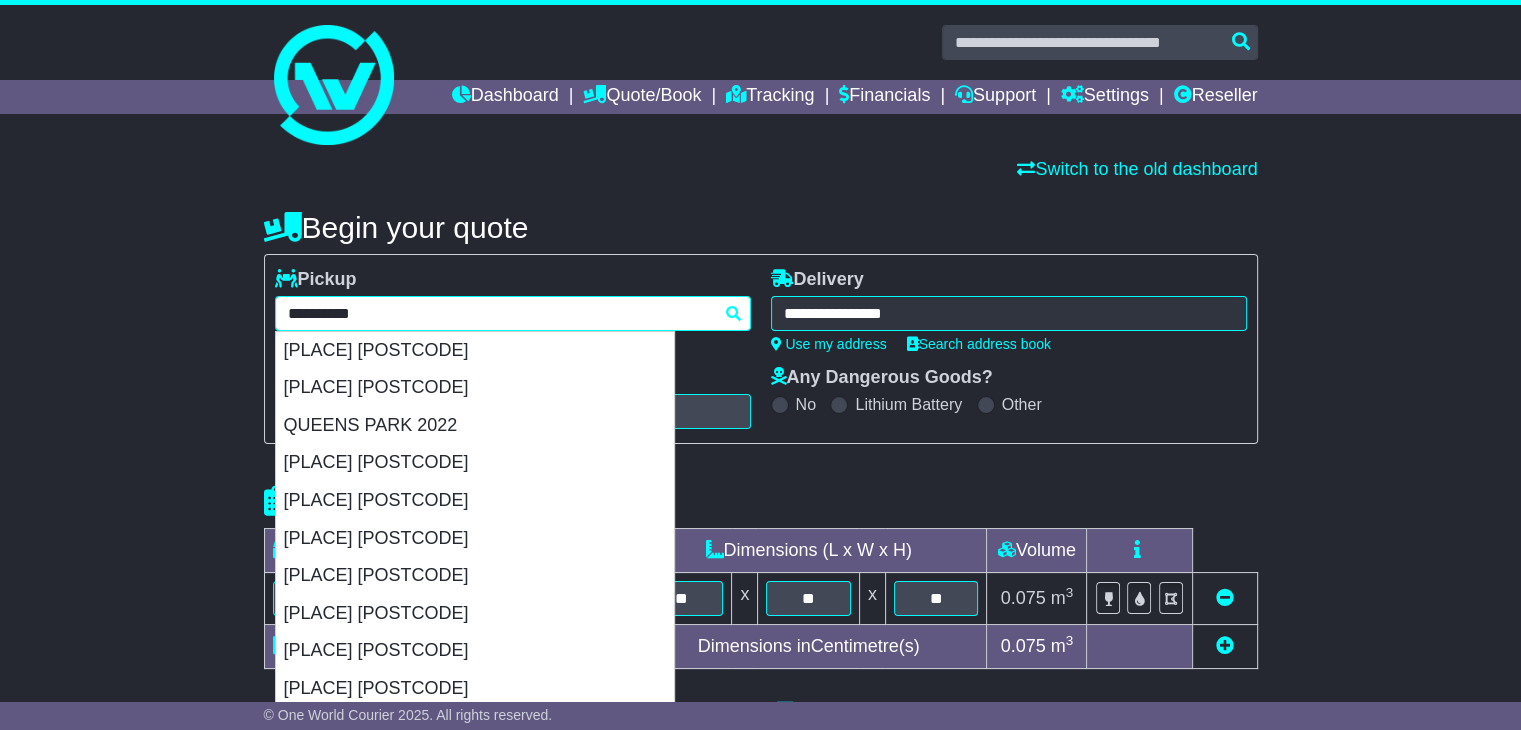 drag, startPoint x: 394, startPoint y: 311, endPoint x: 136, endPoint y: 313, distance: 258.00775 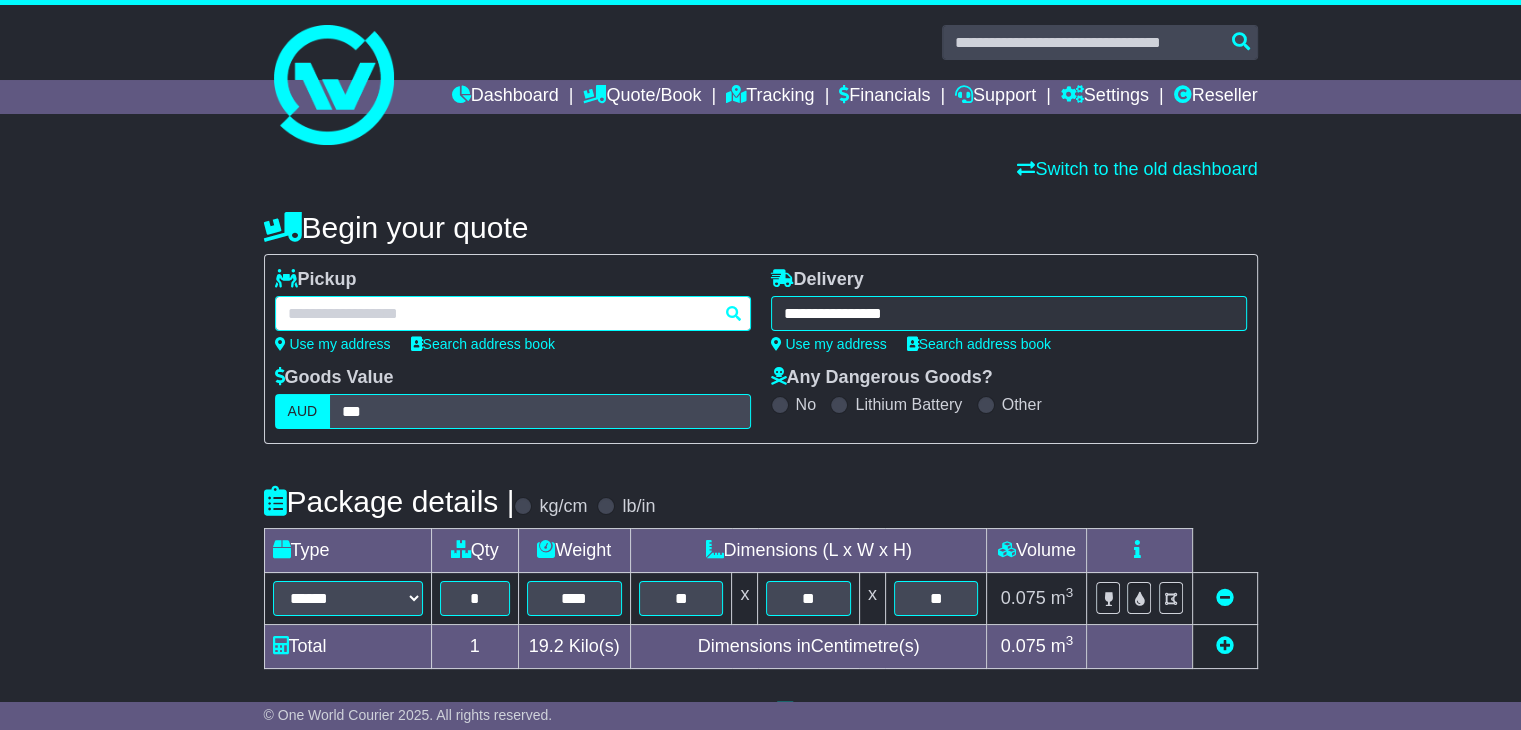 type 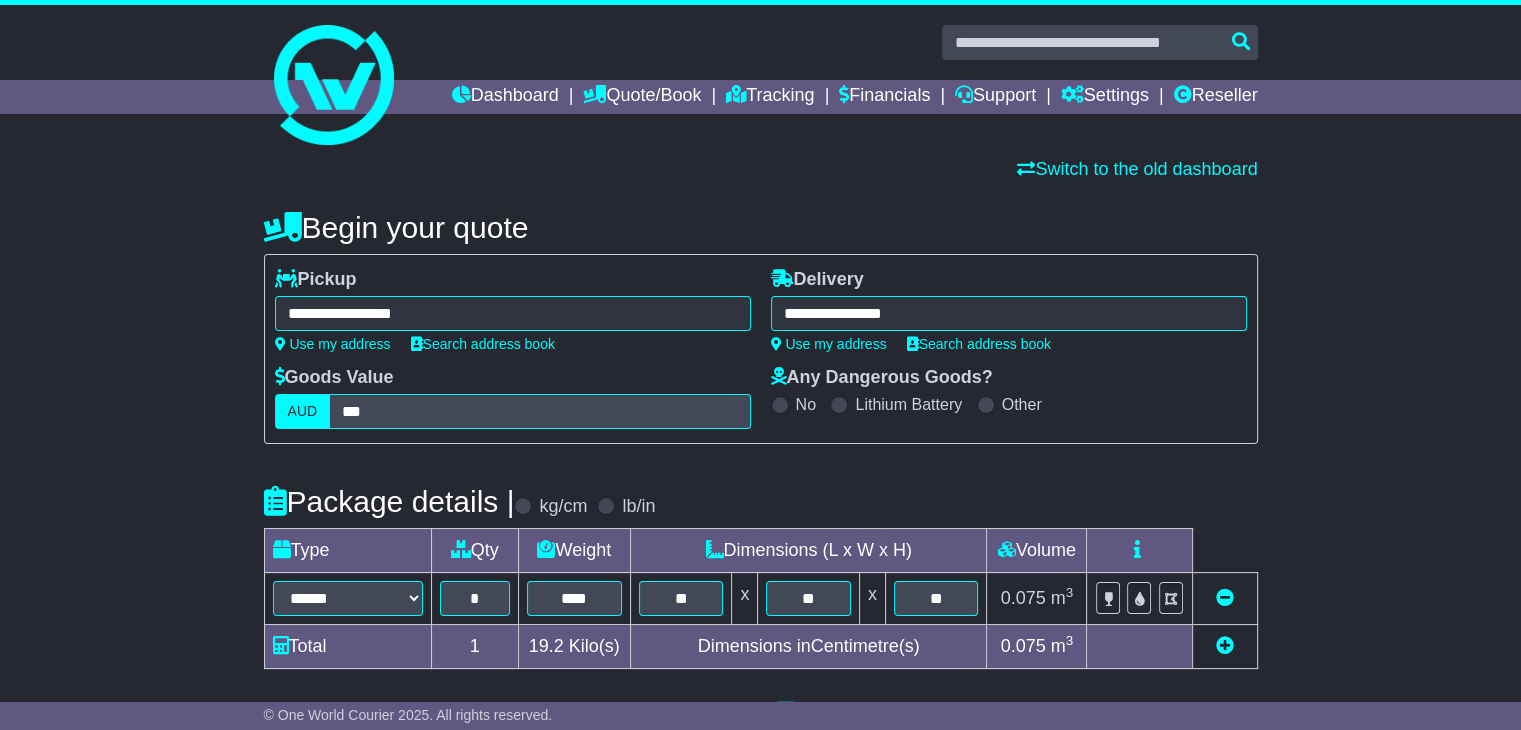 drag, startPoint x: 404, startPoint y: 373, endPoint x: 248, endPoint y: 376, distance: 156.02884 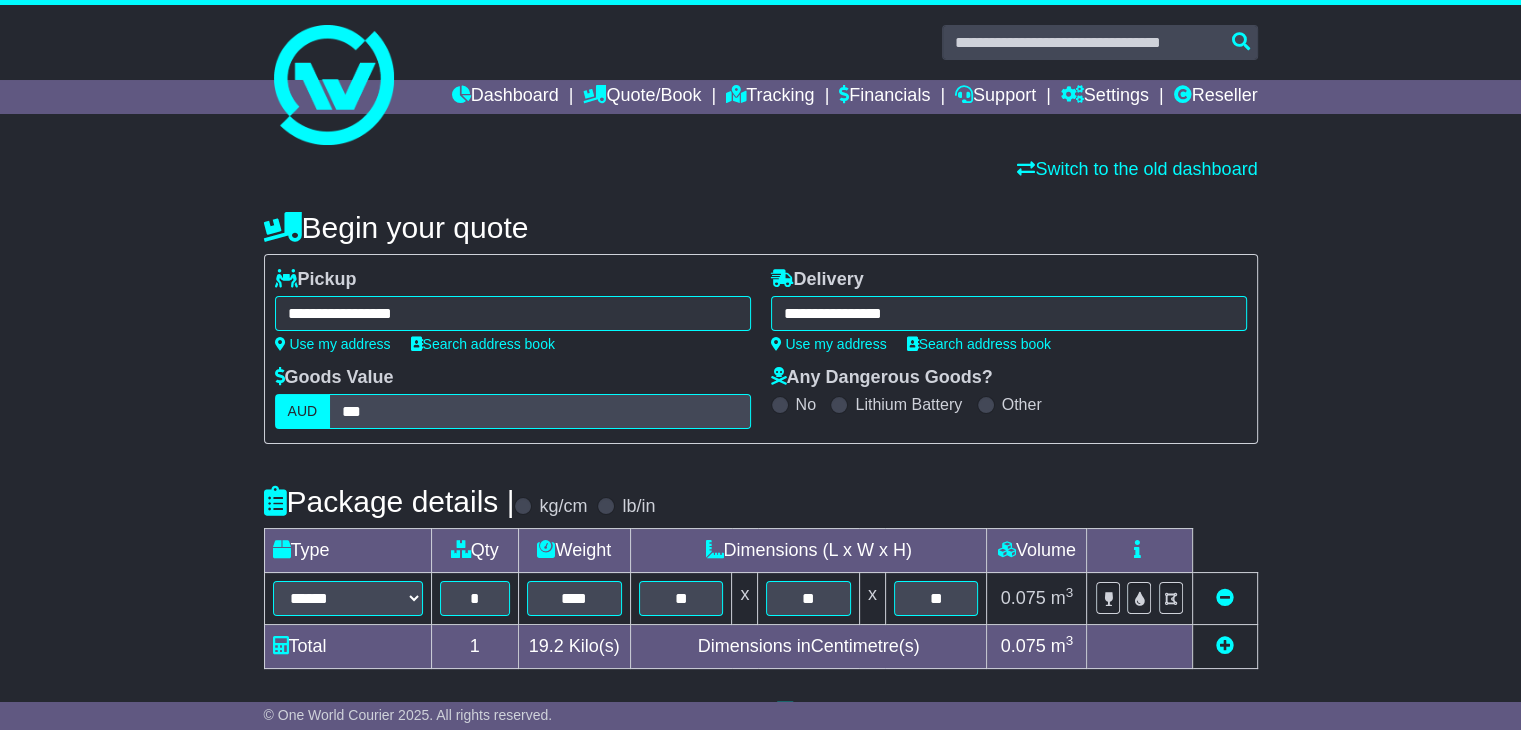 click on "**********" at bounding box center (760, 713) 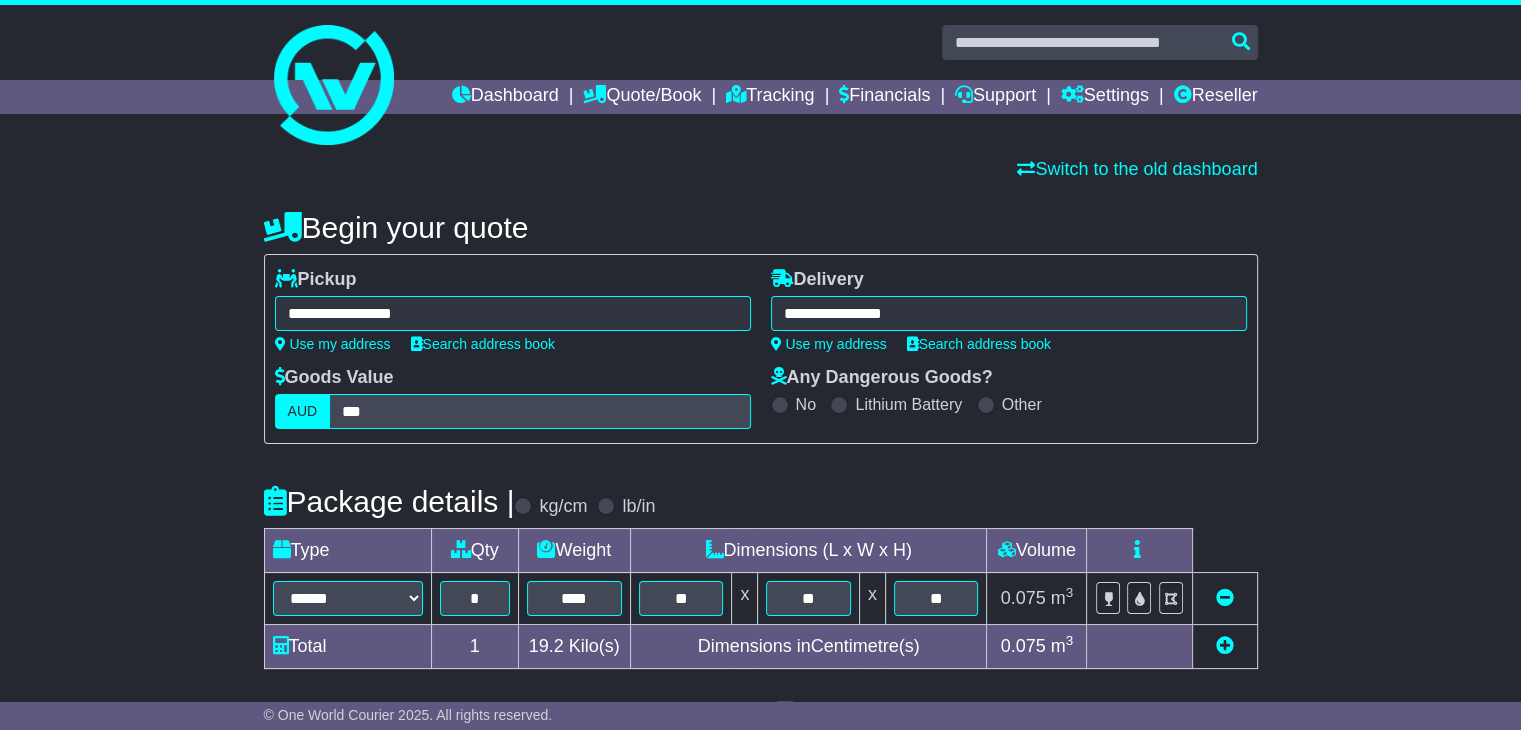 click on "**********" at bounding box center (513, 313) 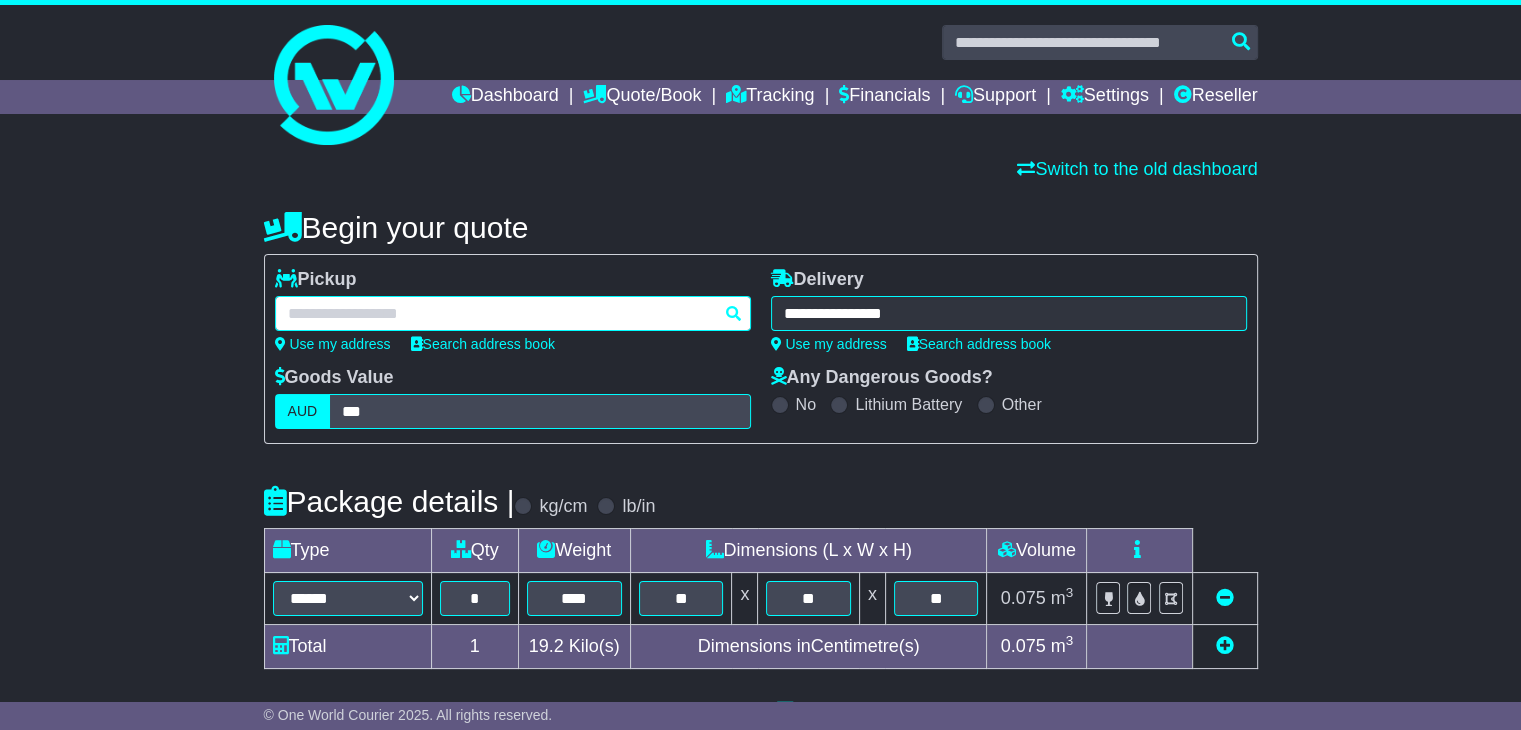click at bounding box center [513, 313] 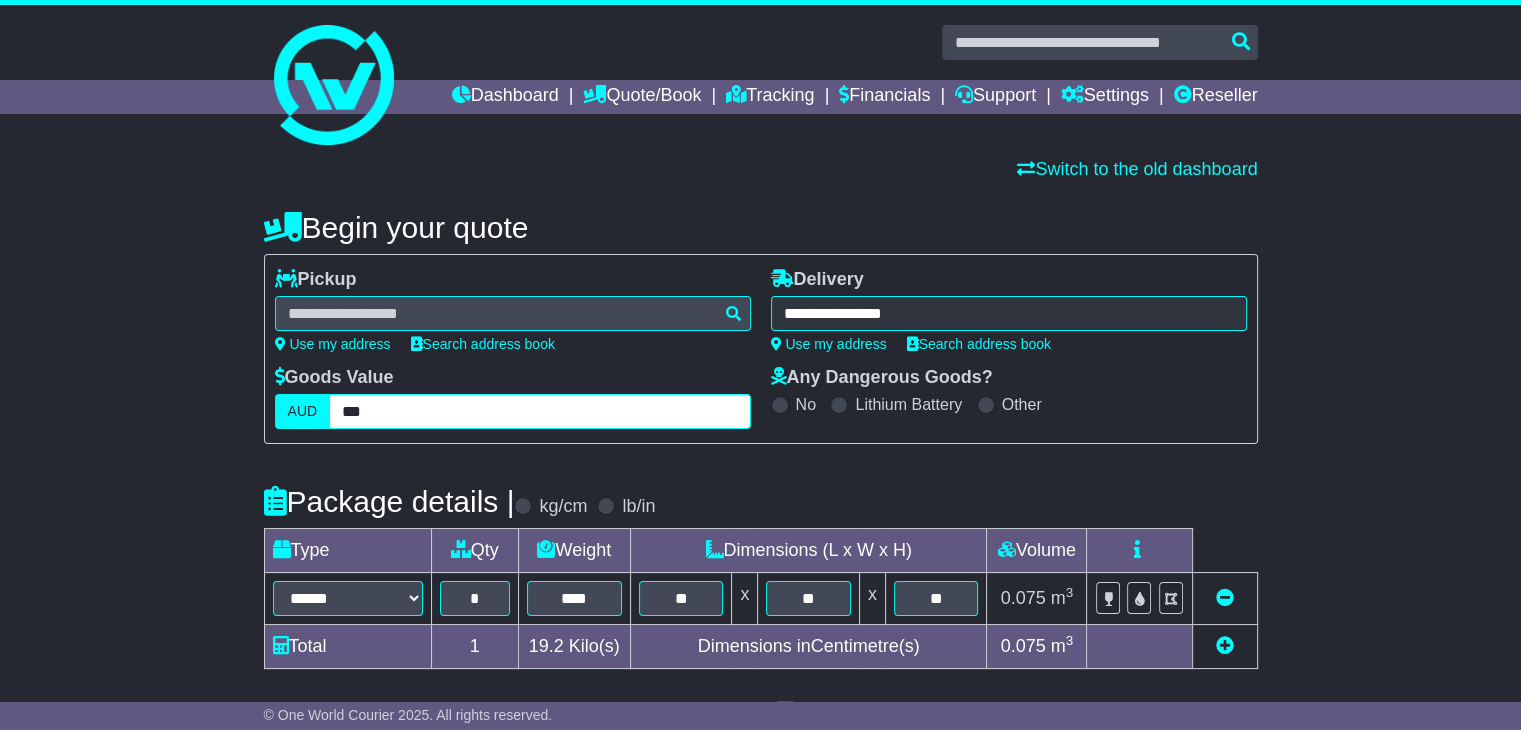 click on "***" at bounding box center (539, 411) 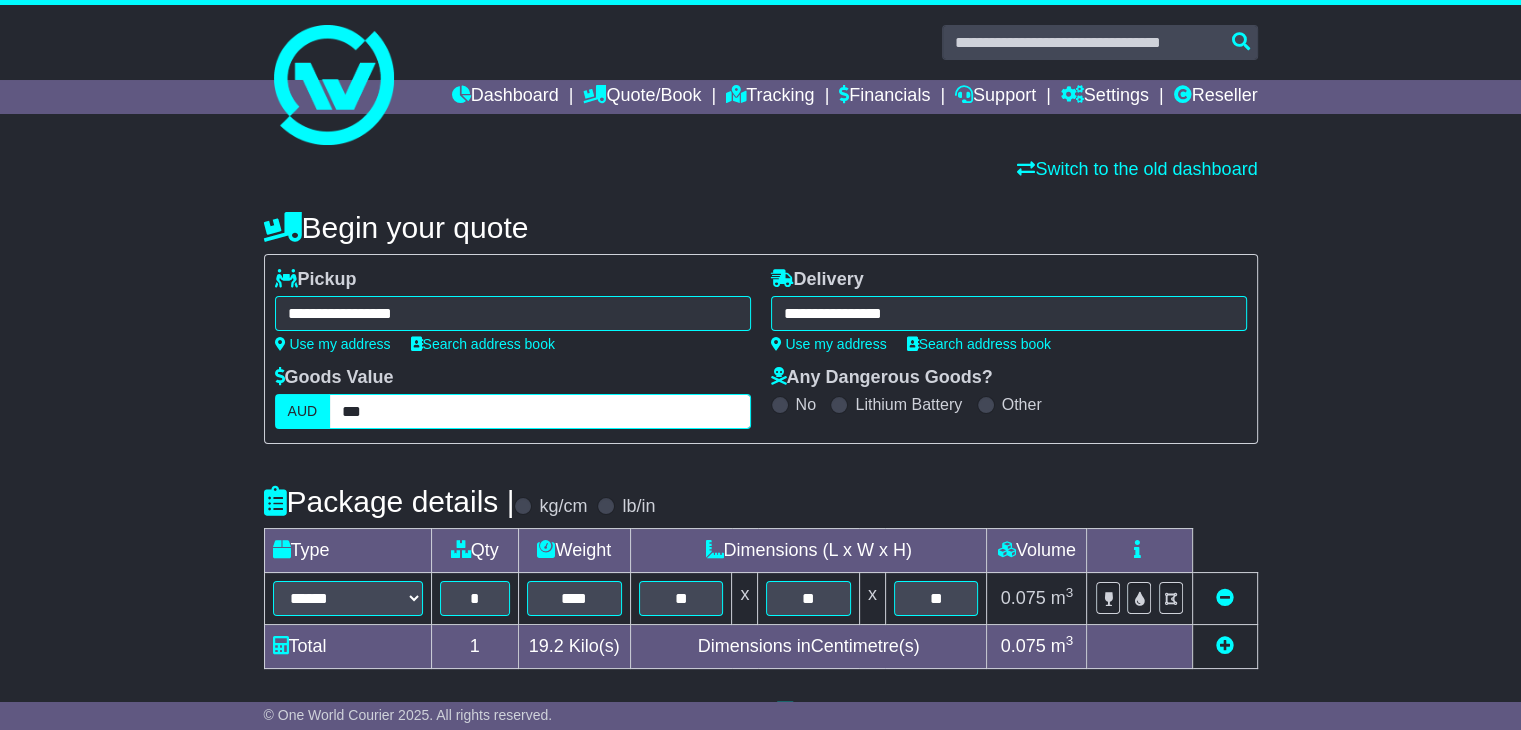 drag, startPoint x: 372, startPoint y: 412, endPoint x: 321, endPoint y: 412, distance: 51 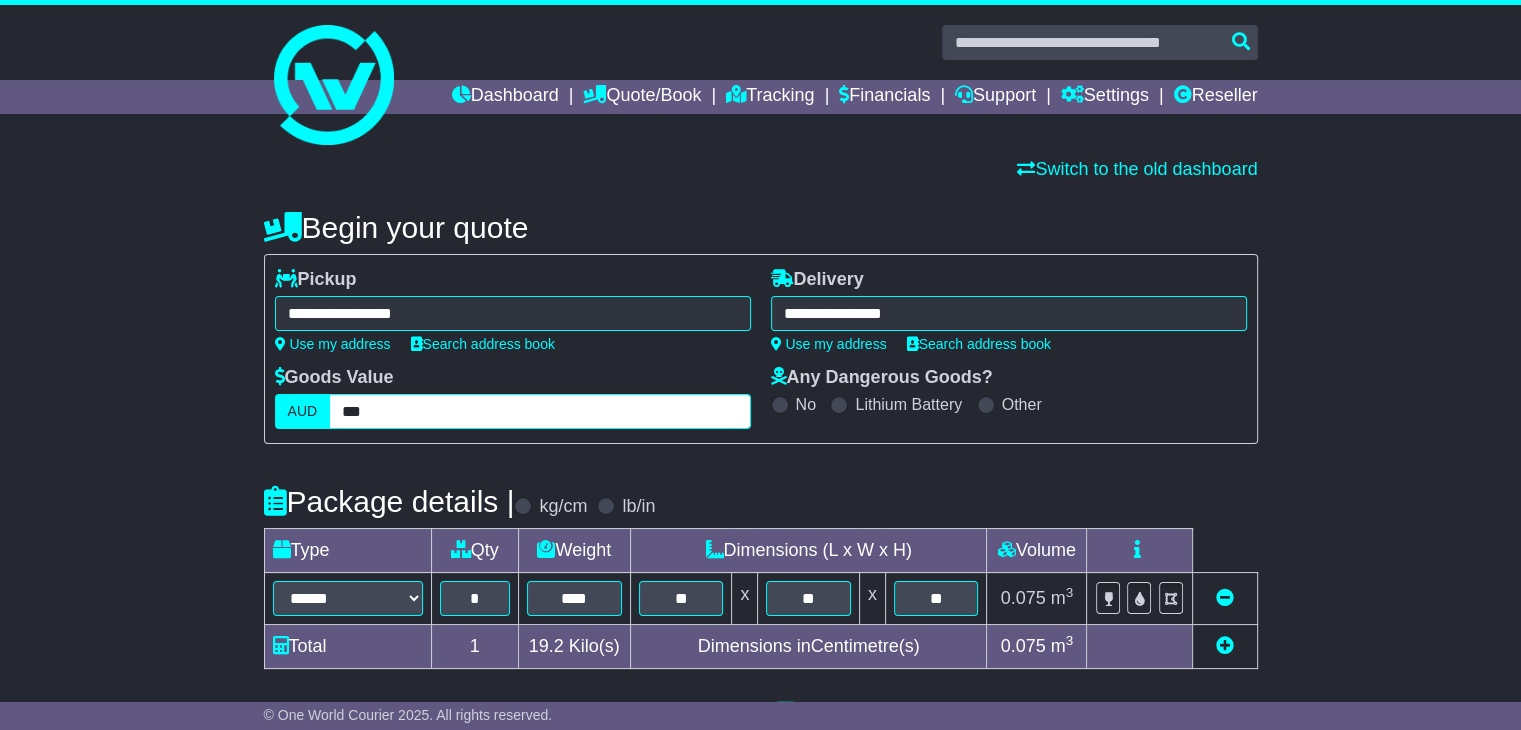type on "***" 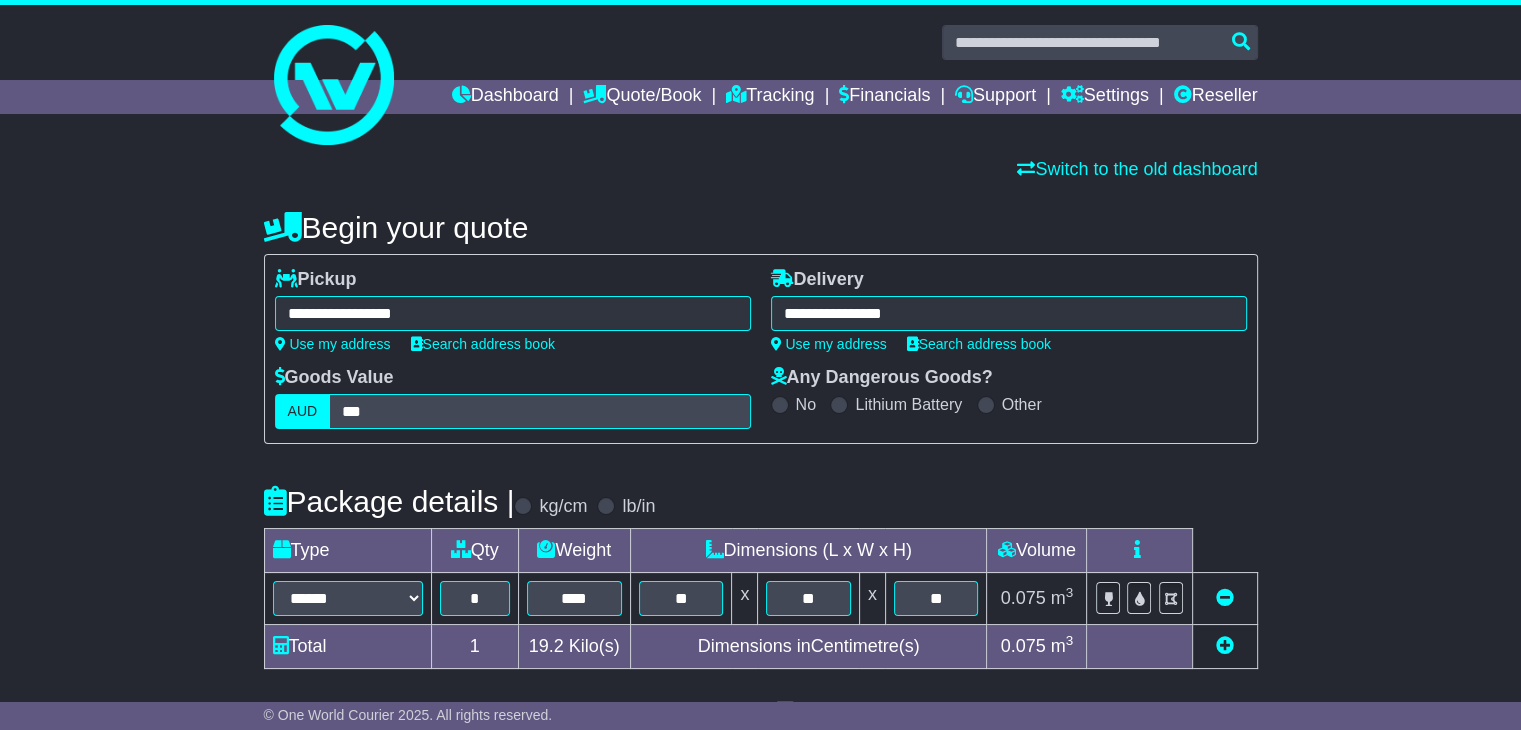 click on "Package details |
kg/cm
lb/in" at bounding box center [761, 501] 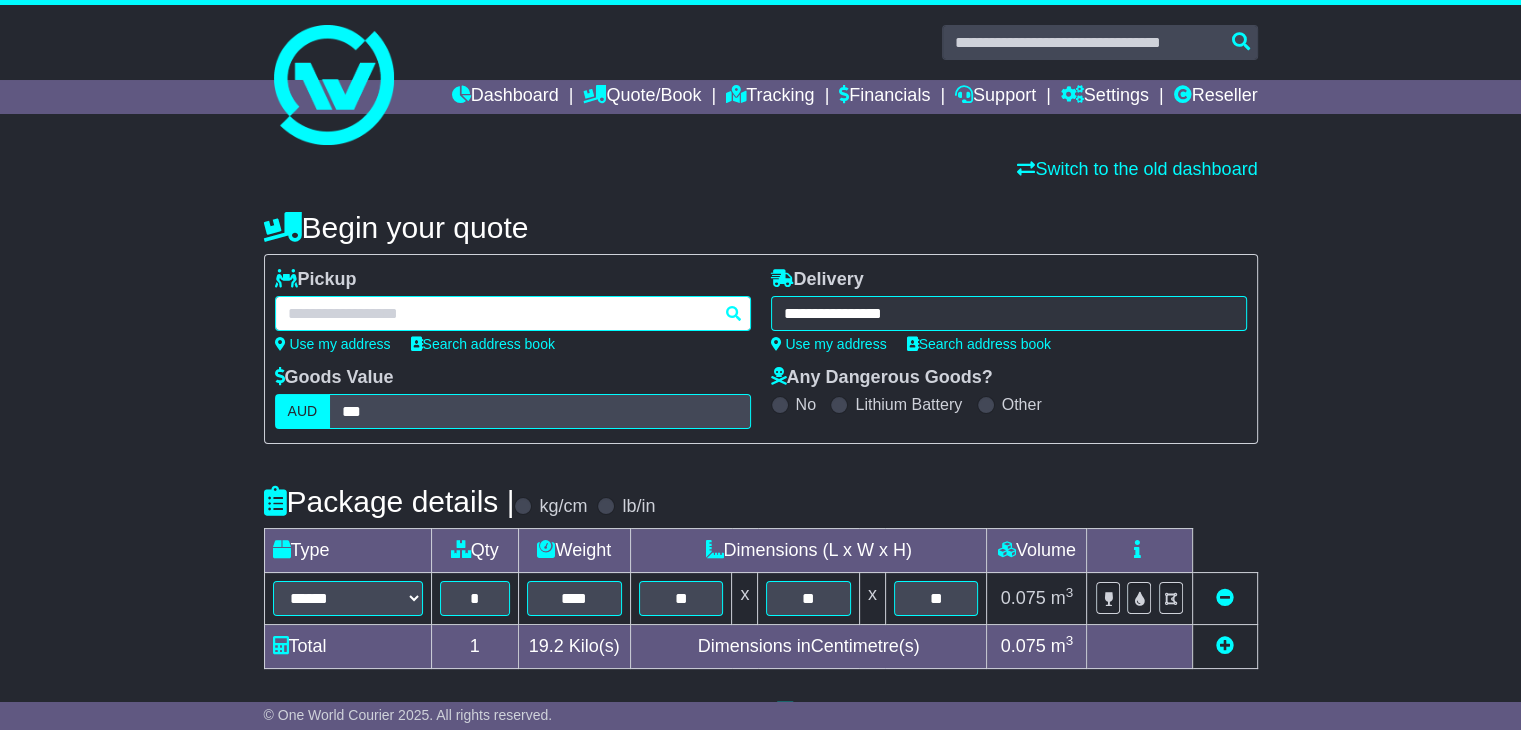 click on "**********" at bounding box center (513, 313) 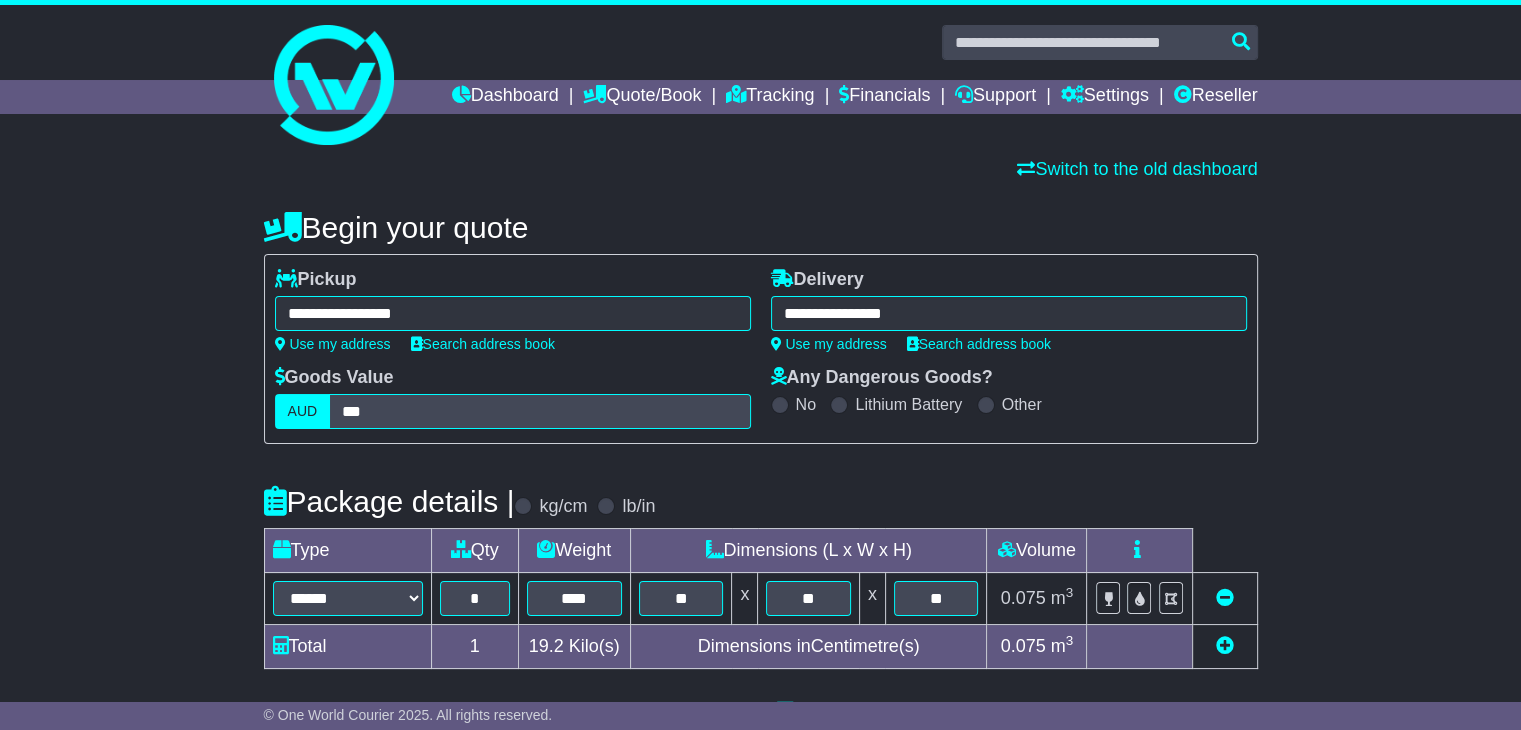 click on "Goods Value
AUD
***" at bounding box center (513, 398) 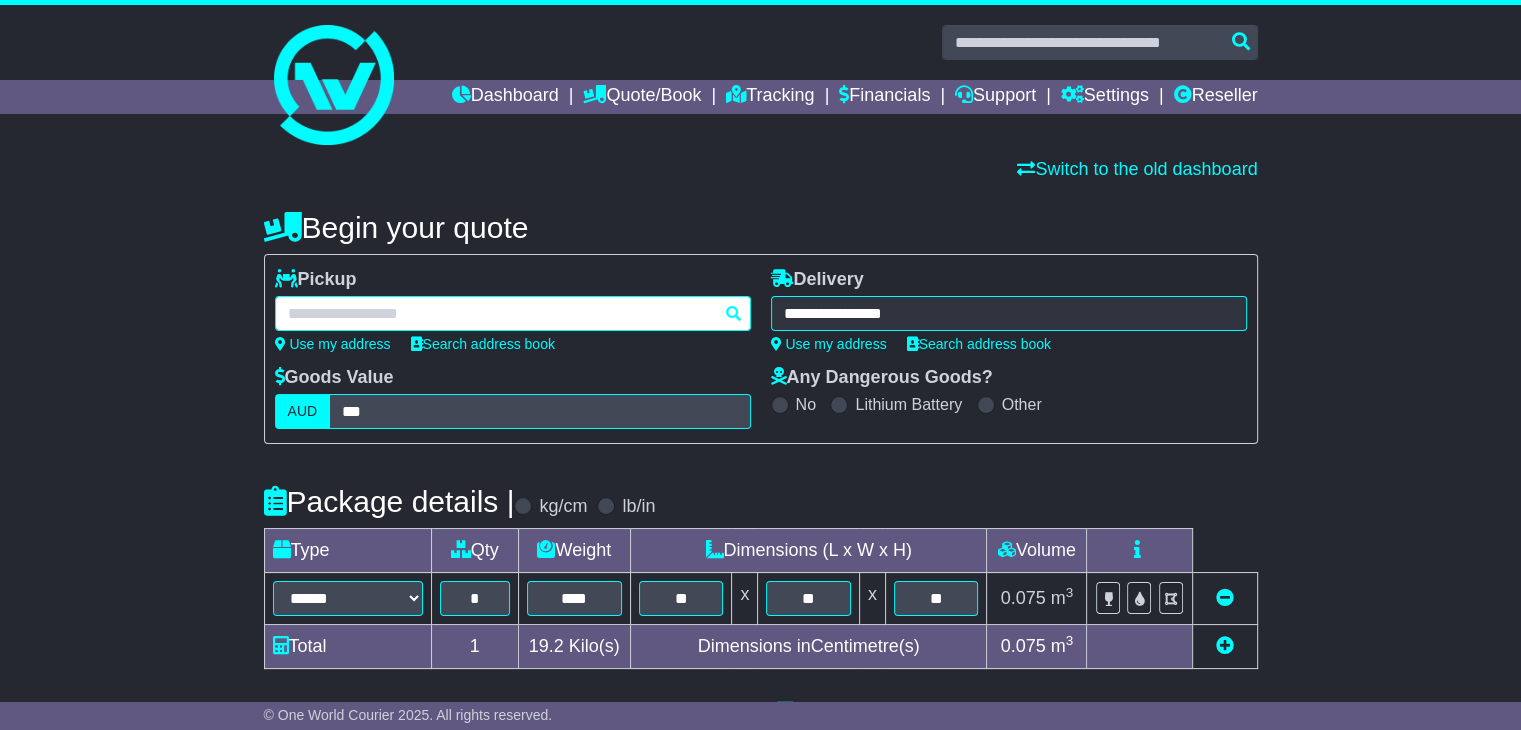 click on "**********" at bounding box center [513, 313] 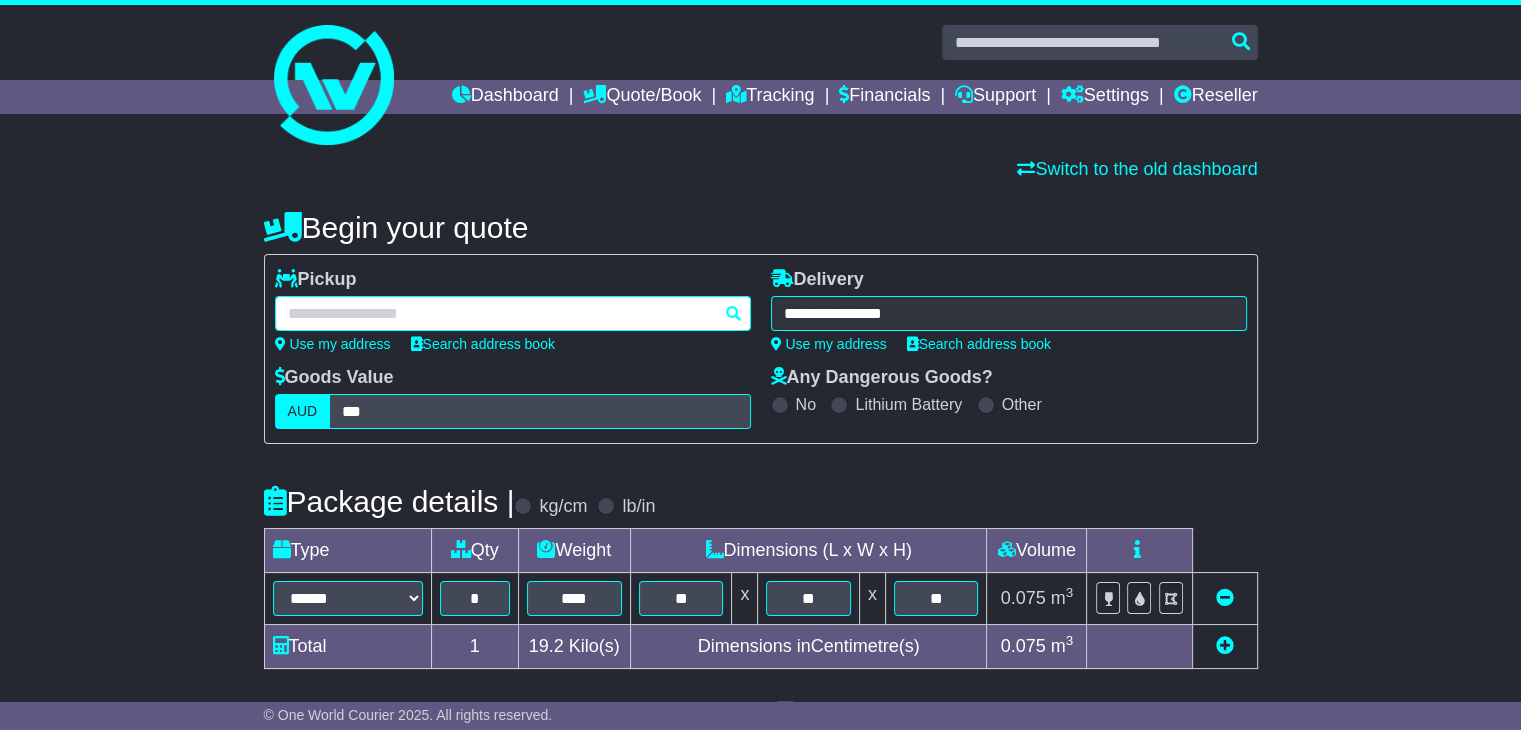 click at bounding box center (513, 313) 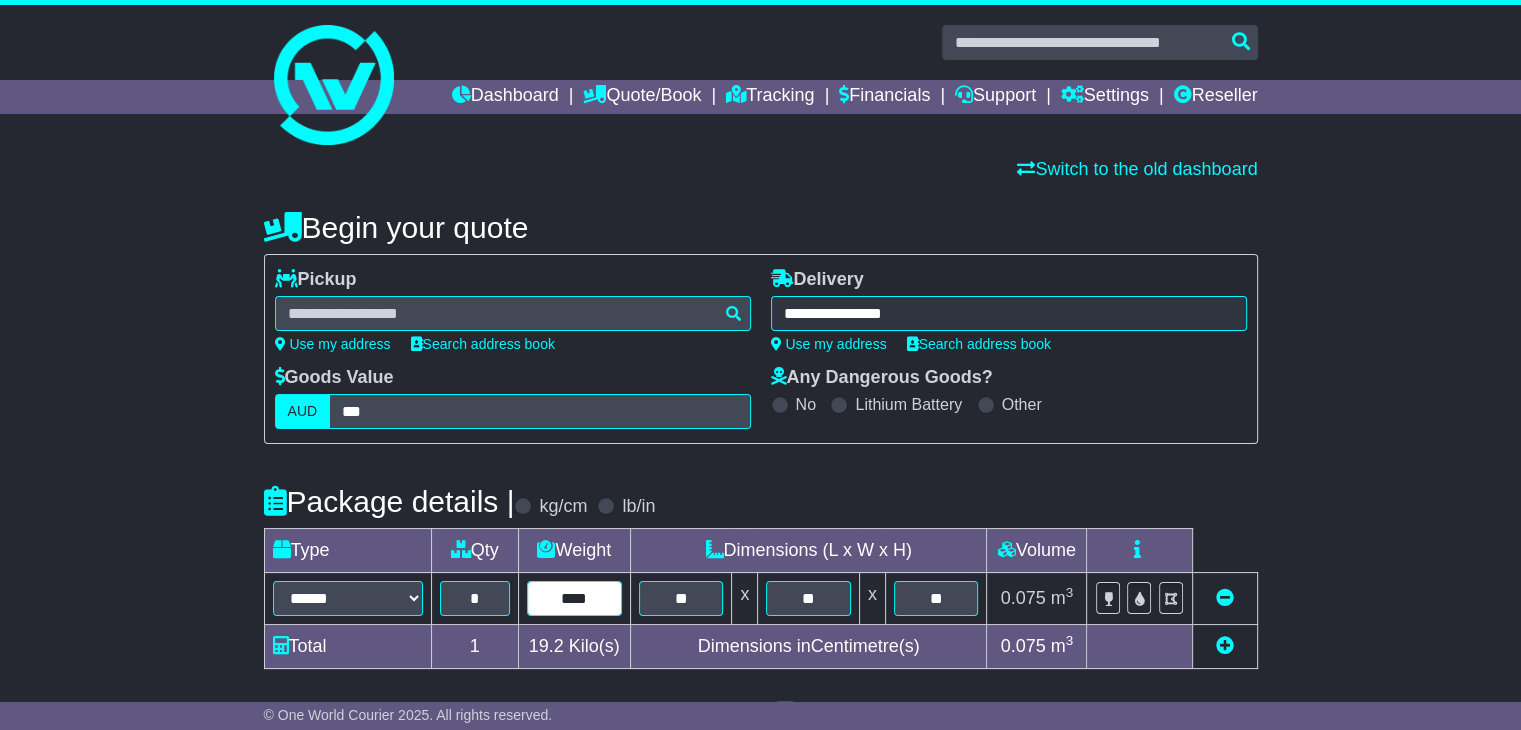 drag, startPoint x: 608, startPoint y: 584, endPoint x: 503, endPoint y: 570, distance: 105.92922 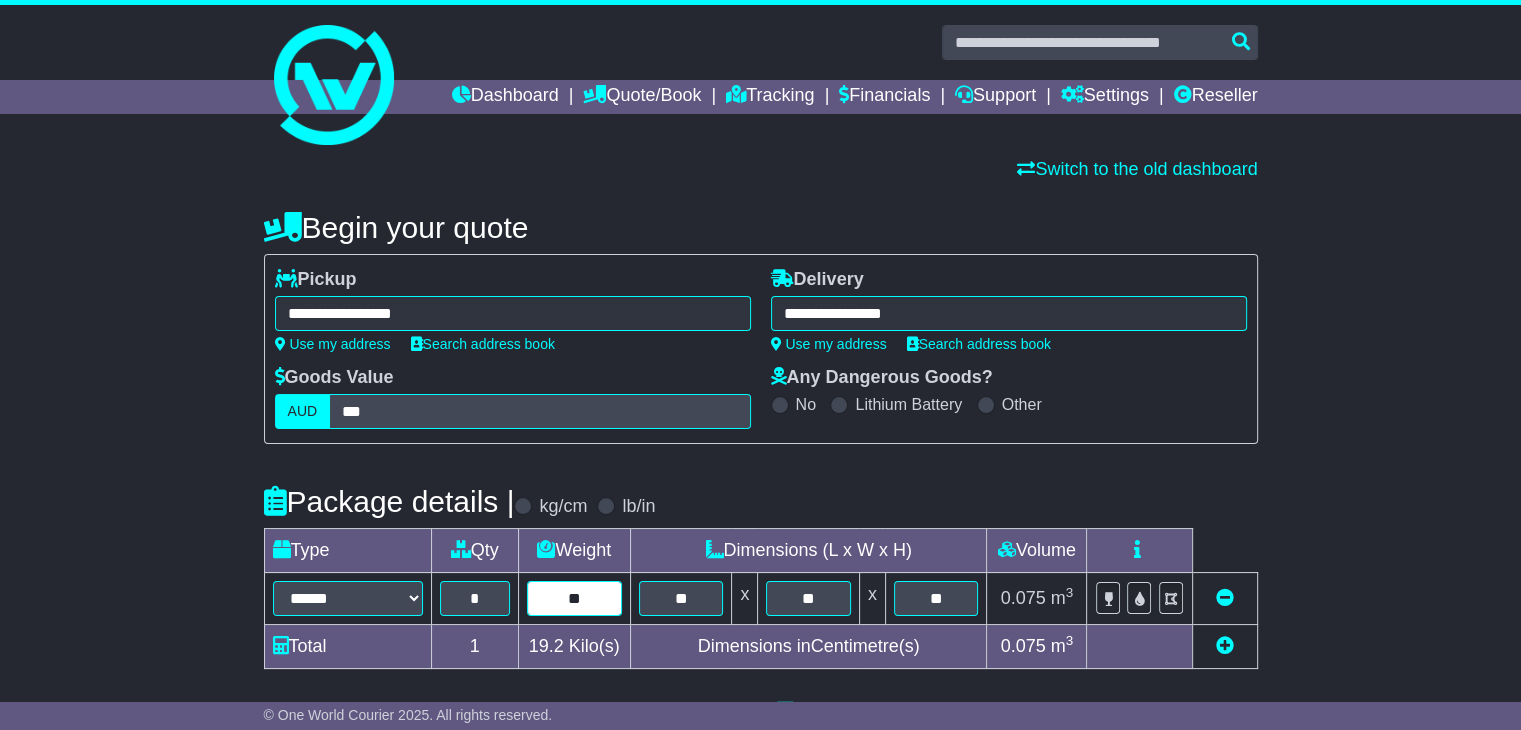 type on "**" 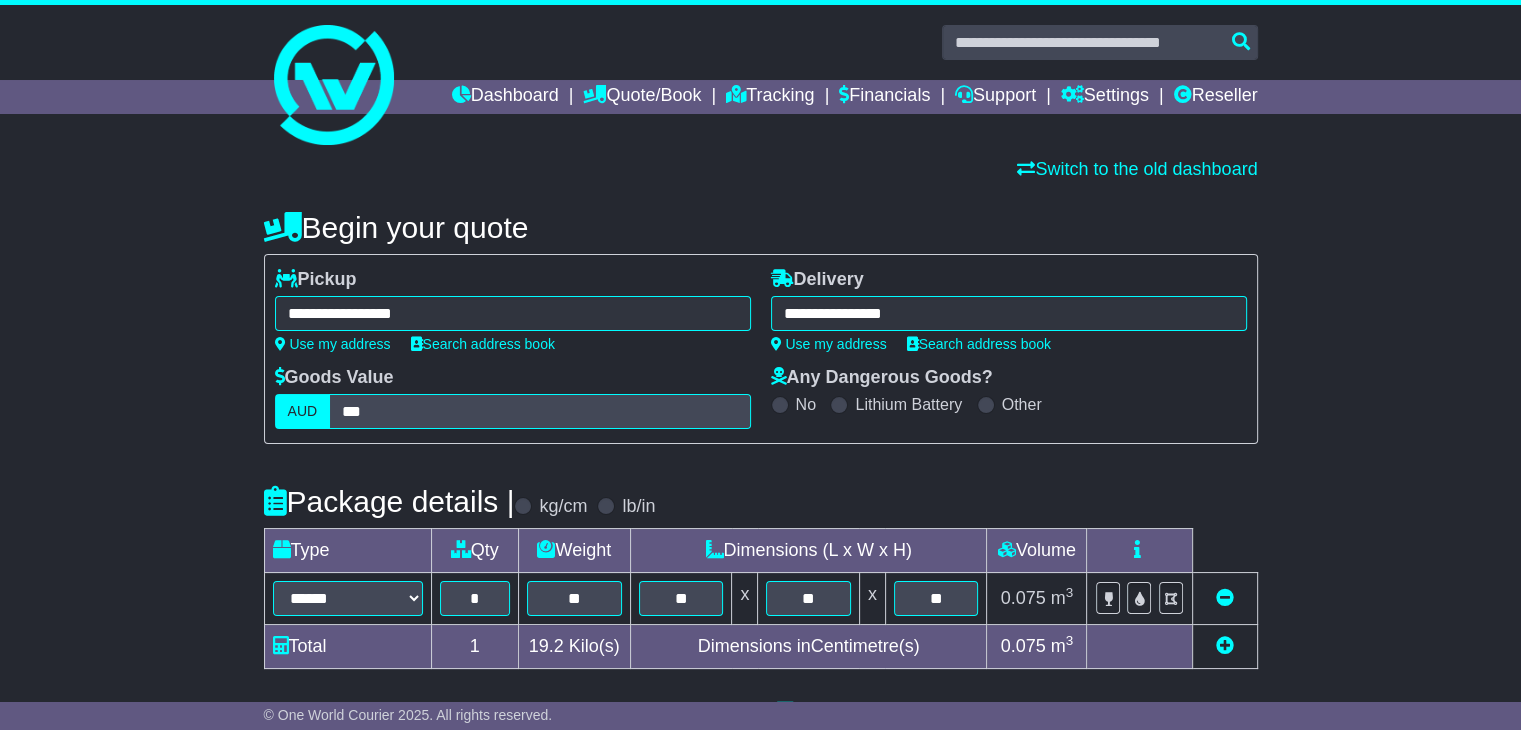 click on "Package details |
kg/cm
lb/in" at bounding box center (761, 501) 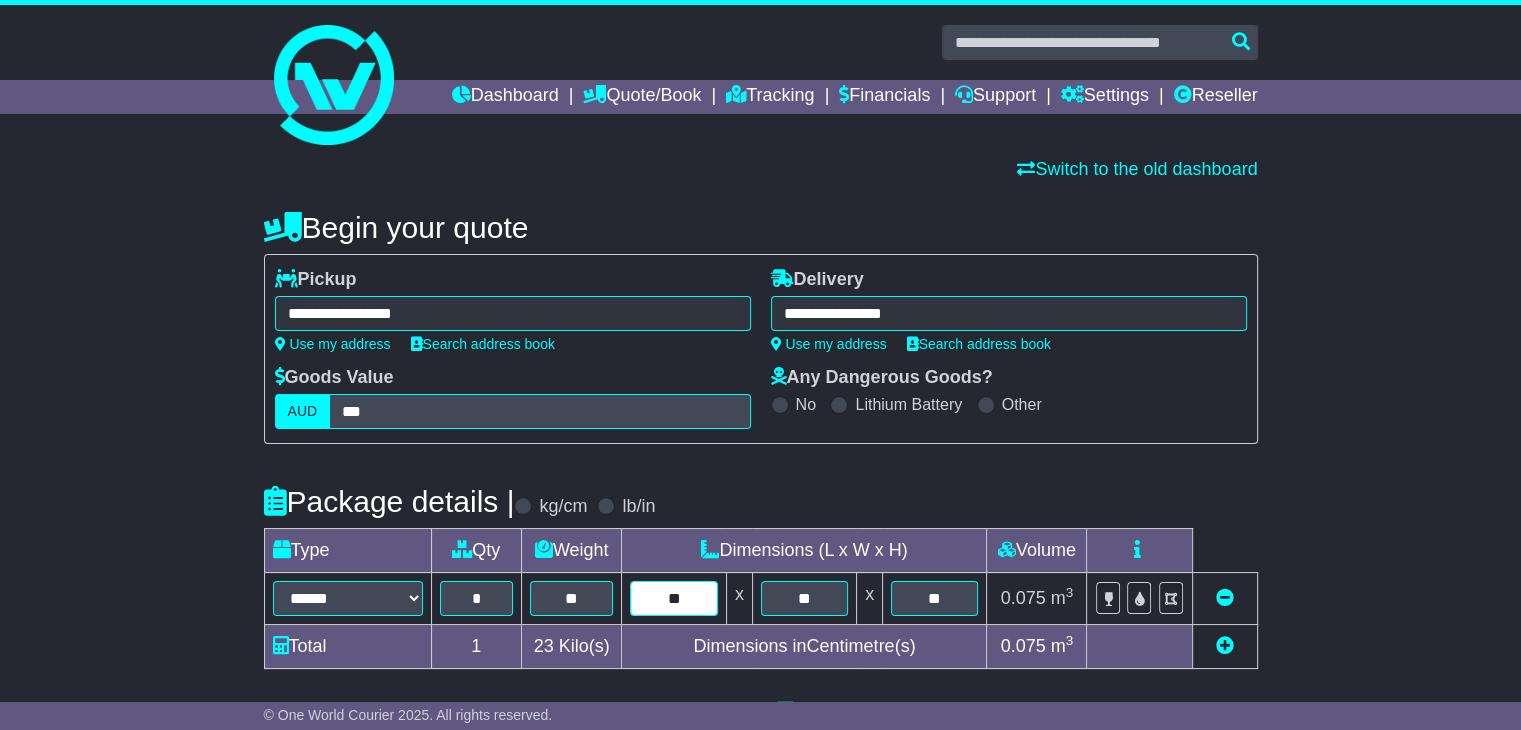 drag, startPoint x: 697, startPoint y: 599, endPoint x: 646, endPoint y: 597, distance: 51.0392 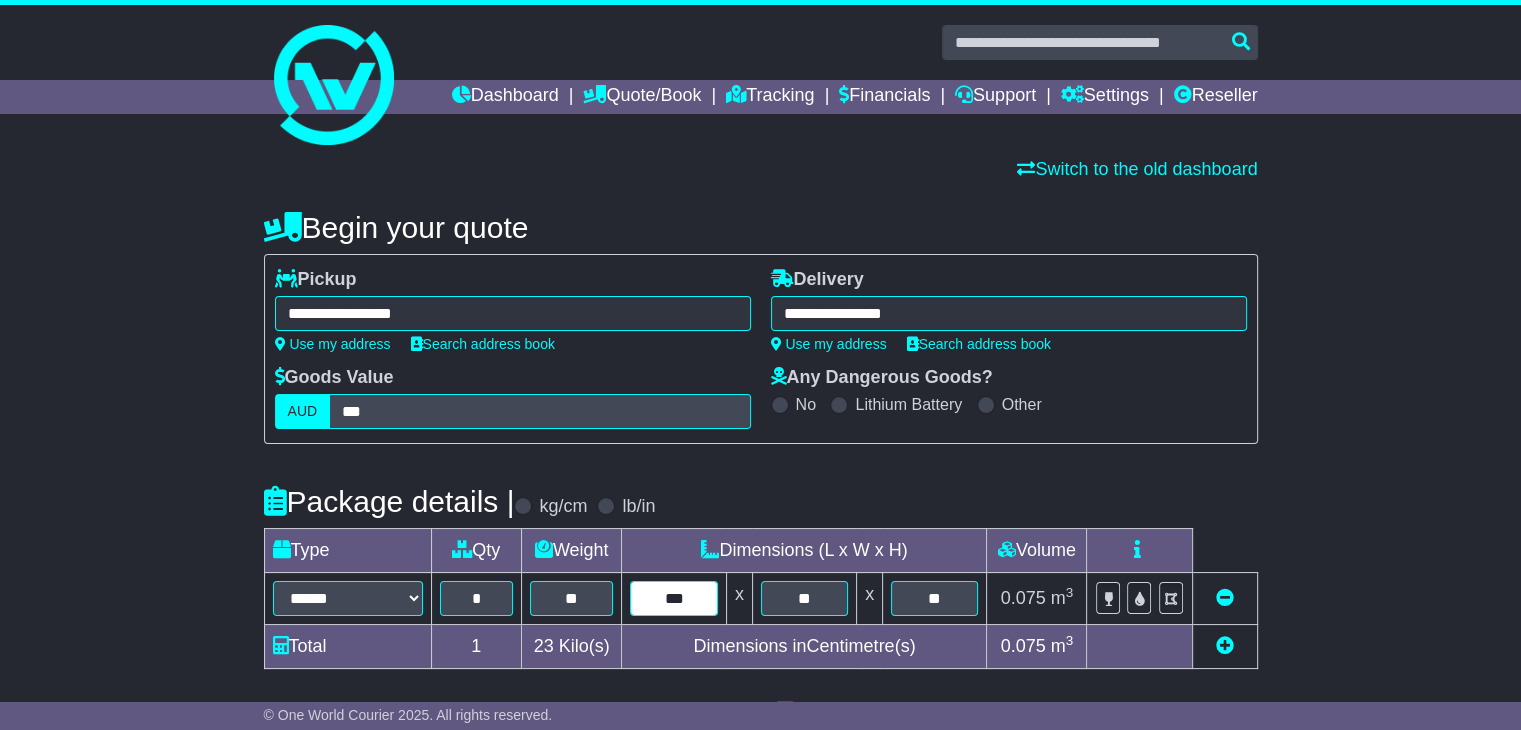 type on "***" 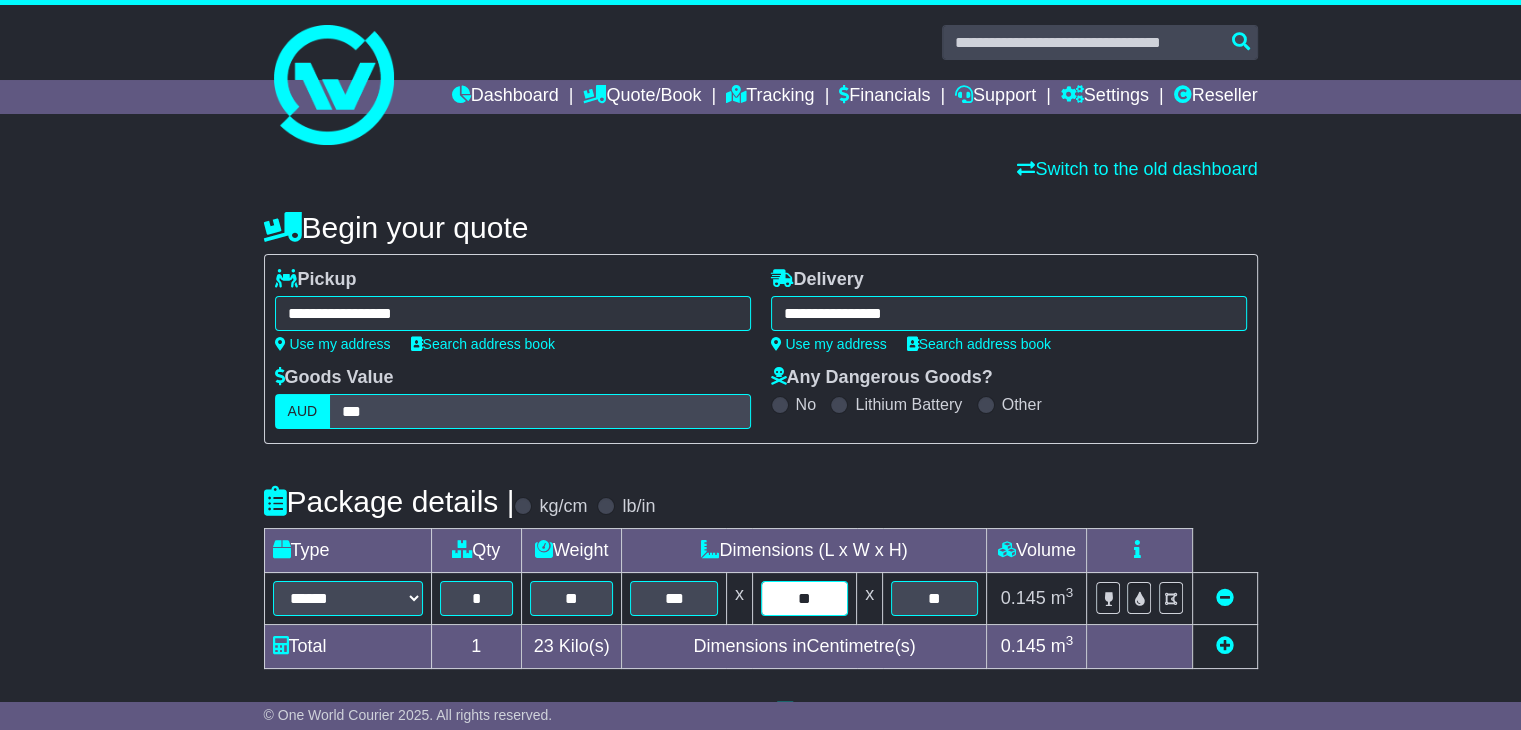 drag, startPoint x: 796, startPoint y: 604, endPoint x: 736, endPoint y: 602, distance: 60.033325 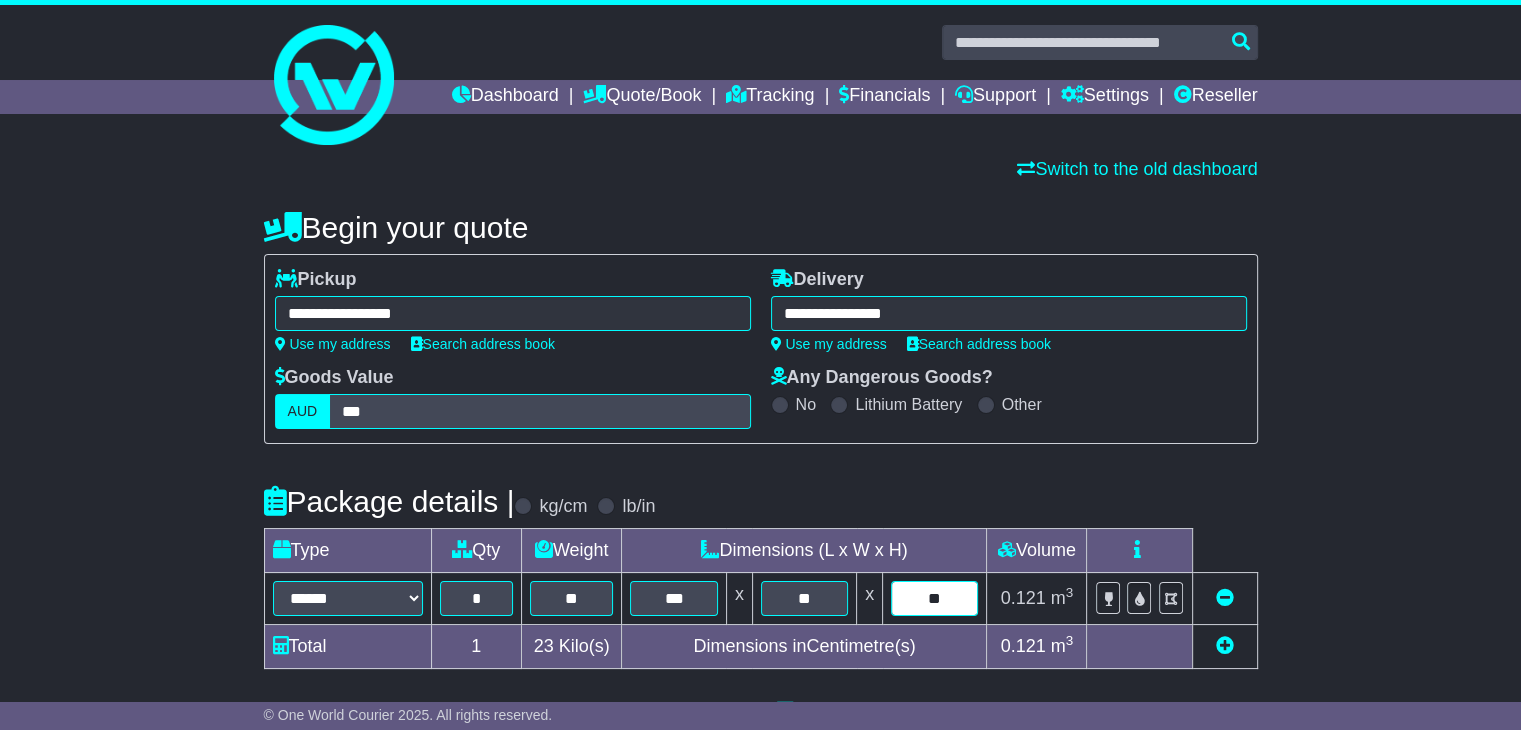 drag, startPoint x: 912, startPoint y: 614, endPoint x: 873, endPoint y: 610, distance: 39.20459 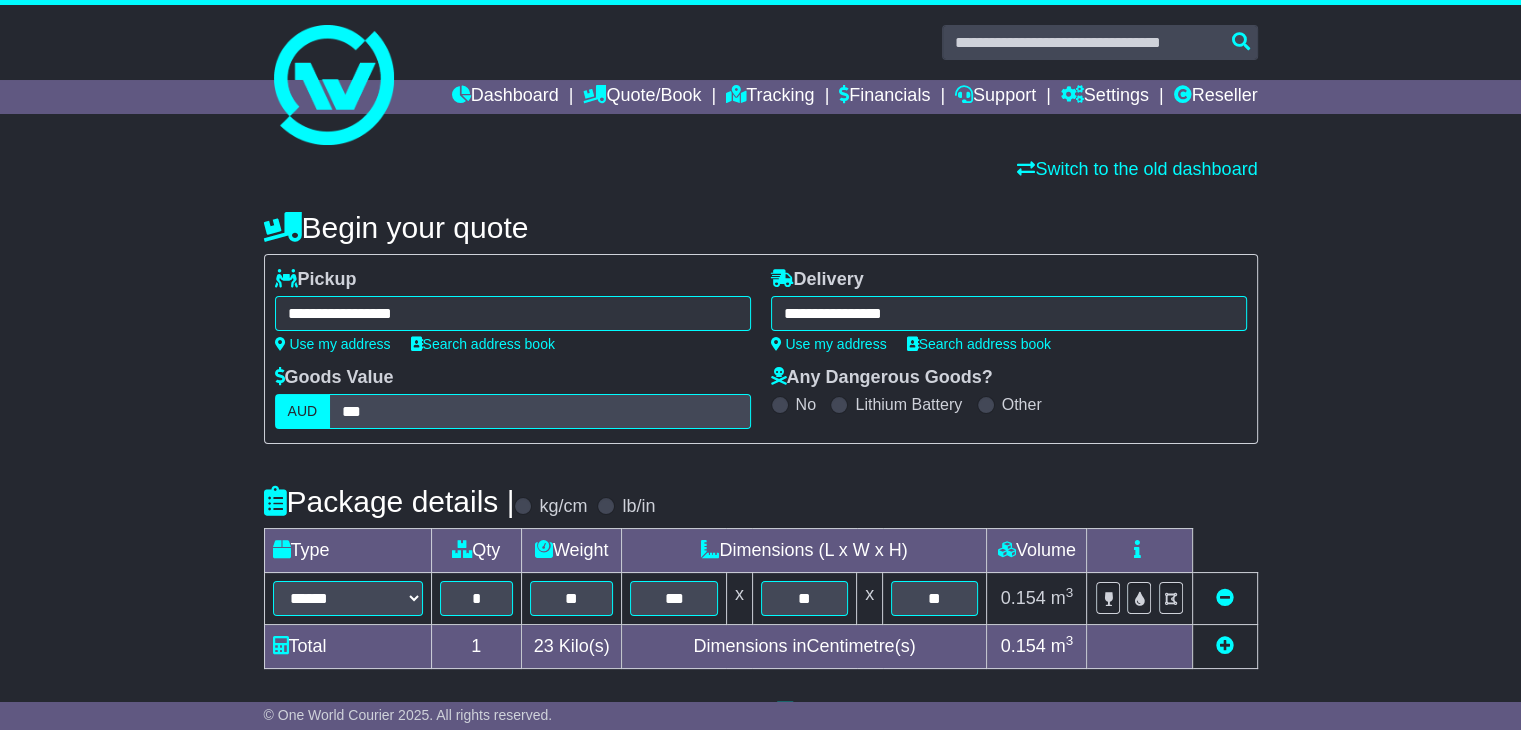 click on "Package details |
kg/cm
lb/in" at bounding box center [761, 501] 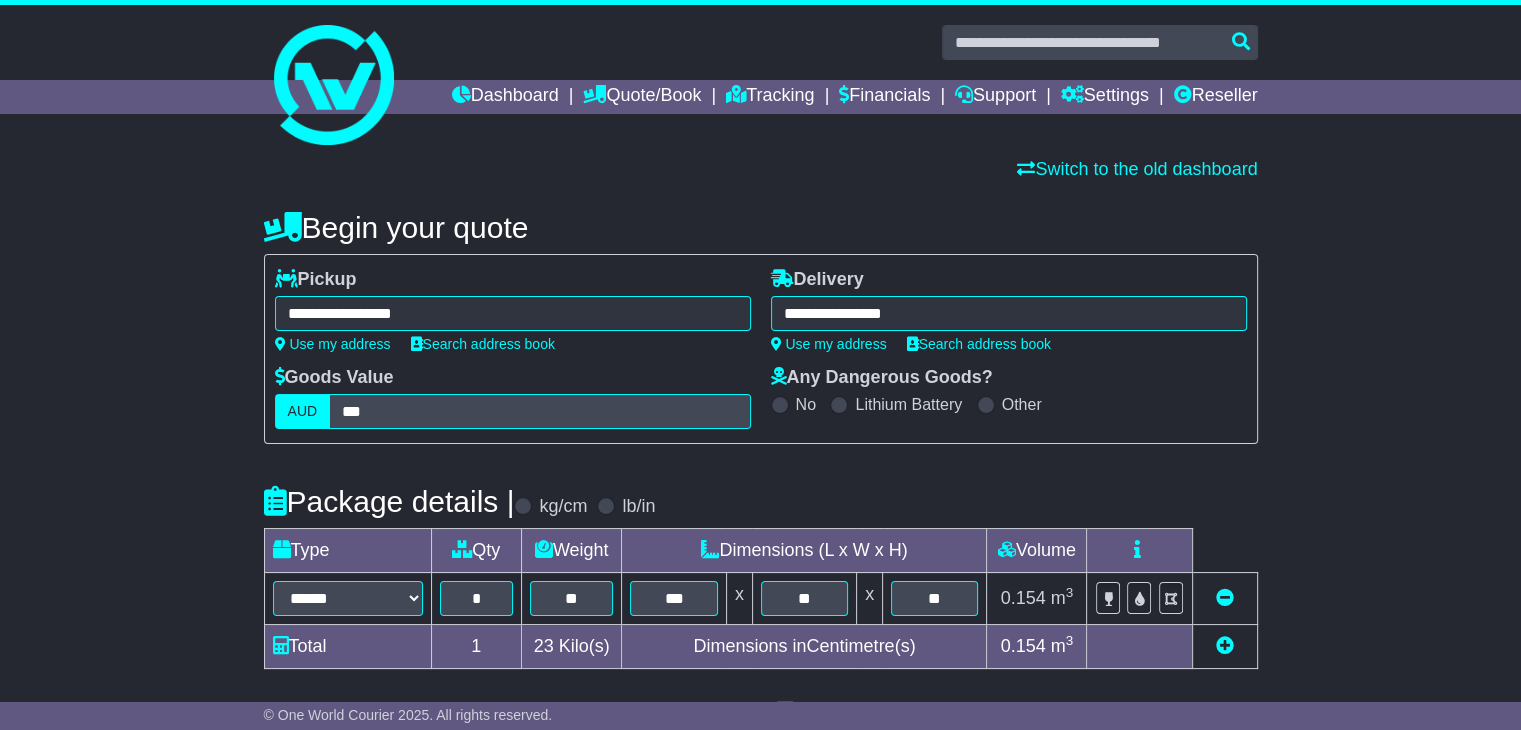 click on "**********" at bounding box center [513, 313] 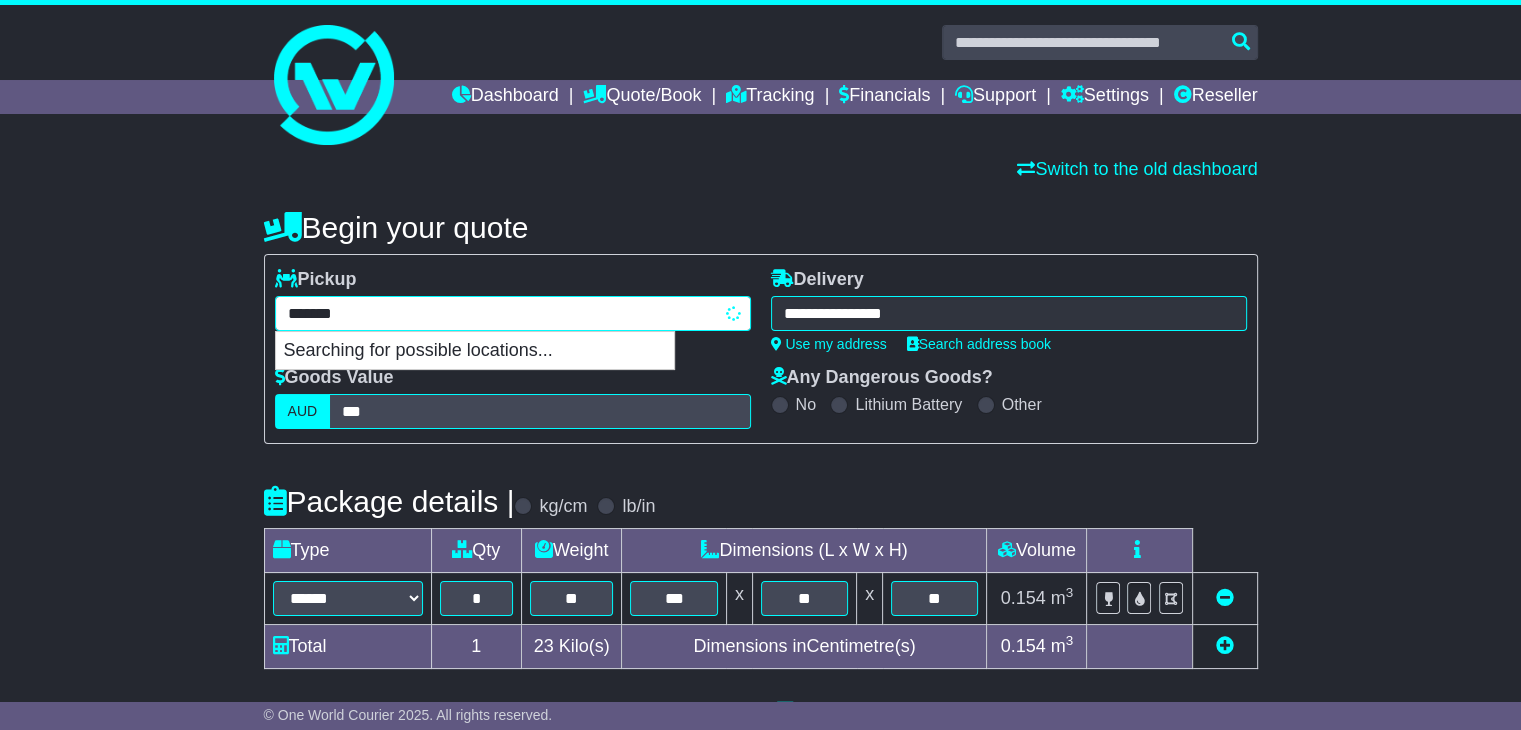 type on "********" 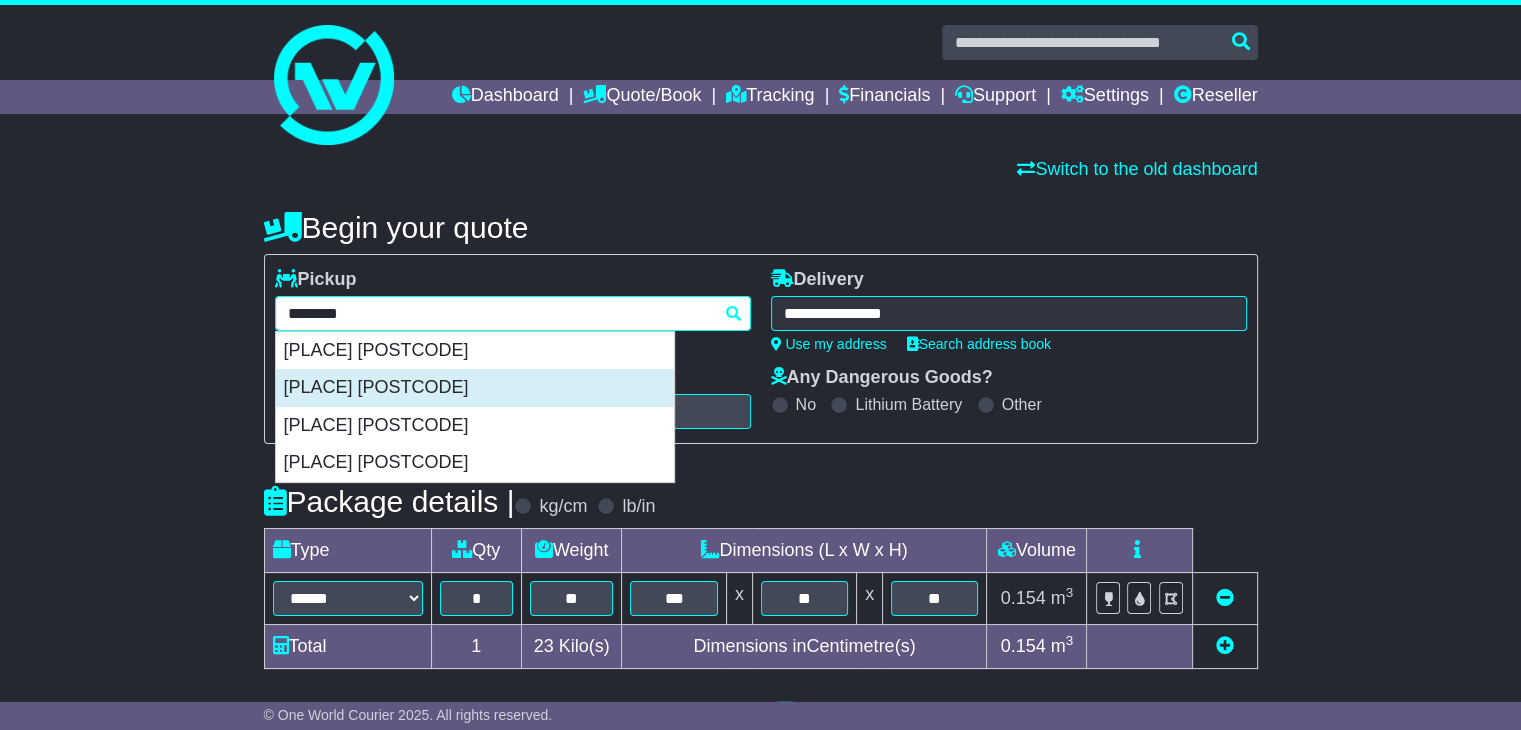 click on "MULGRAVE 3170" at bounding box center [475, 388] 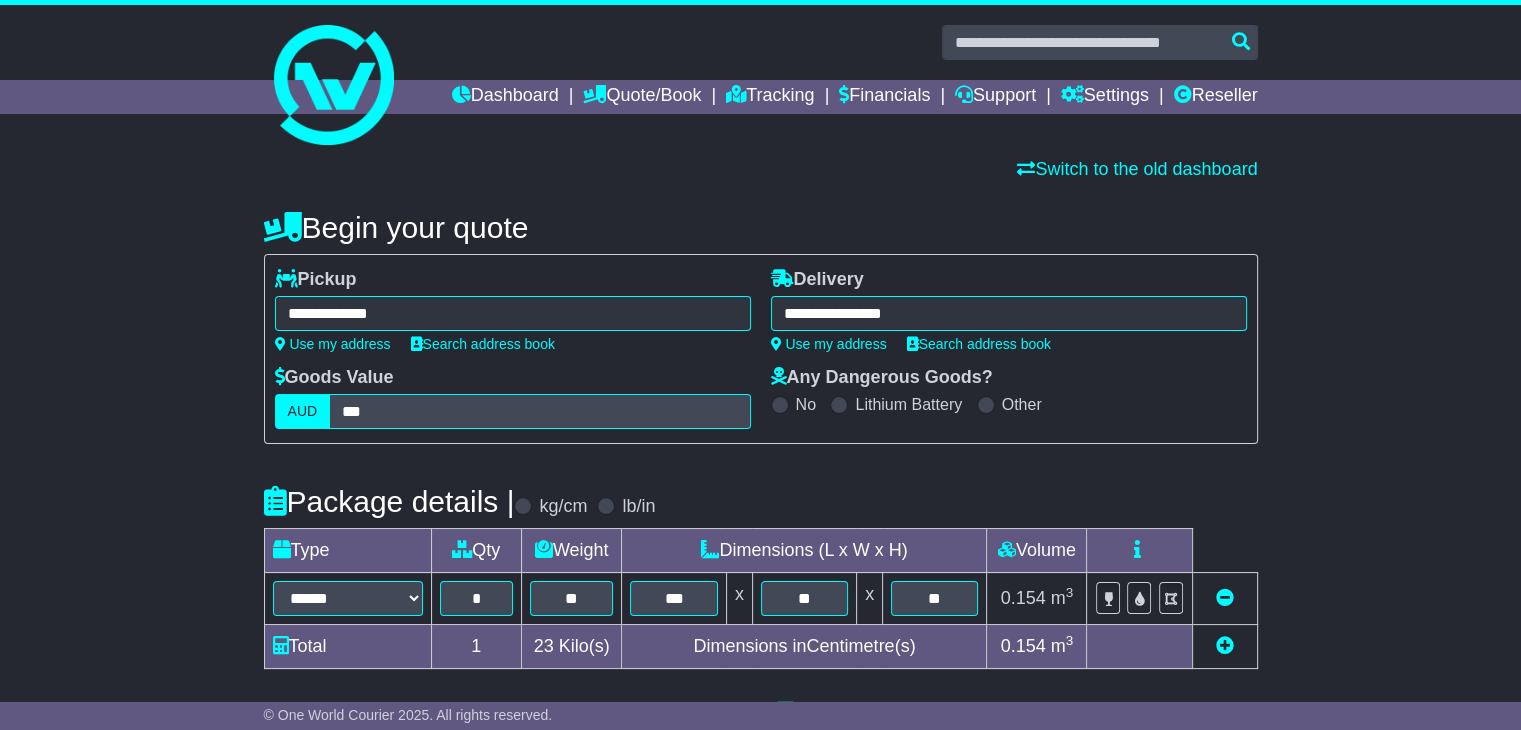 type on "**********" 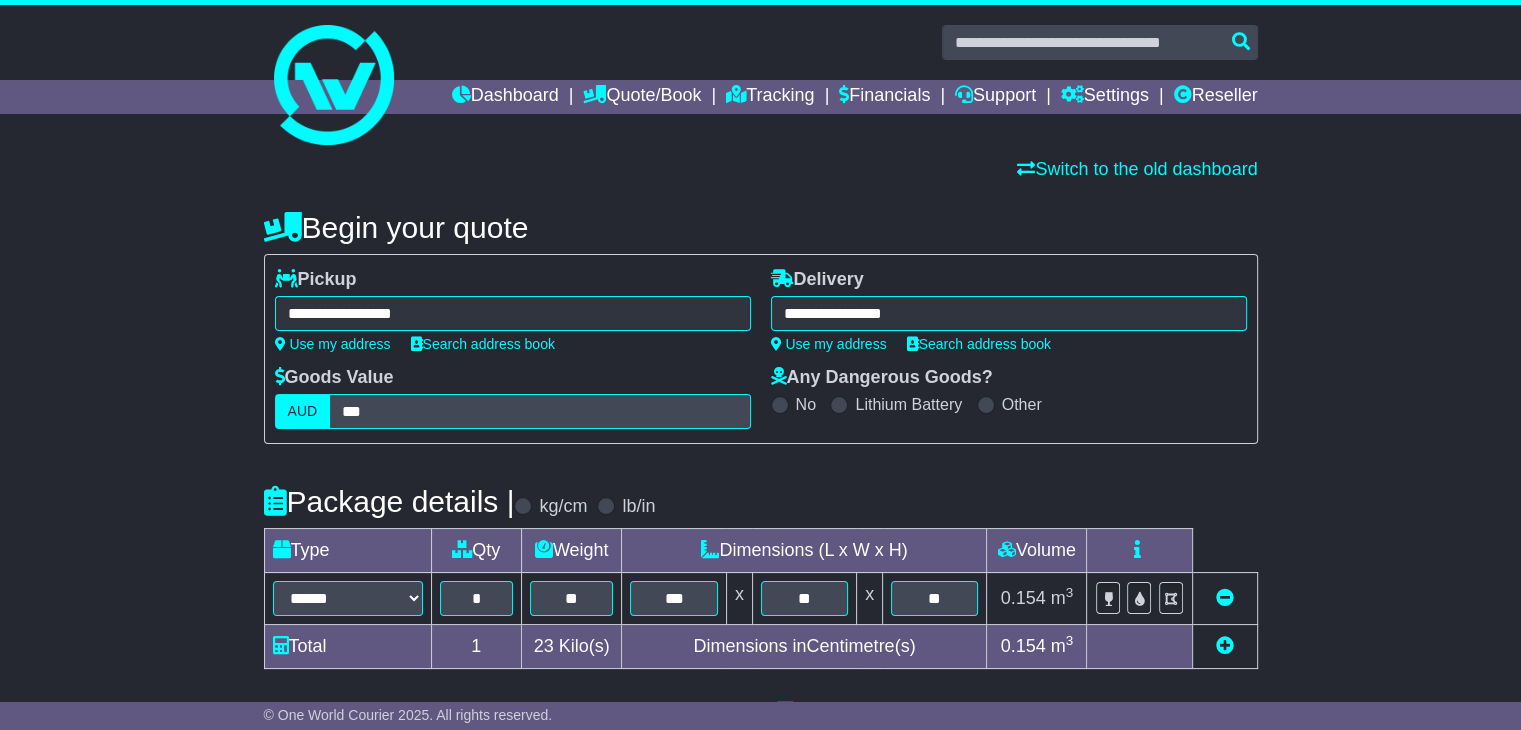 click on "**********" at bounding box center [1009, 313] 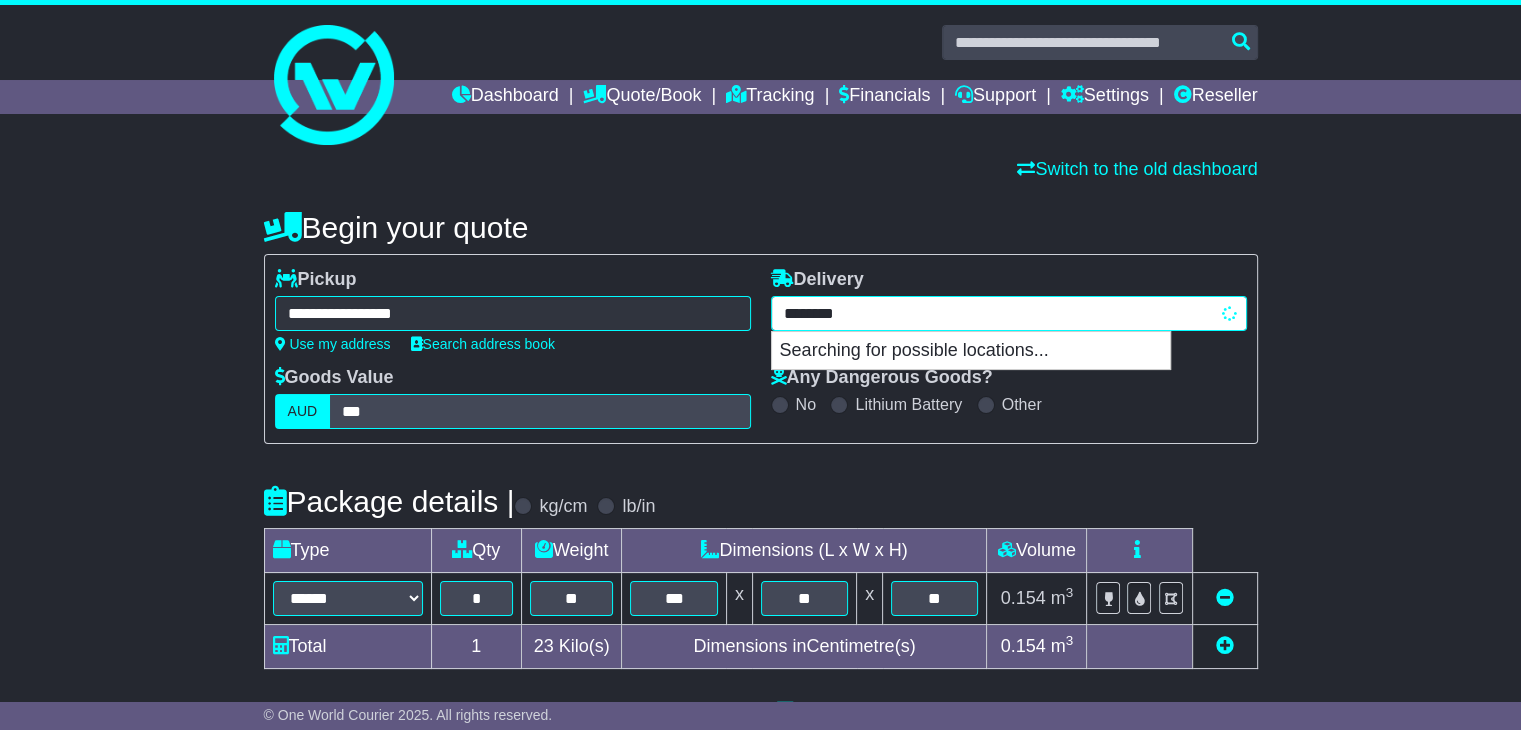 click on "********" at bounding box center (1009, 313) 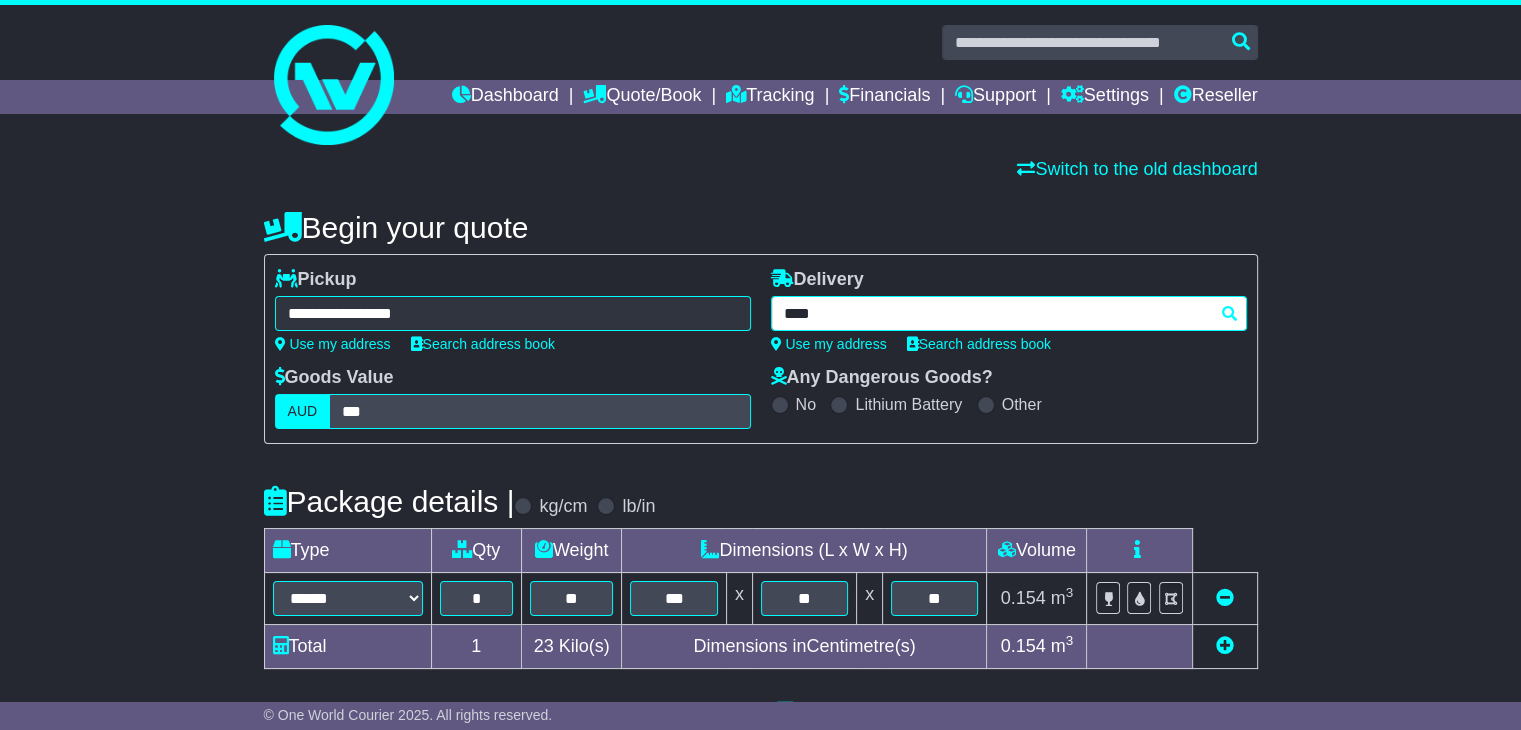 type on "*****" 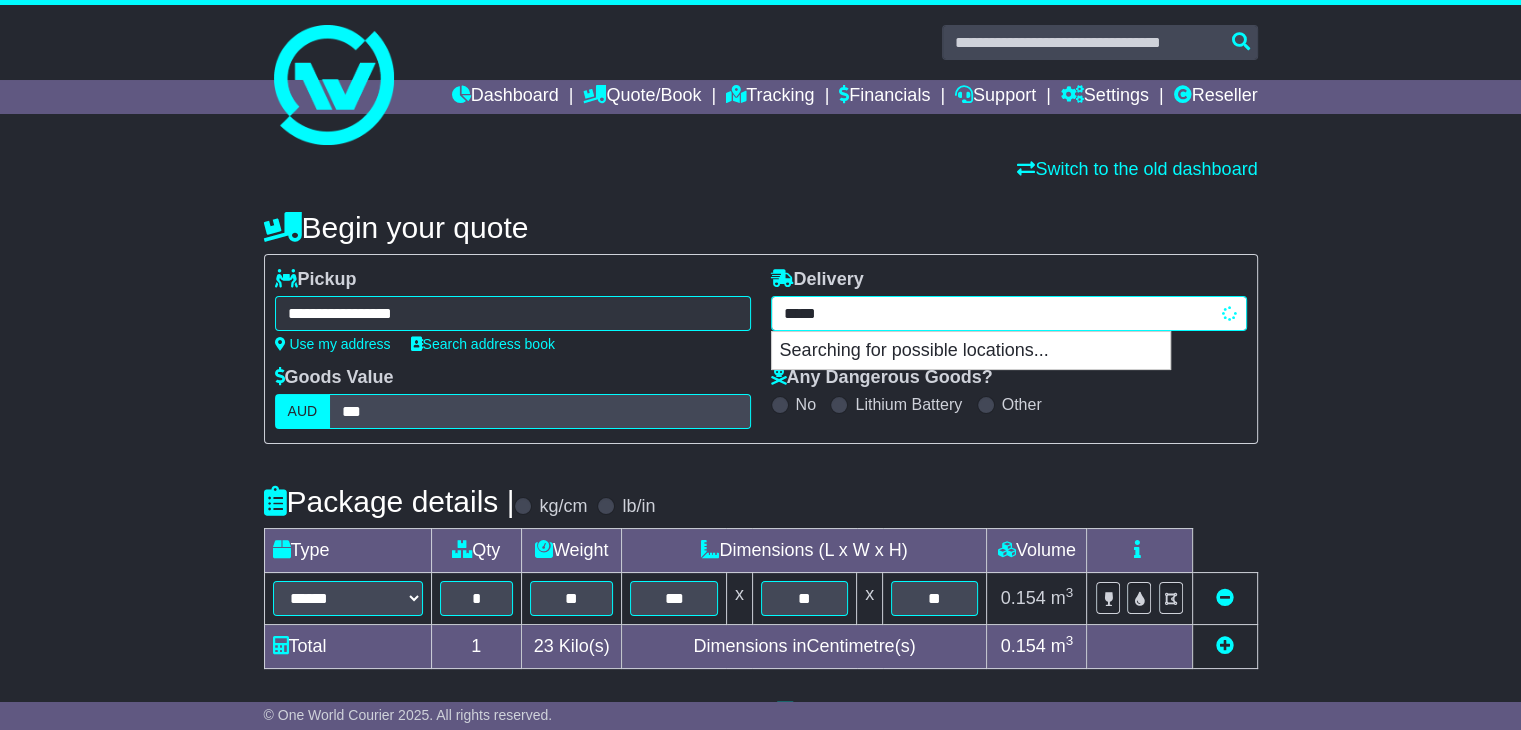 type on "**********" 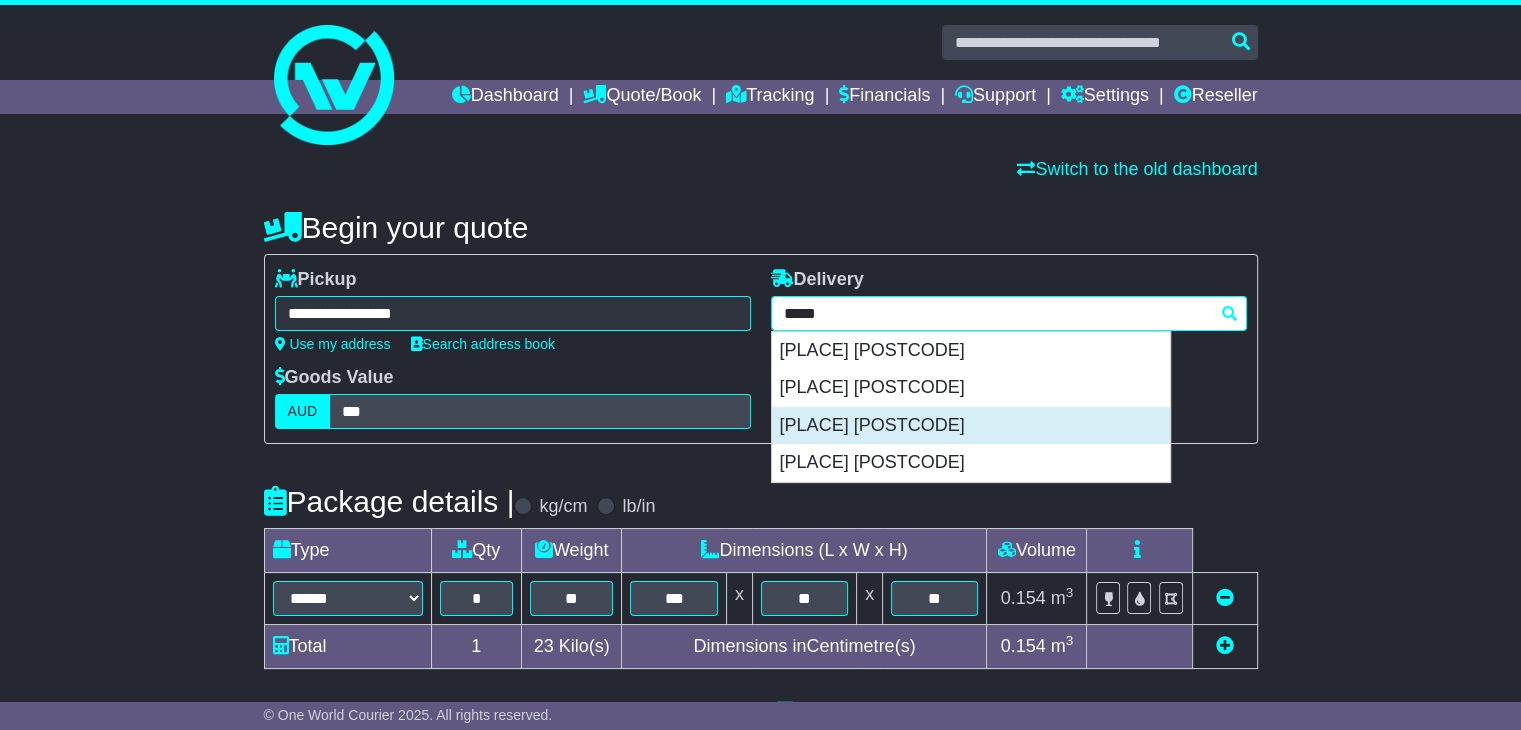 click on "NOOSAVILLE 4566" at bounding box center [971, 426] 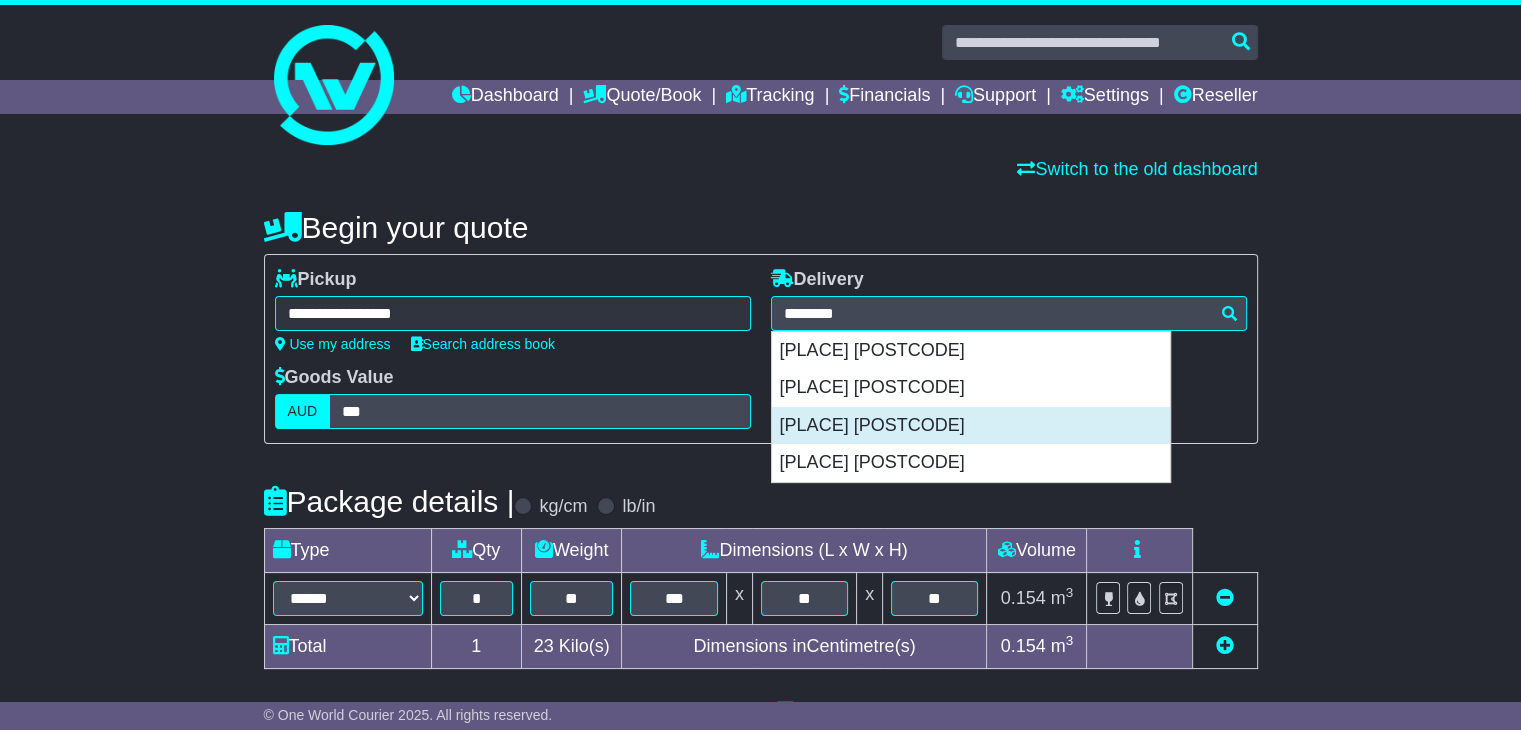 type on "**********" 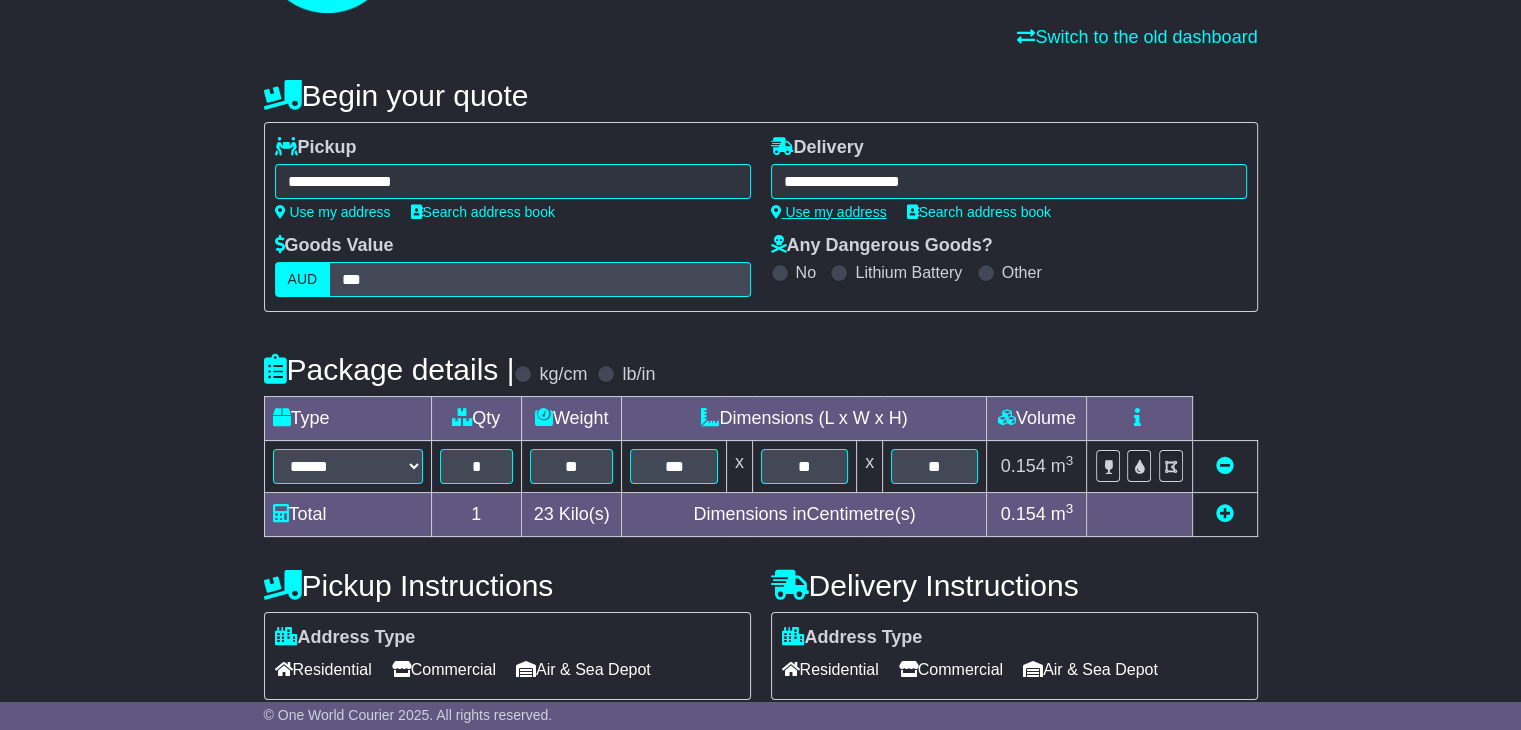 scroll, scrollTop: 0, scrollLeft: 0, axis: both 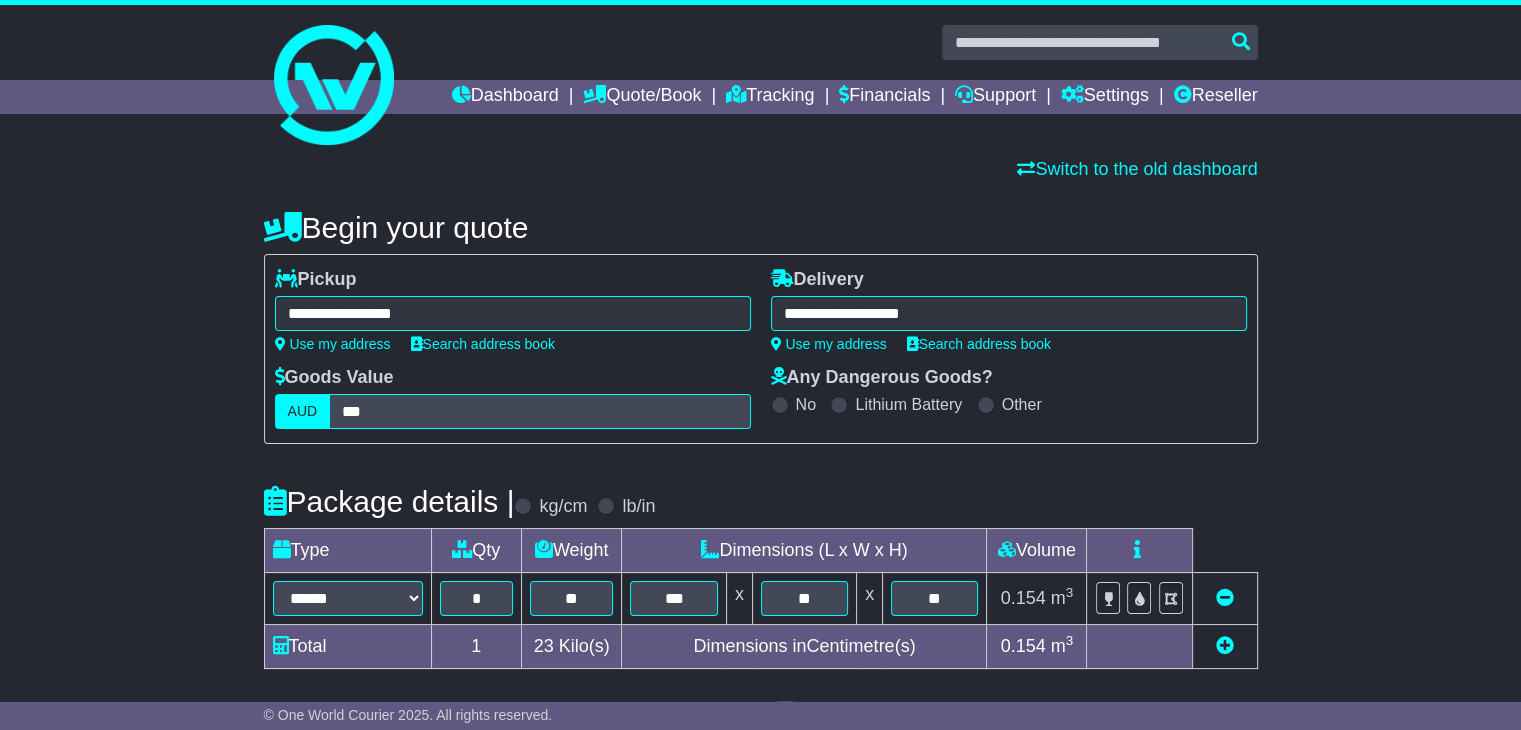 click on "Begin your quote" at bounding box center [761, 227] 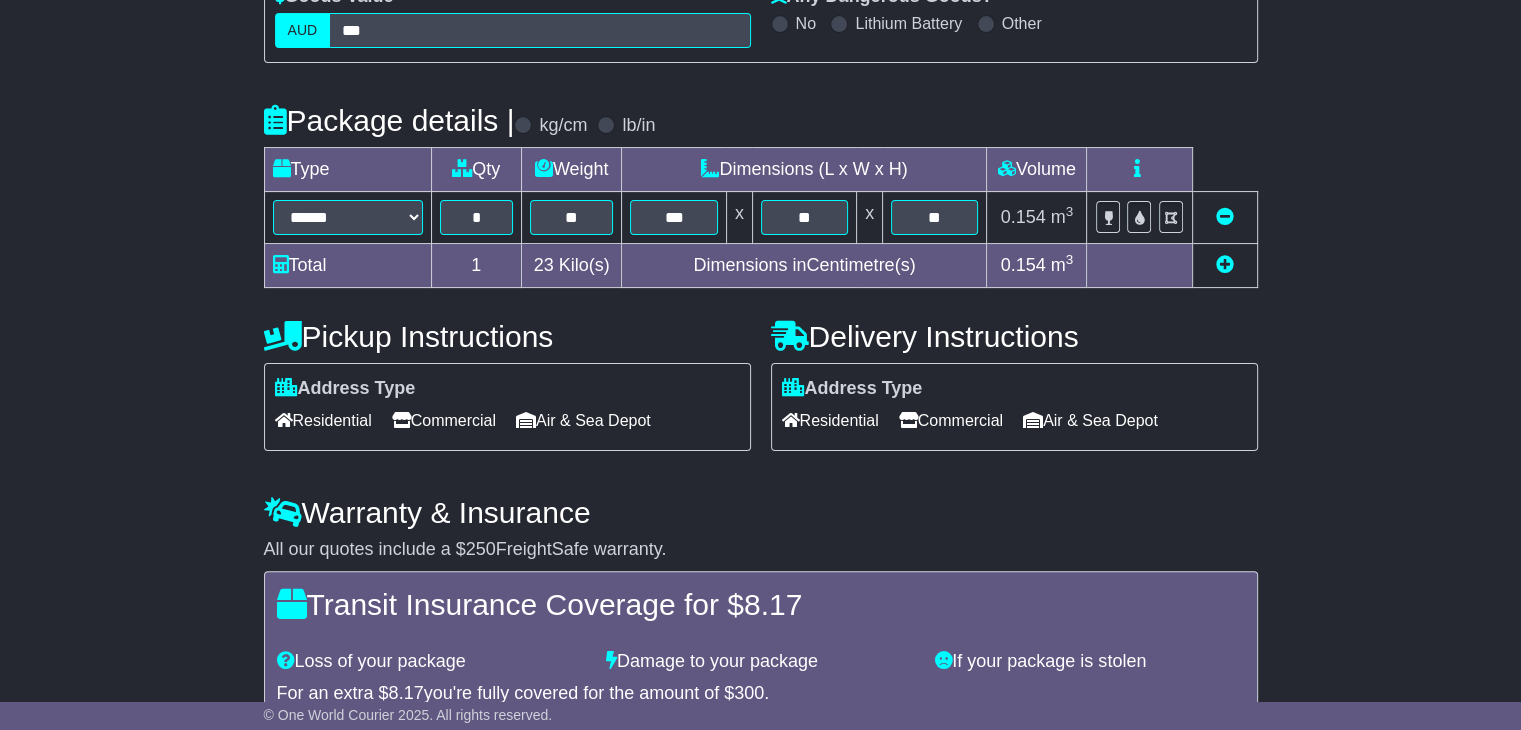 scroll, scrollTop: 544, scrollLeft: 0, axis: vertical 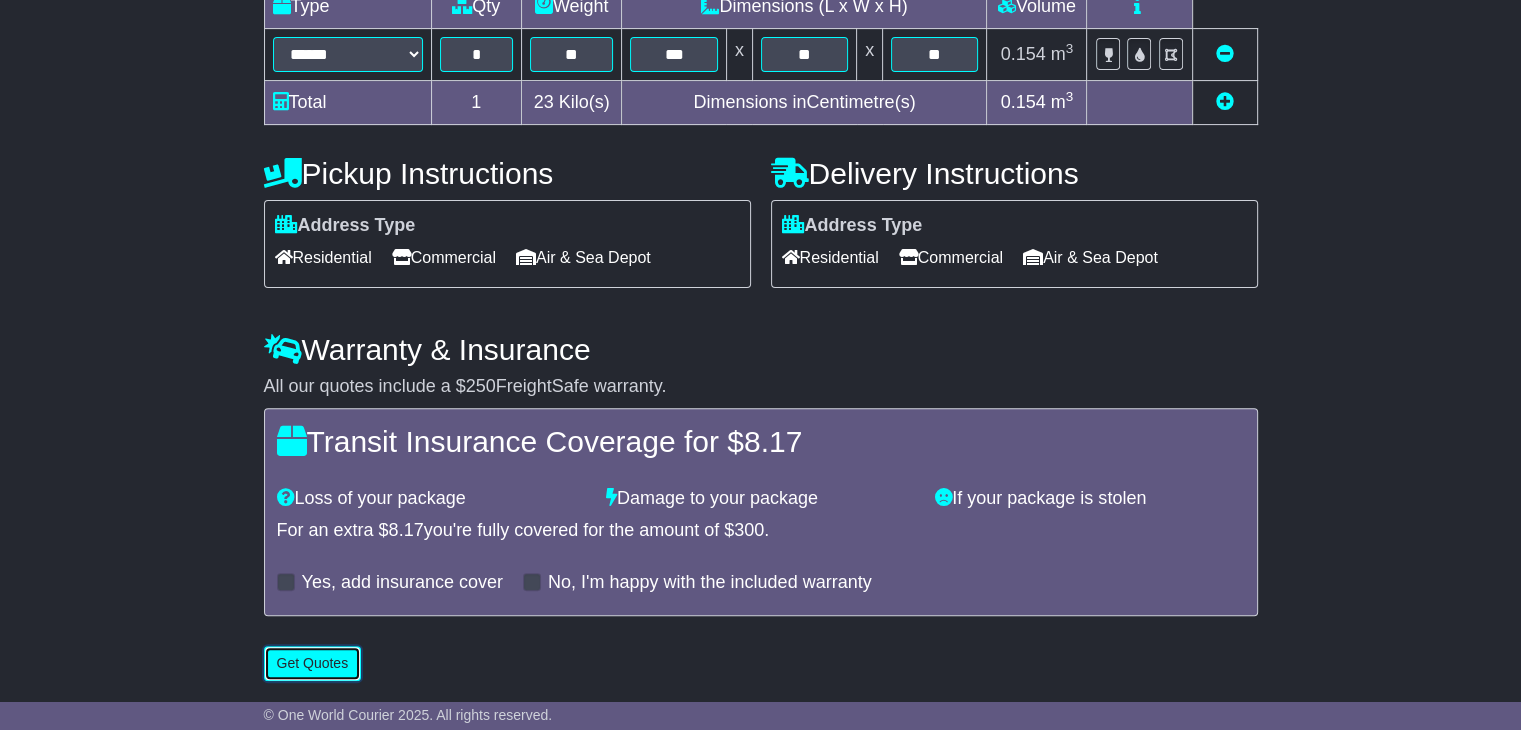 click on "Get Quotes" at bounding box center (313, 663) 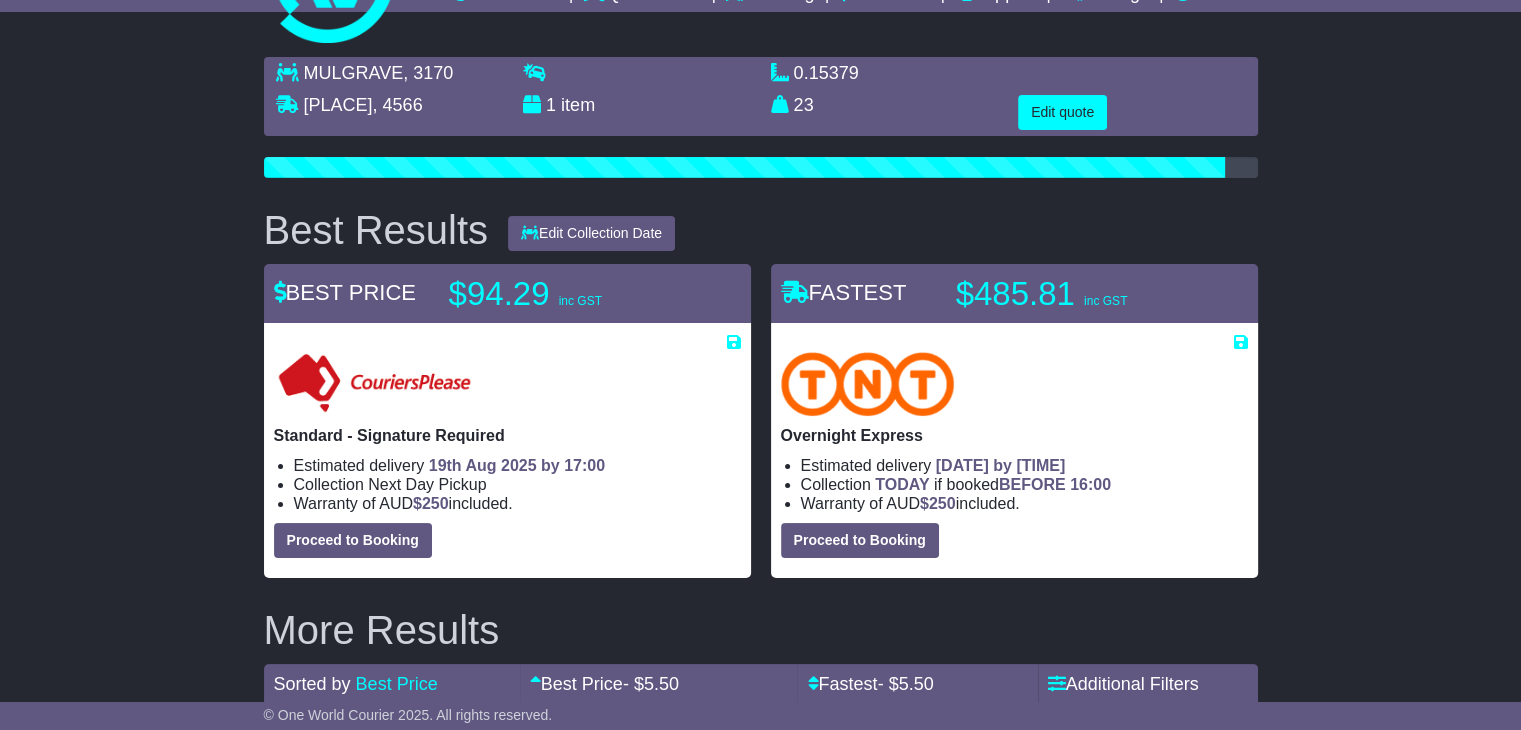 scroll, scrollTop: 100, scrollLeft: 0, axis: vertical 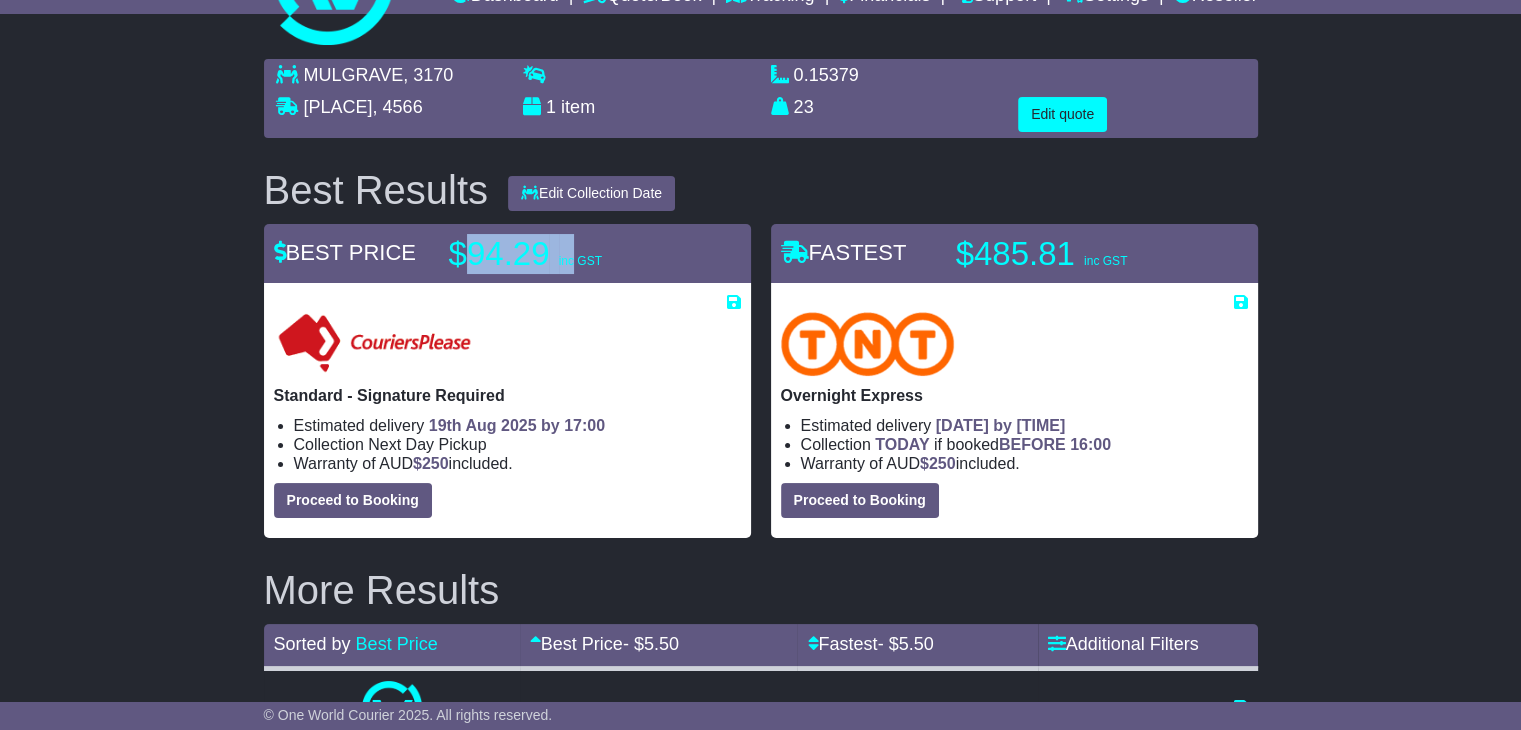 drag, startPoint x: 464, startPoint y: 257, endPoint x: 590, endPoint y: 256, distance: 126.00397 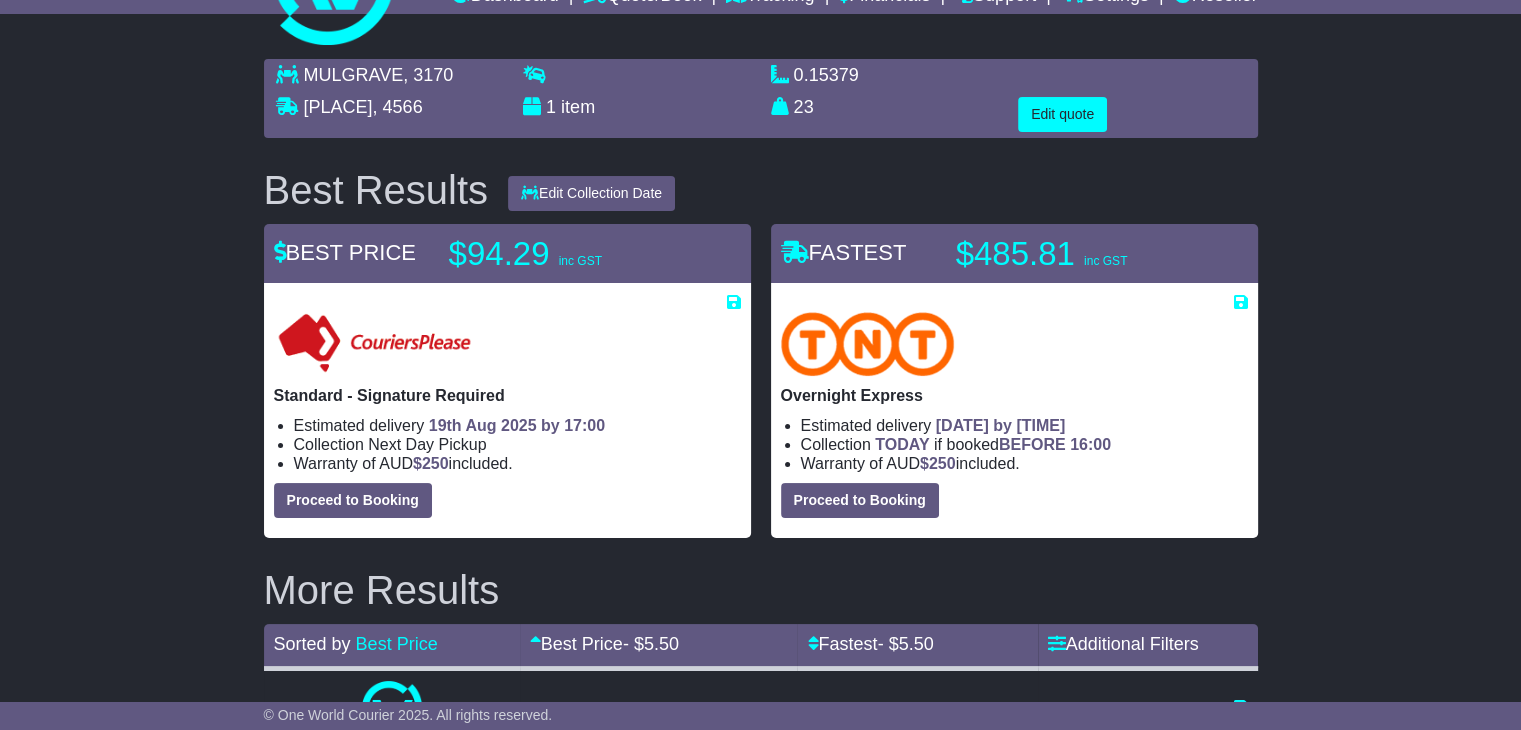 click on "$94.29
inc GST" at bounding box center (574, 254) 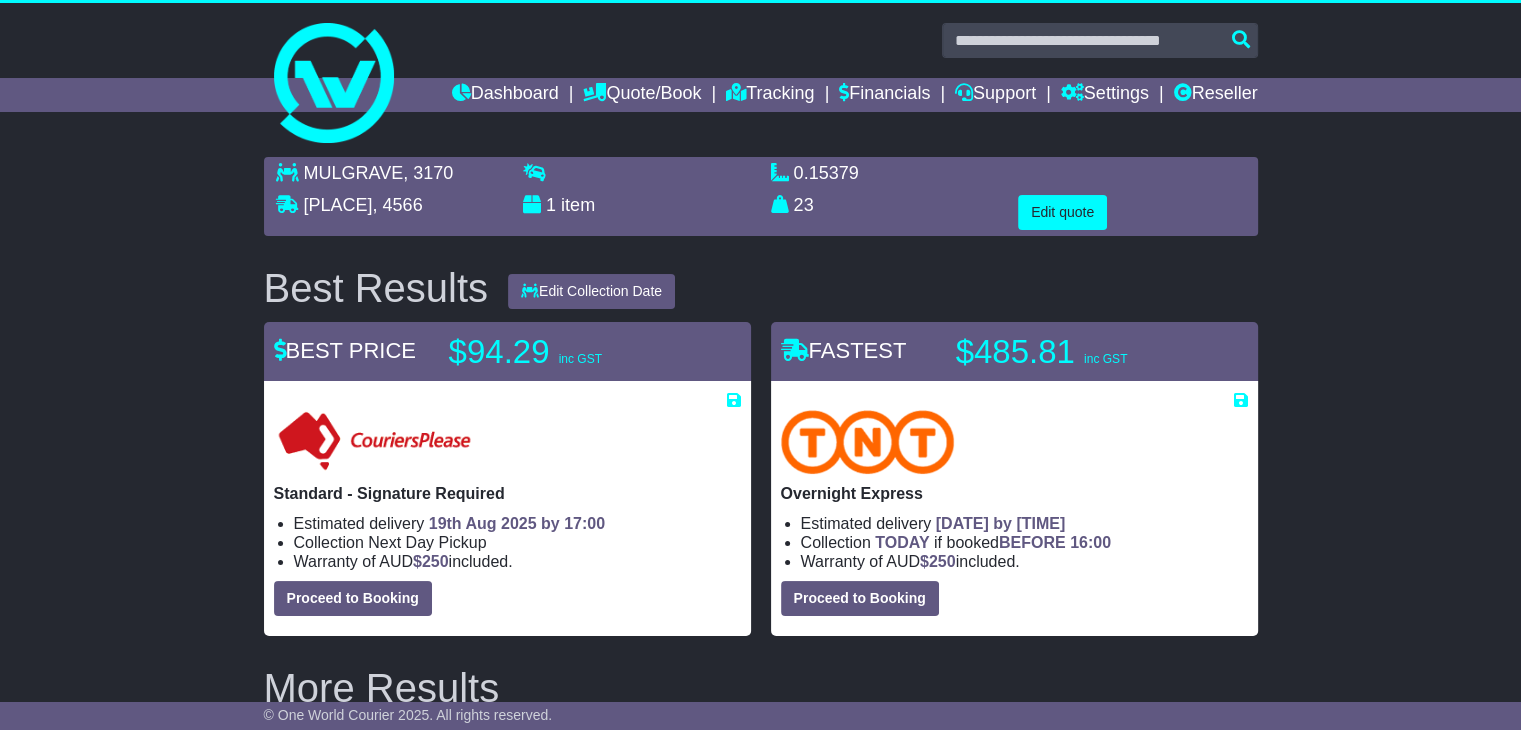 scroll, scrollTop: 0, scrollLeft: 0, axis: both 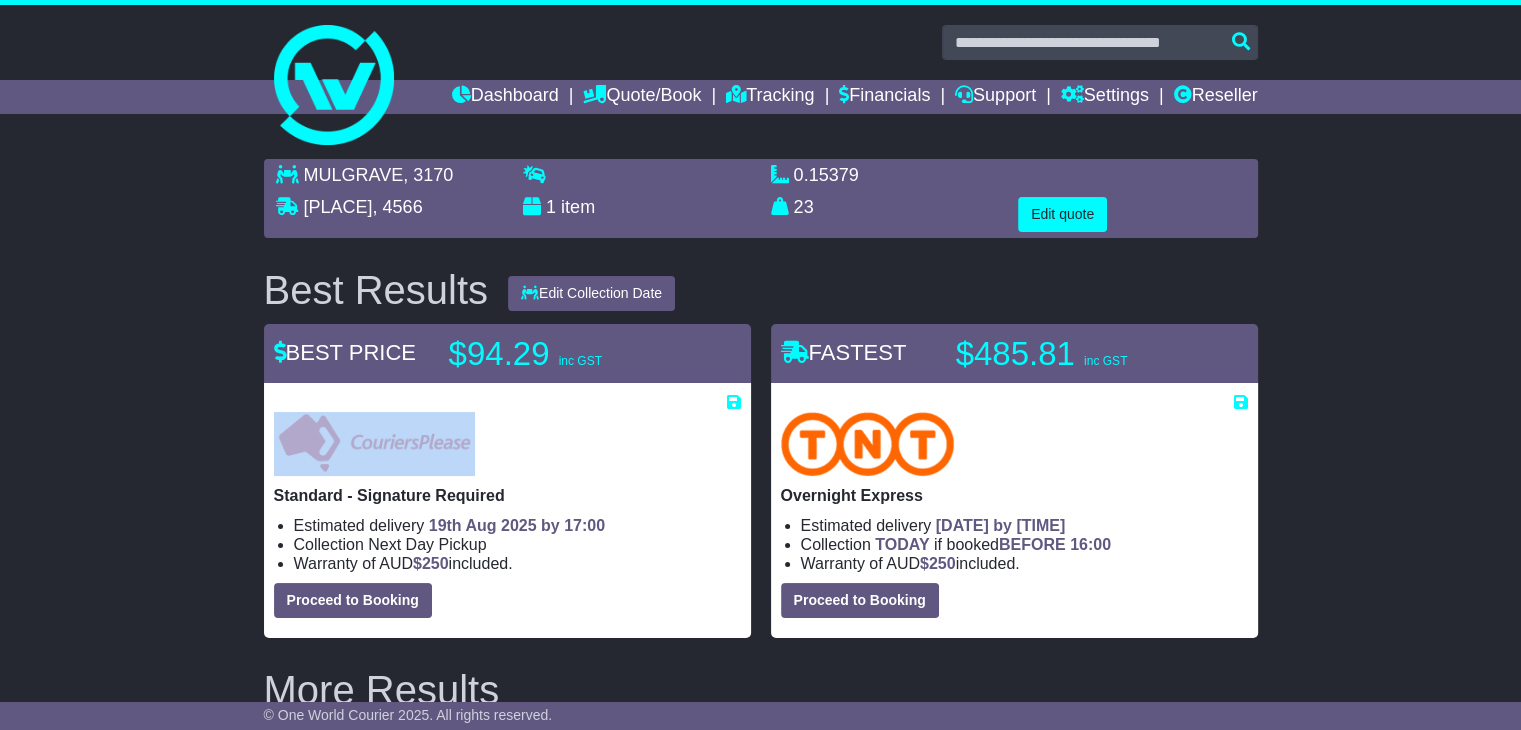 drag, startPoint x: 414, startPoint y: 447, endPoint x: 312, endPoint y: 449, distance: 102.01961 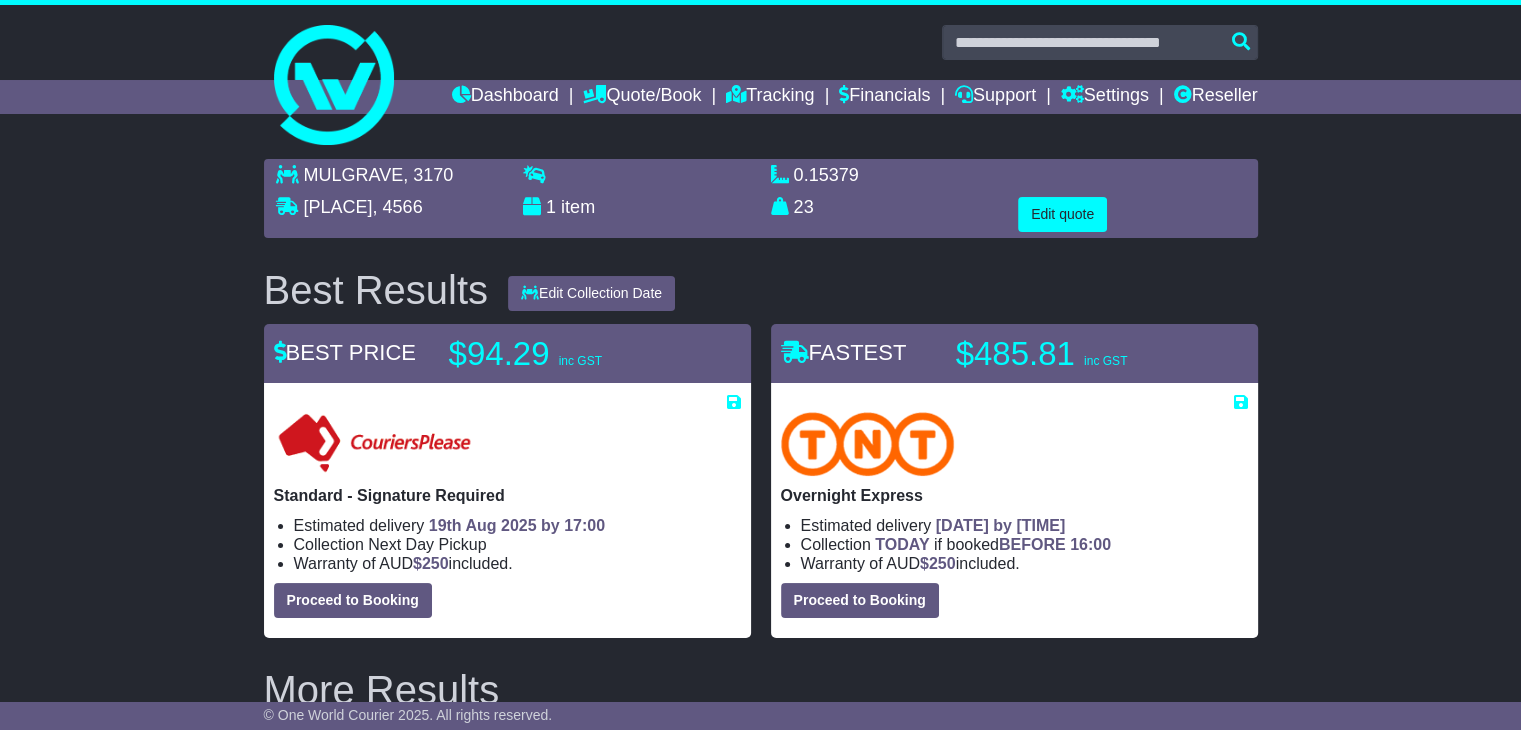 click on "MULGRAVE , 3170
NOOSAVILLE , 4566
1   item
0.15379
m 3
in 3" at bounding box center [760, 1220] 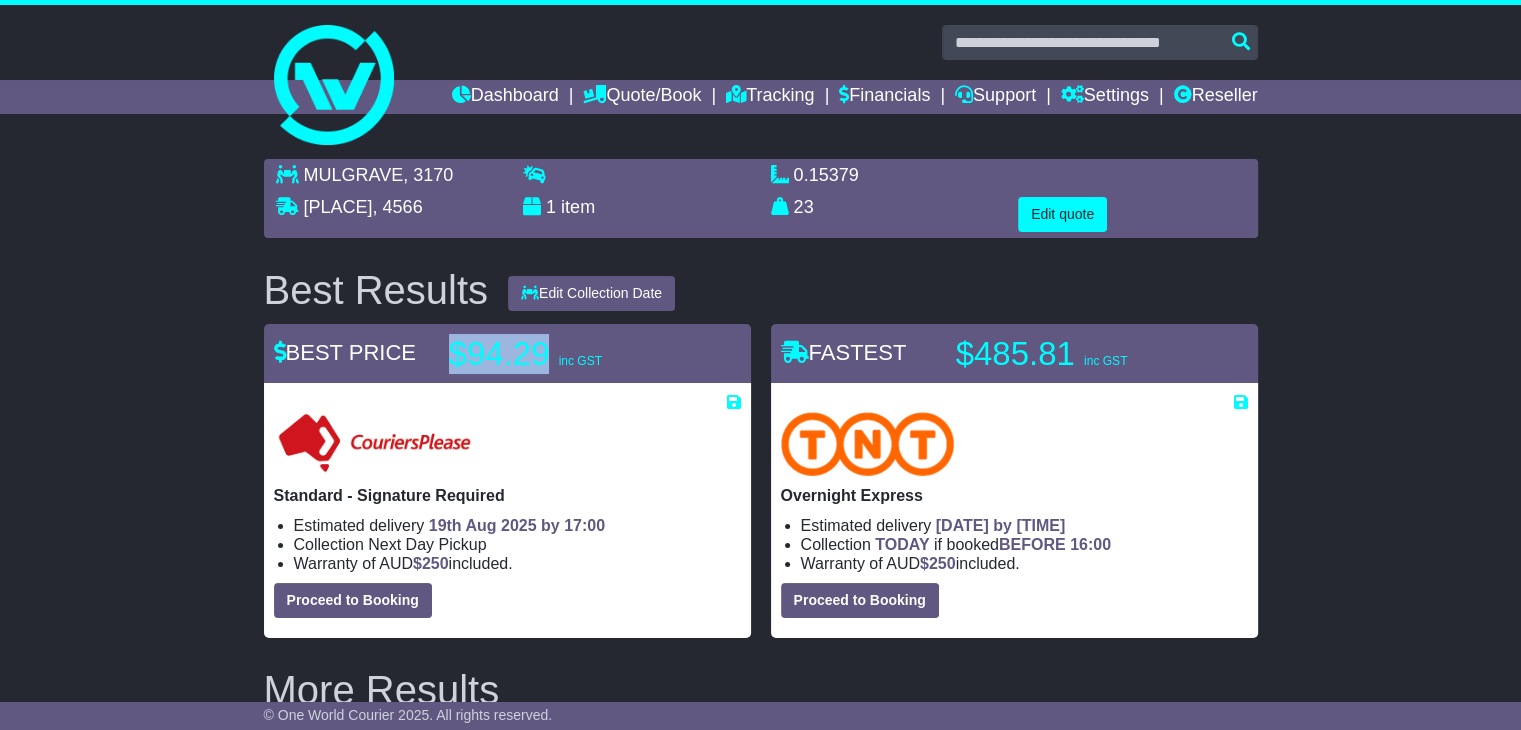 drag, startPoint x: 445, startPoint y: 357, endPoint x: 543, endPoint y: 354, distance: 98.045906 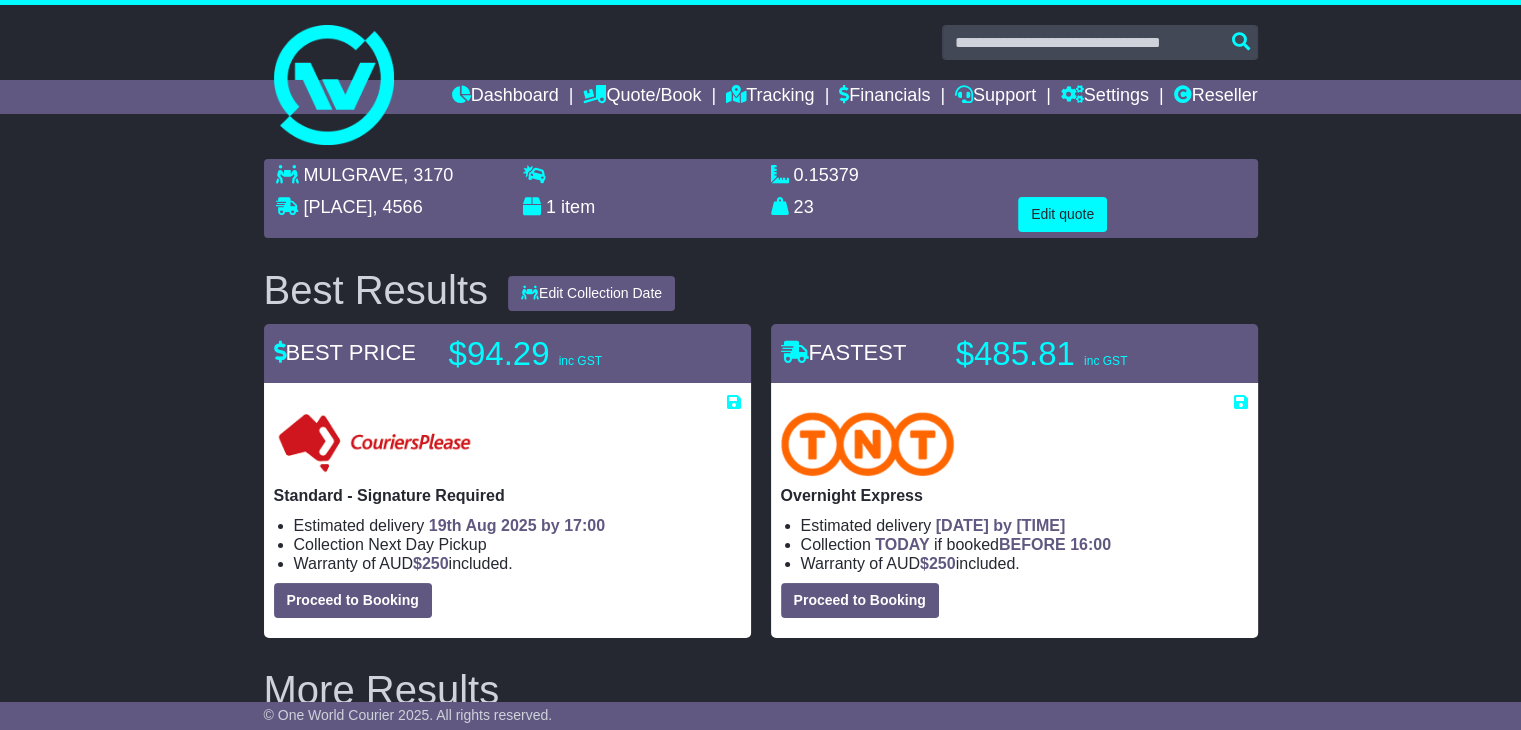 drag, startPoint x: 544, startPoint y: 348, endPoint x: 436, endPoint y: 349, distance: 108.00463 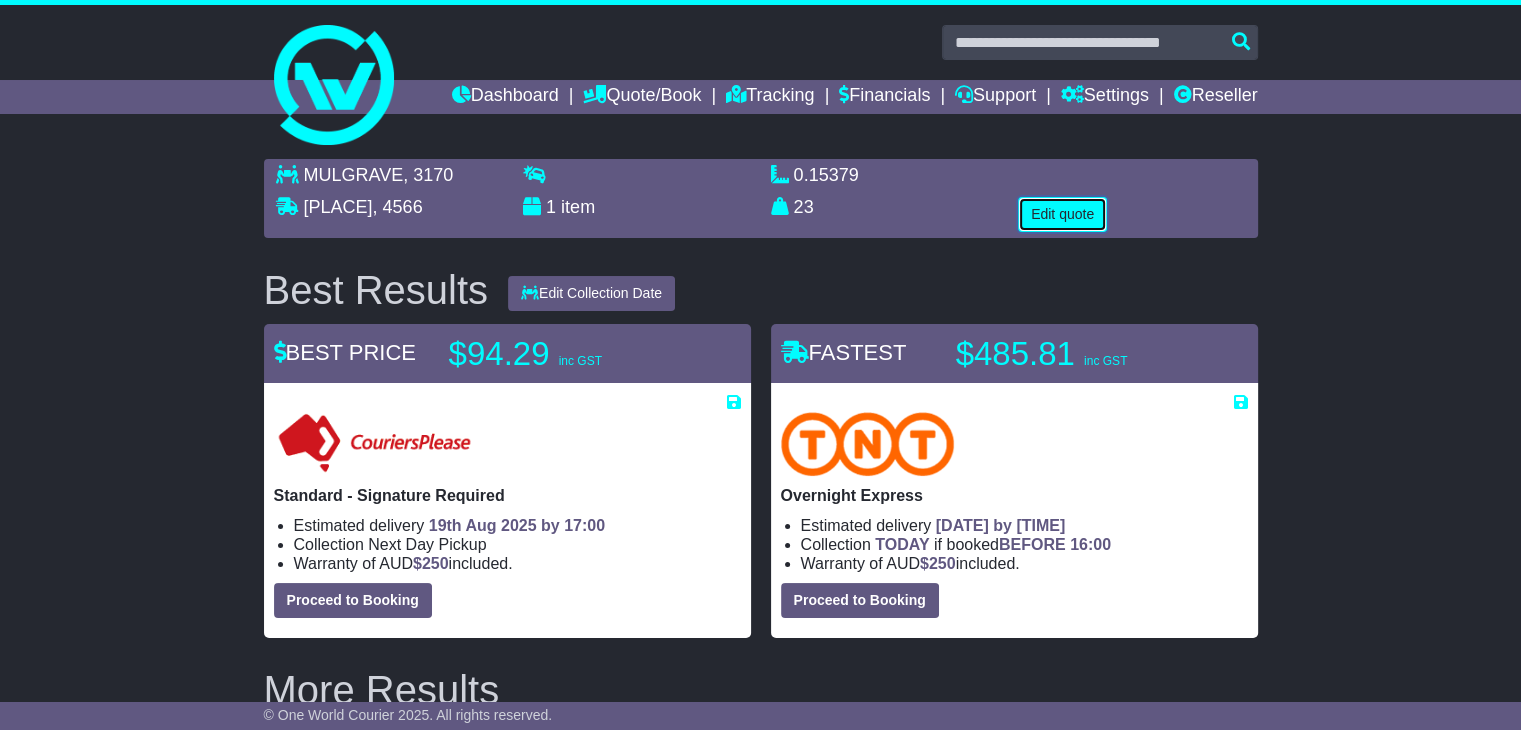 click on "Edit quote" at bounding box center [1062, 214] 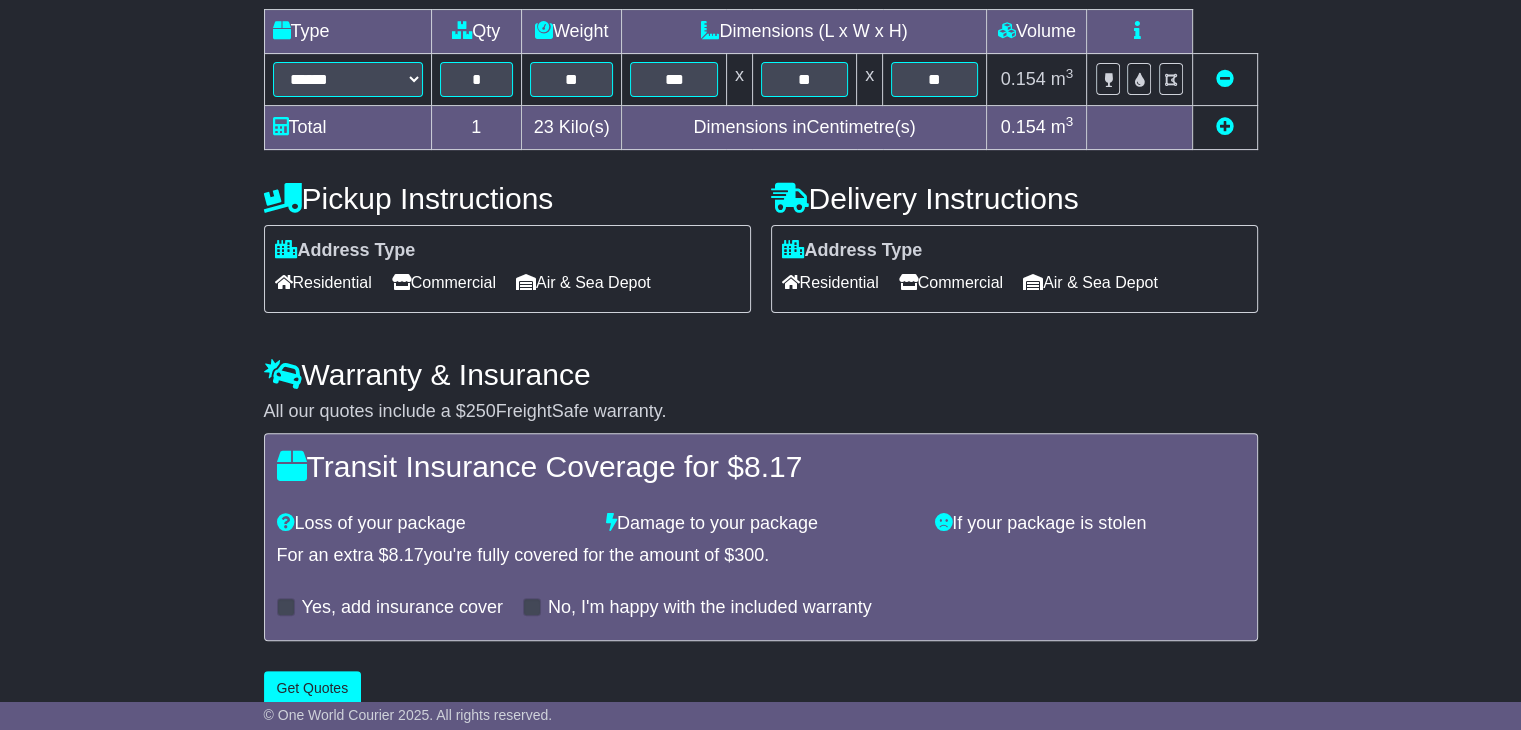 scroll, scrollTop: 544, scrollLeft: 0, axis: vertical 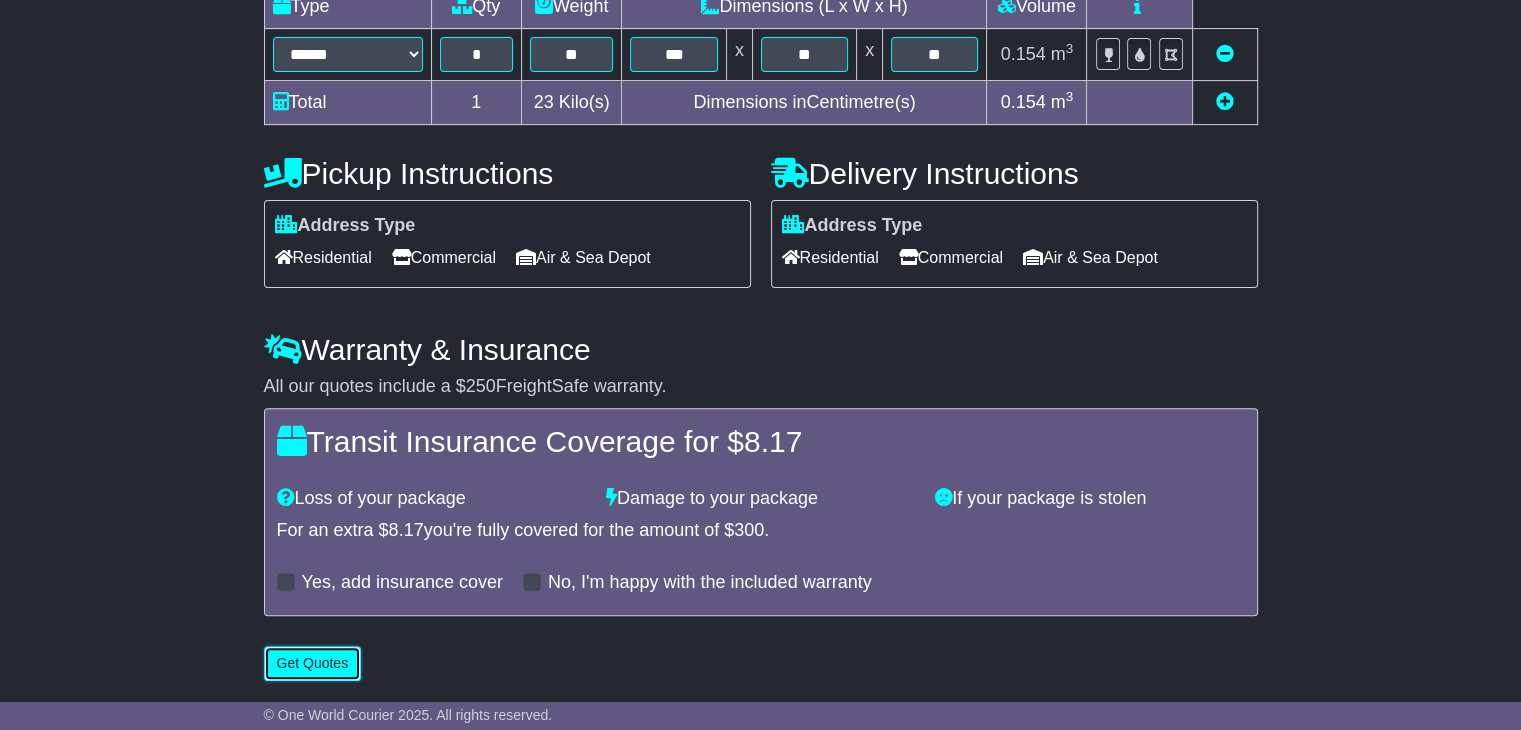 click on "Get Quotes" at bounding box center (313, 663) 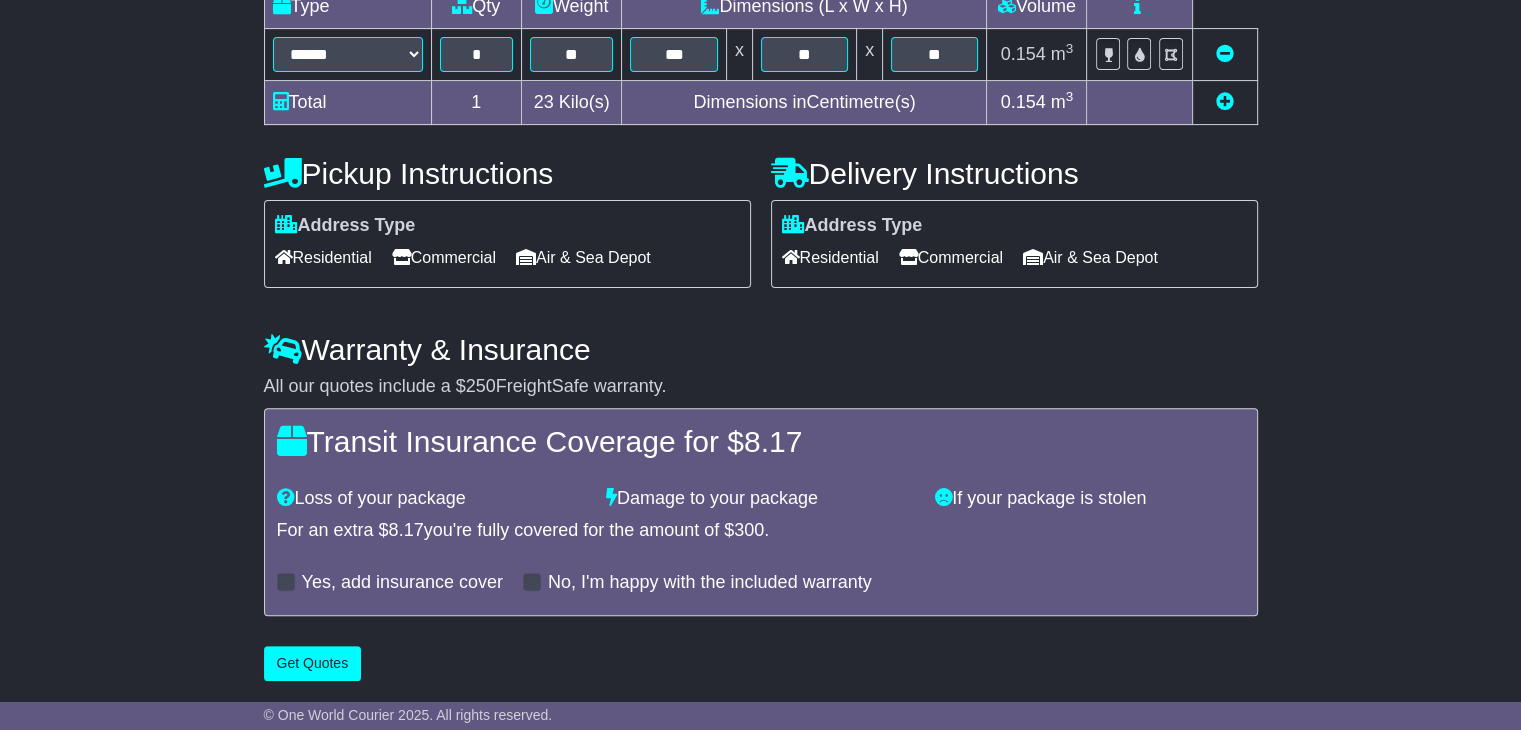 scroll, scrollTop: 0, scrollLeft: 0, axis: both 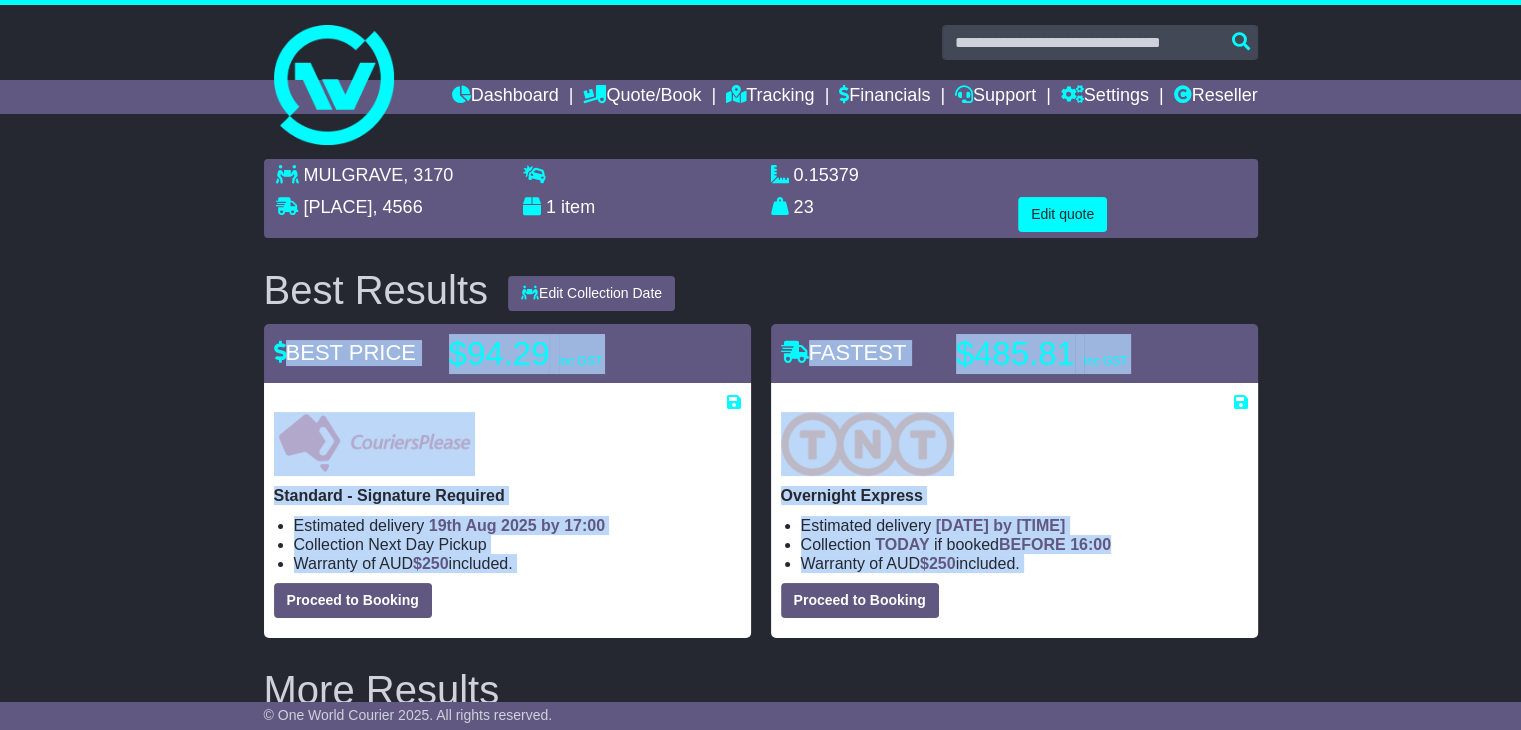 drag, startPoint x: 768, startPoint y: 309, endPoint x: 1314, endPoint y: 632, distance: 634.38556 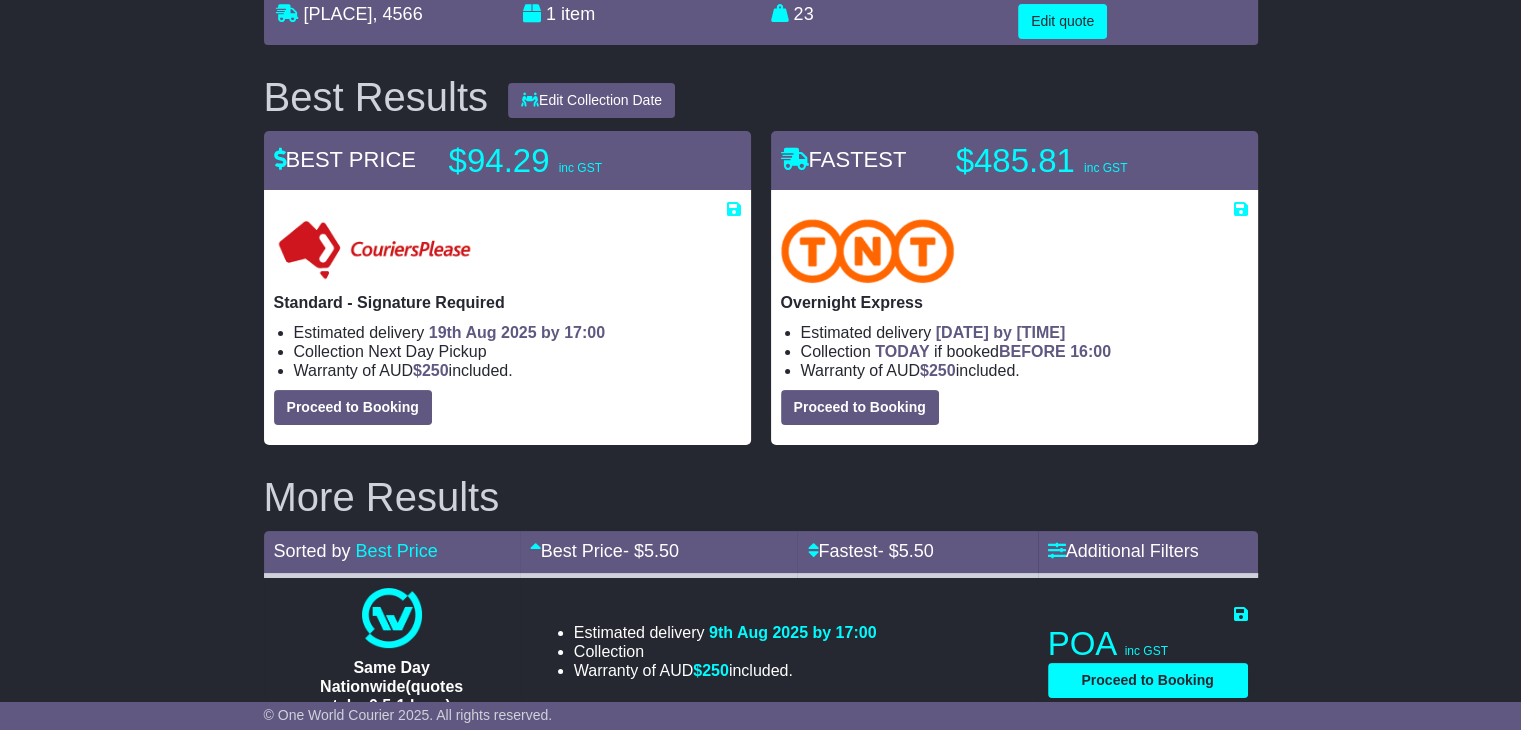 scroll, scrollTop: 400, scrollLeft: 0, axis: vertical 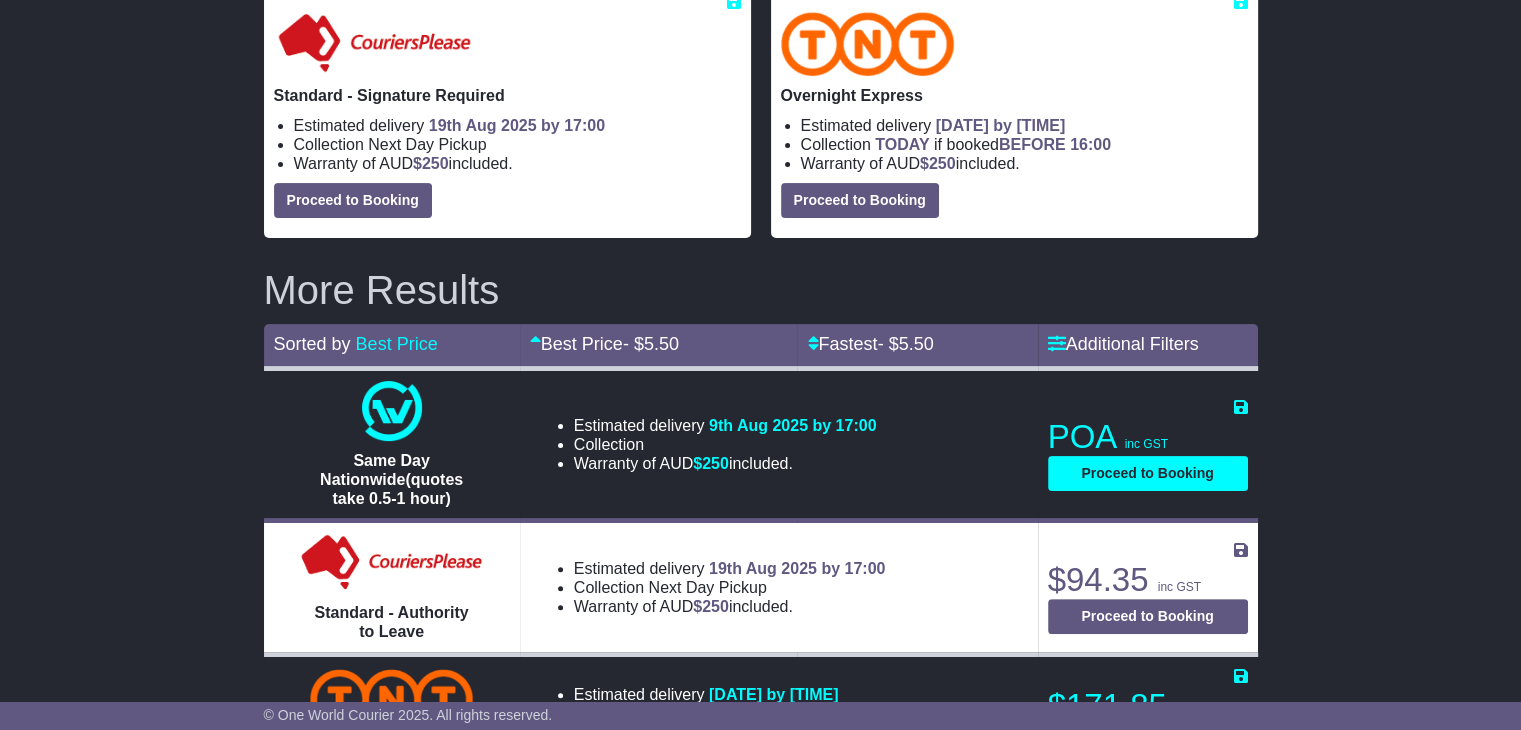 click on "Best Results
Edit Collection Date
08 Aug 2025
11 Aug 2025
12 Aug 2025
13 Aug 2025
14 Aug 2025
Save Quote
×
$" at bounding box center (761, 875) 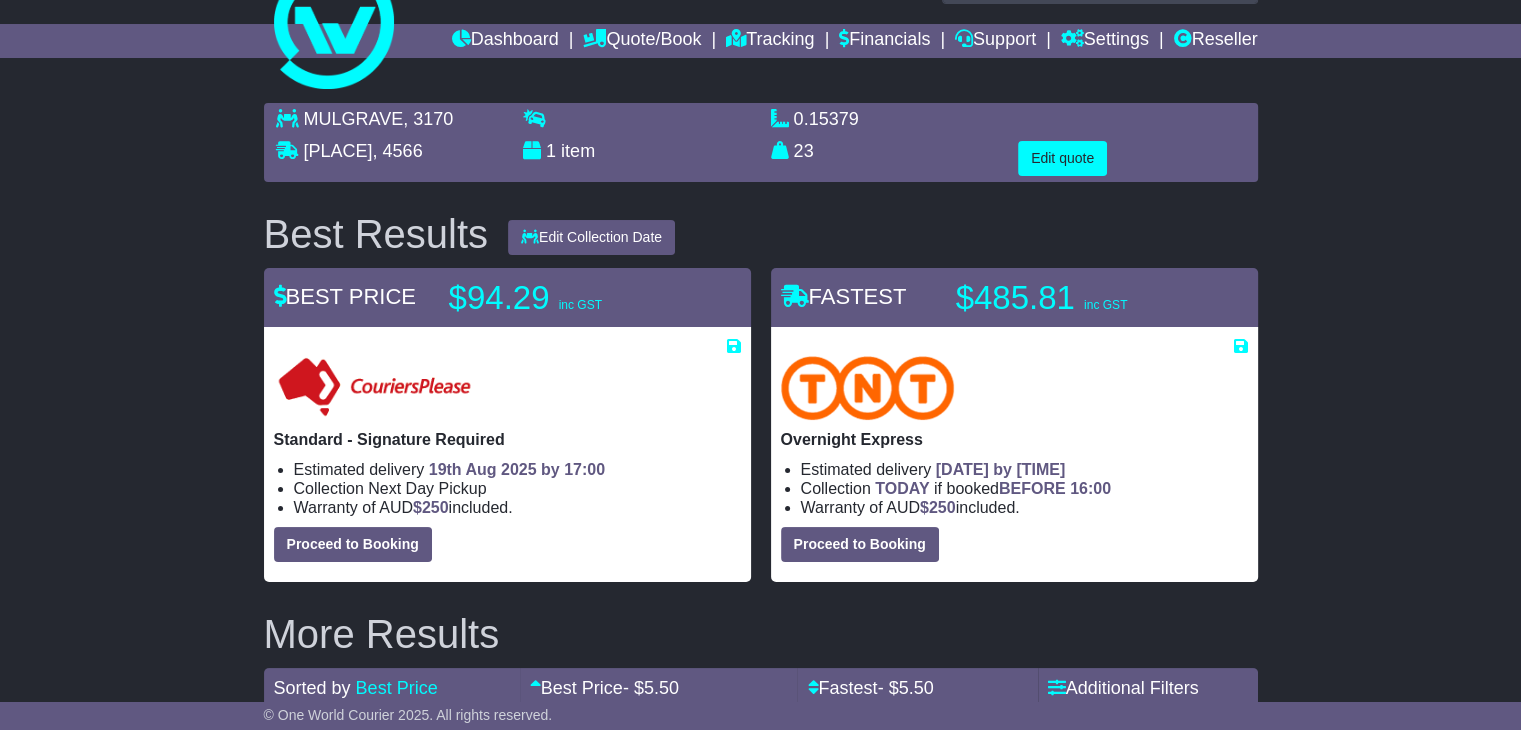 scroll, scrollTop: 0, scrollLeft: 0, axis: both 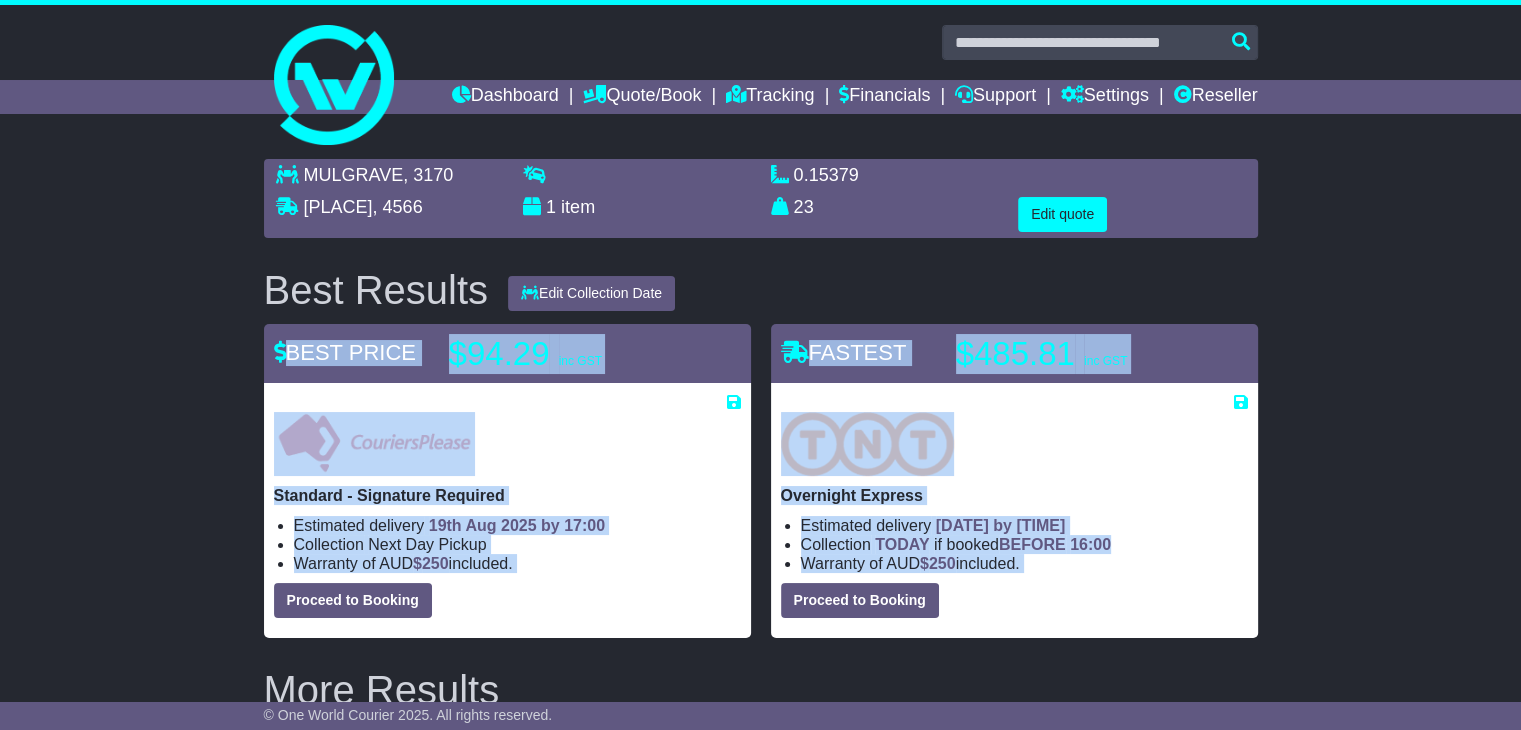 drag, startPoint x: 777, startPoint y: 315, endPoint x: 1277, endPoint y: 610, distance: 580.5385 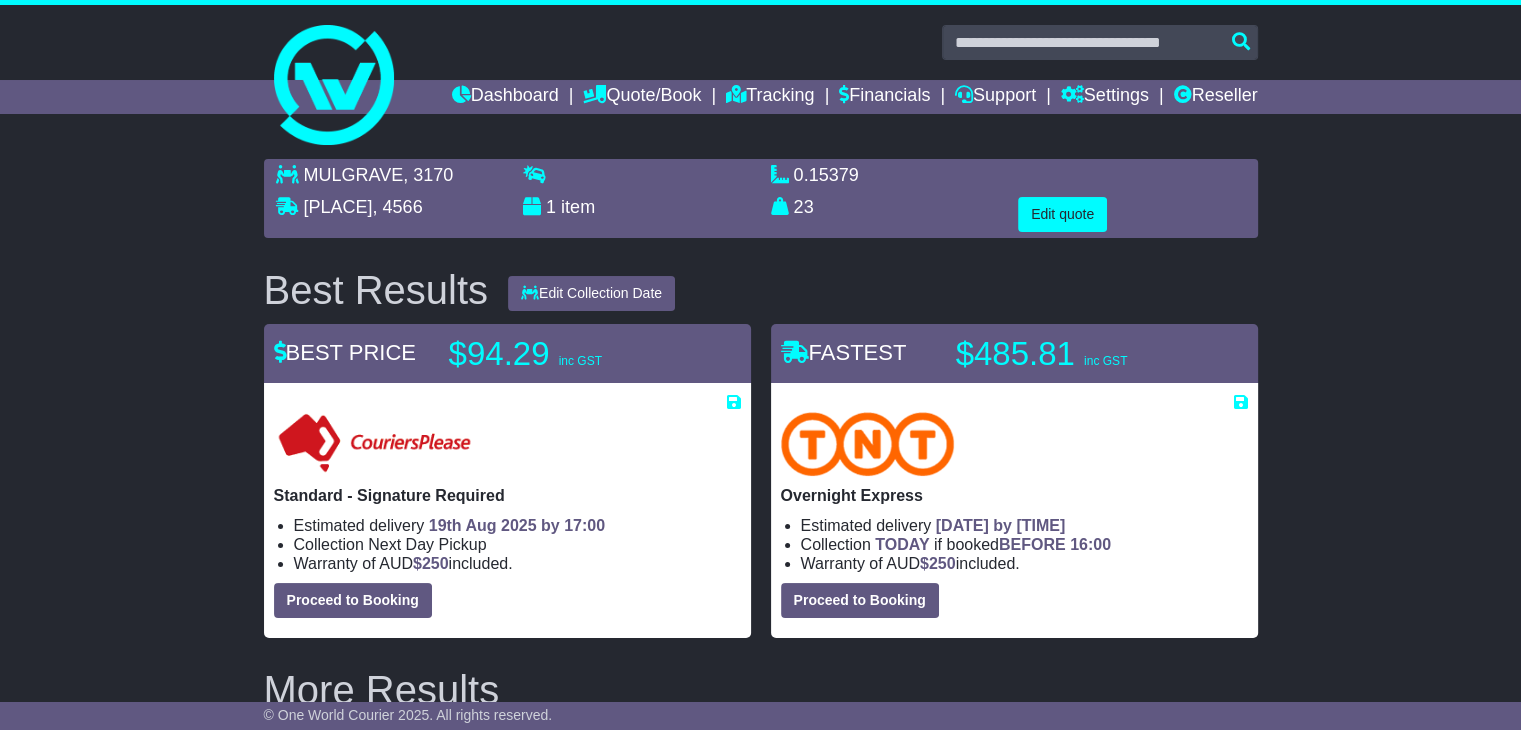 click on "More Results" at bounding box center (761, 690) 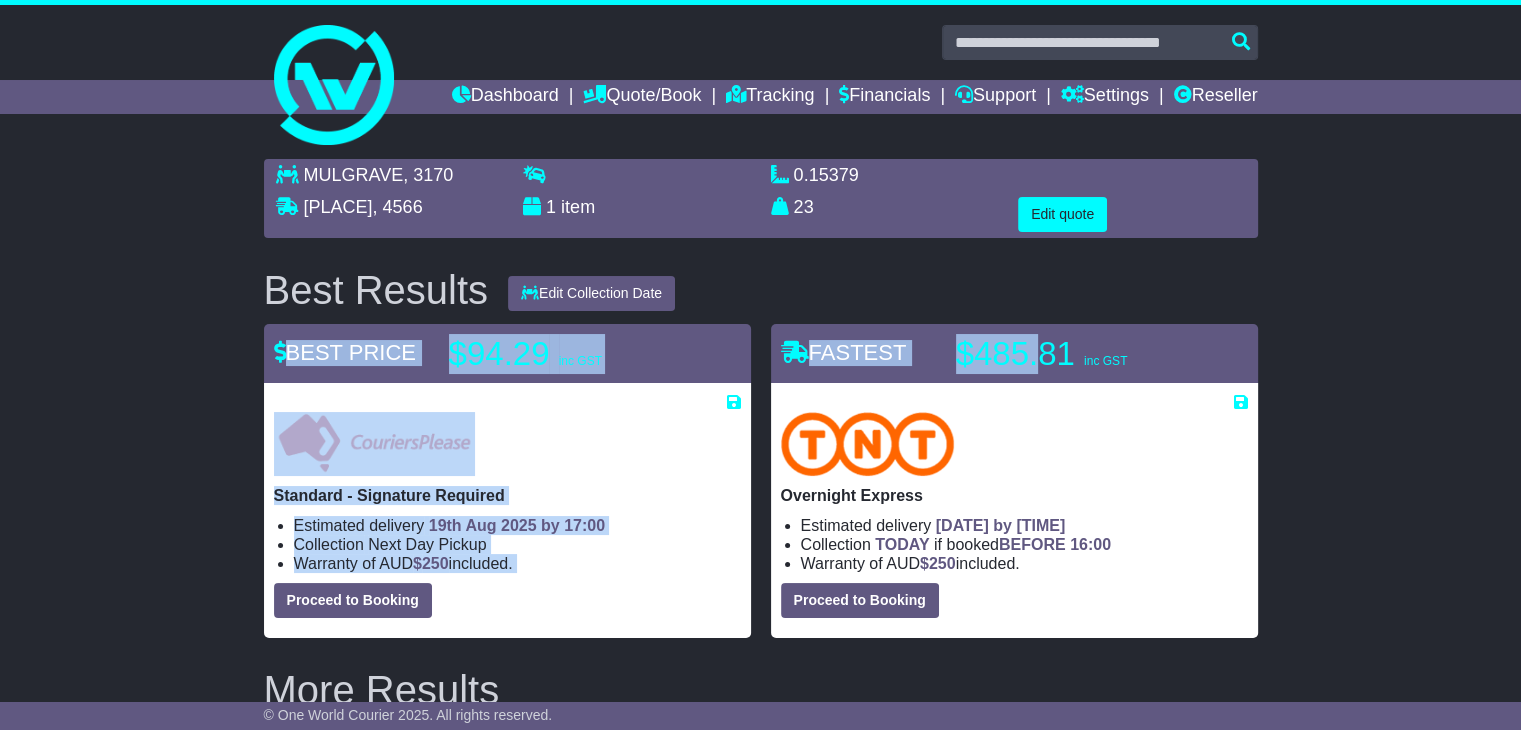 drag, startPoint x: 770, startPoint y: 301, endPoint x: 1035, endPoint y: 341, distance: 268.00186 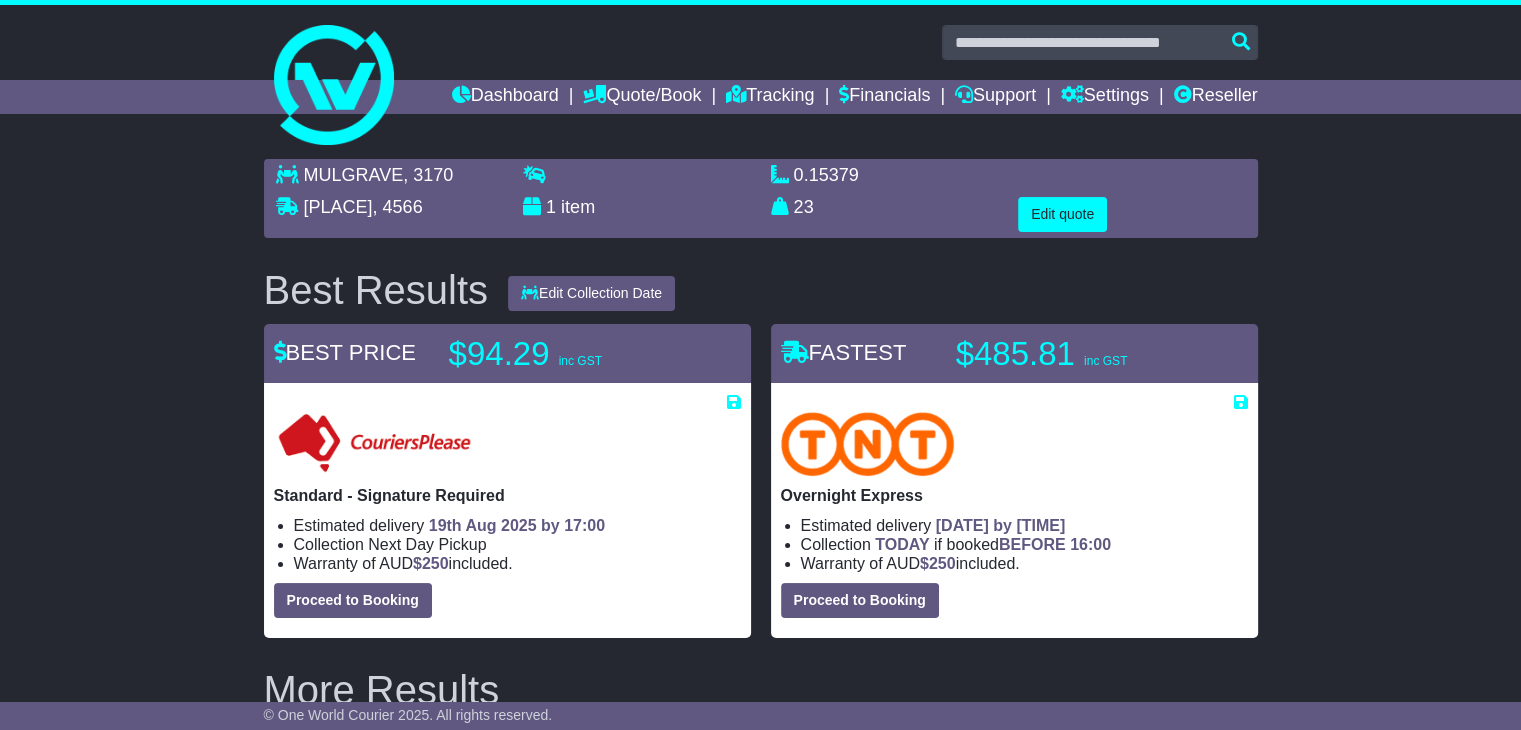 click on "Best Results
Edit Collection Date
08 Aug 2025
11 Aug 2025
12 Aug 2025
13 Aug 2025
14 Aug 2025" at bounding box center (761, 290) 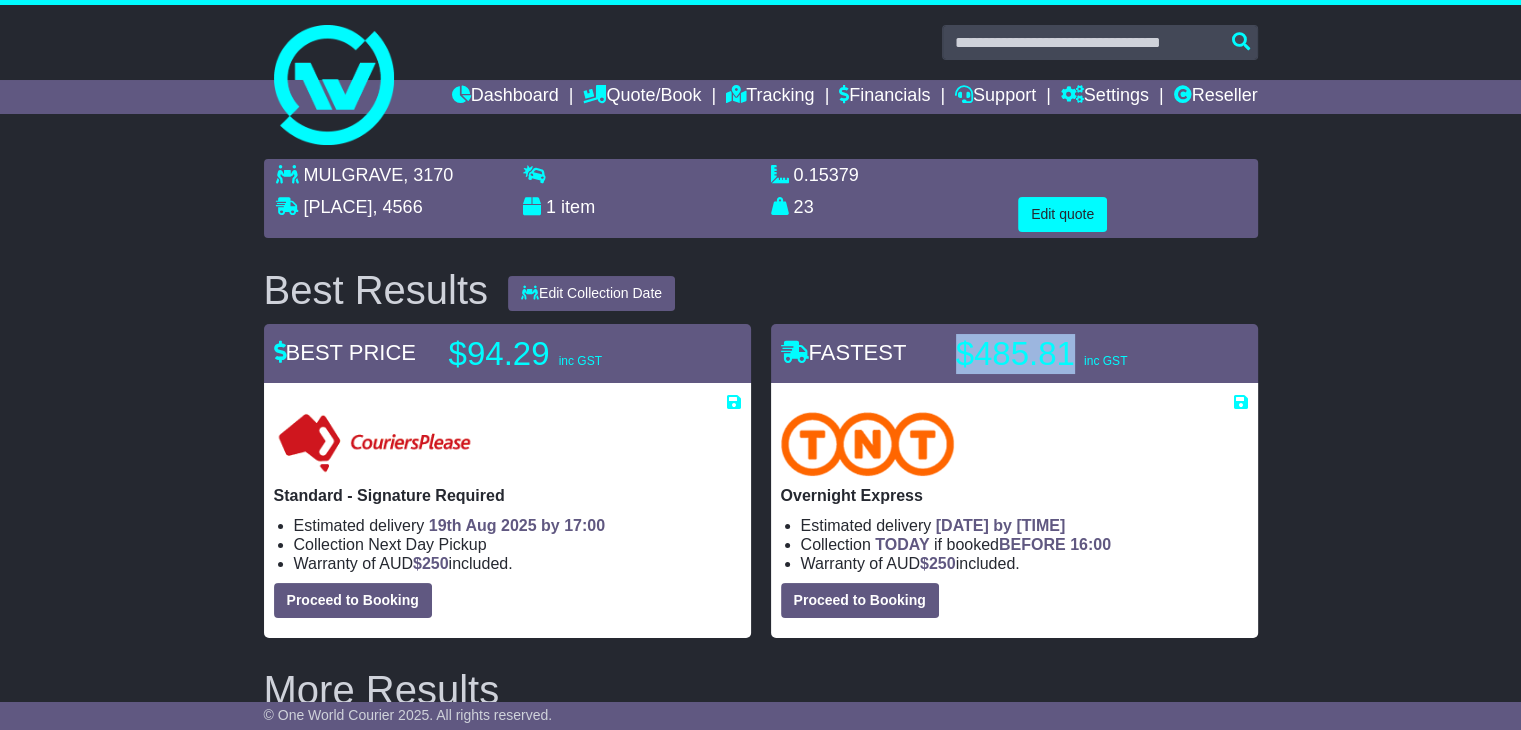 drag, startPoint x: 953, startPoint y: 345, endPoint x: 1070, endPoint y: 345, distance: 117 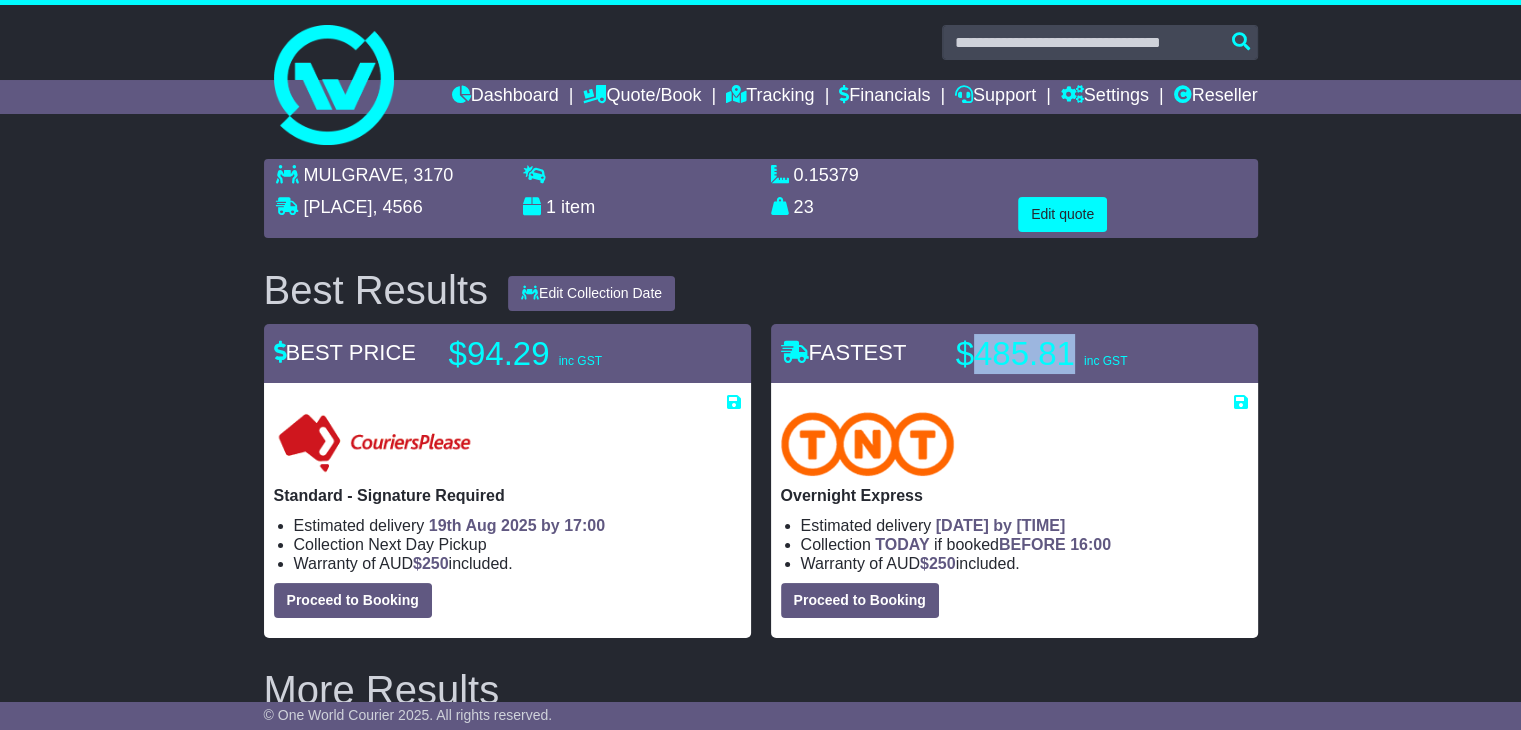 click on "$485.81
inc GST" at bounding box center (1081, 354) 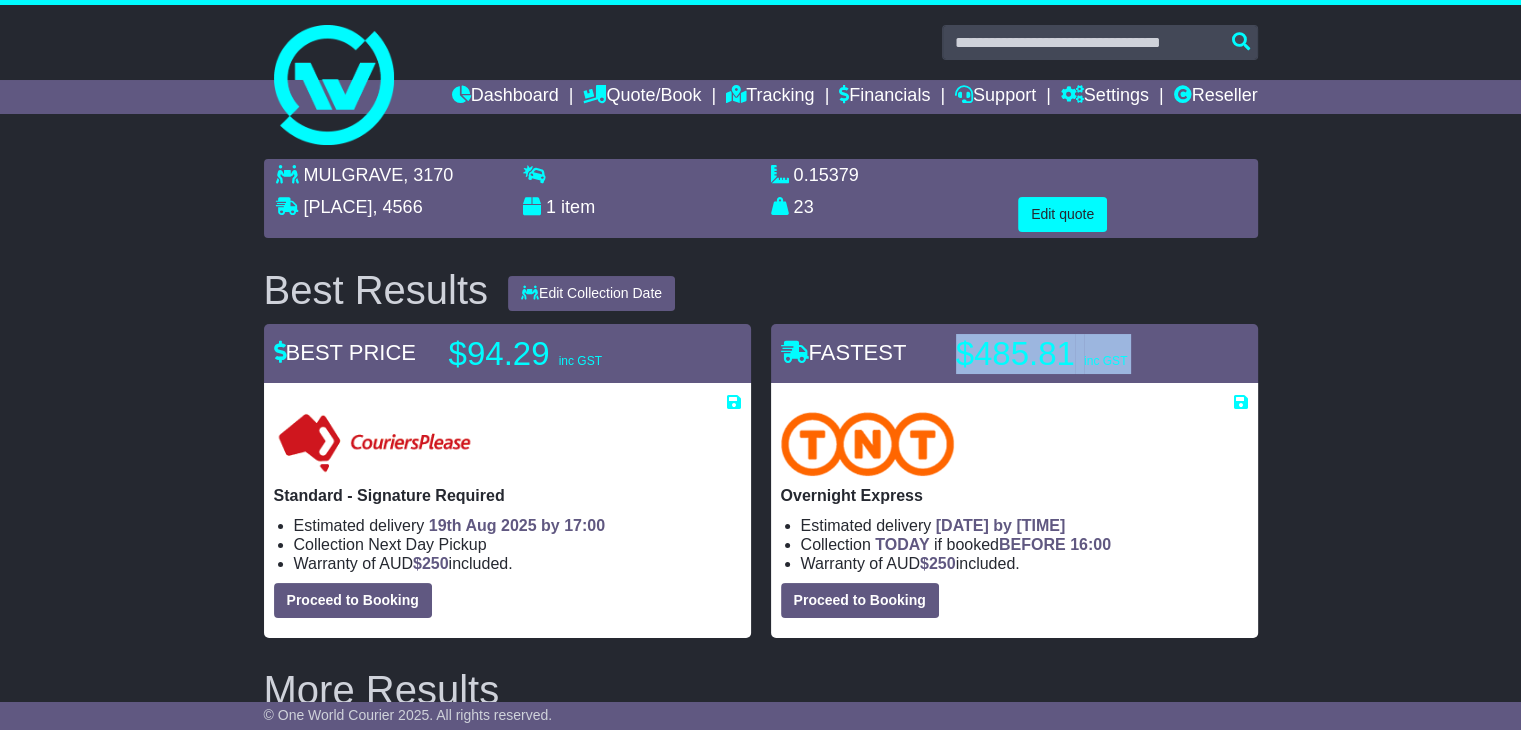 click on "$485.81
inc GST" at bounding box center (1081, 354) 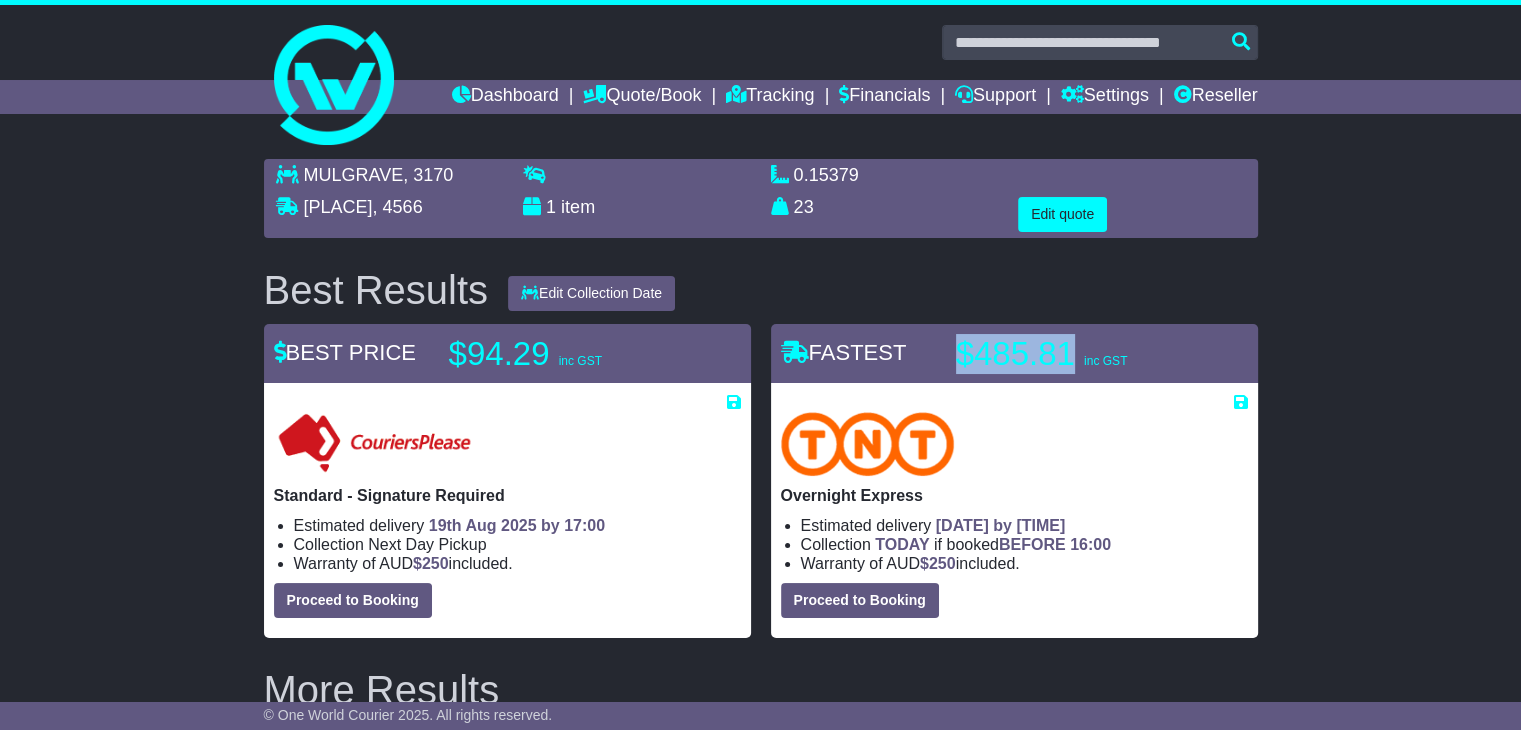 drag, startPoint x: 963, startPoint y: 349, endPoint x: 1070, endPoint y: 349, distance: 107 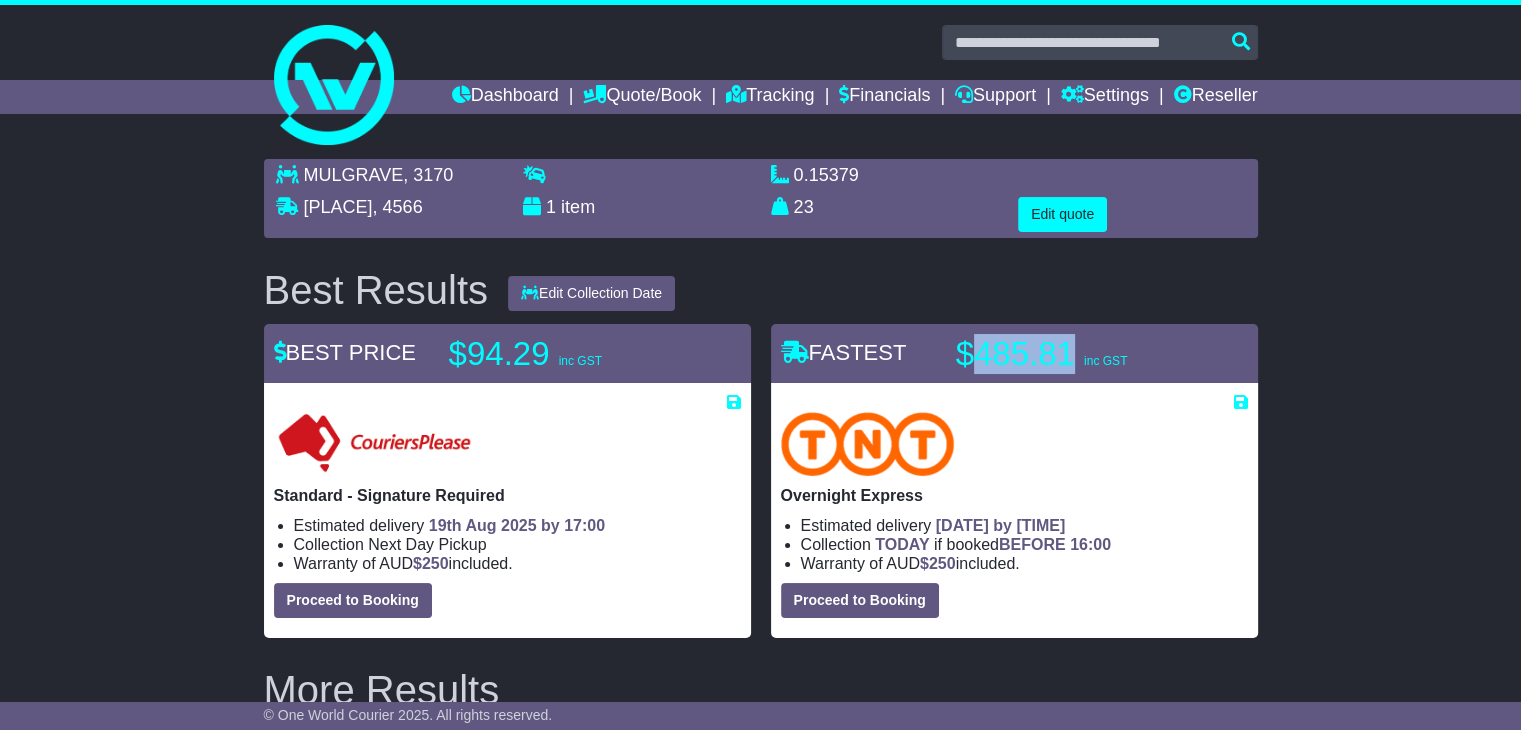 drag, startPoint x: 970, startPoint y: 347, endPoint x: 1069, endPoint y: 353, distance: 99.18165 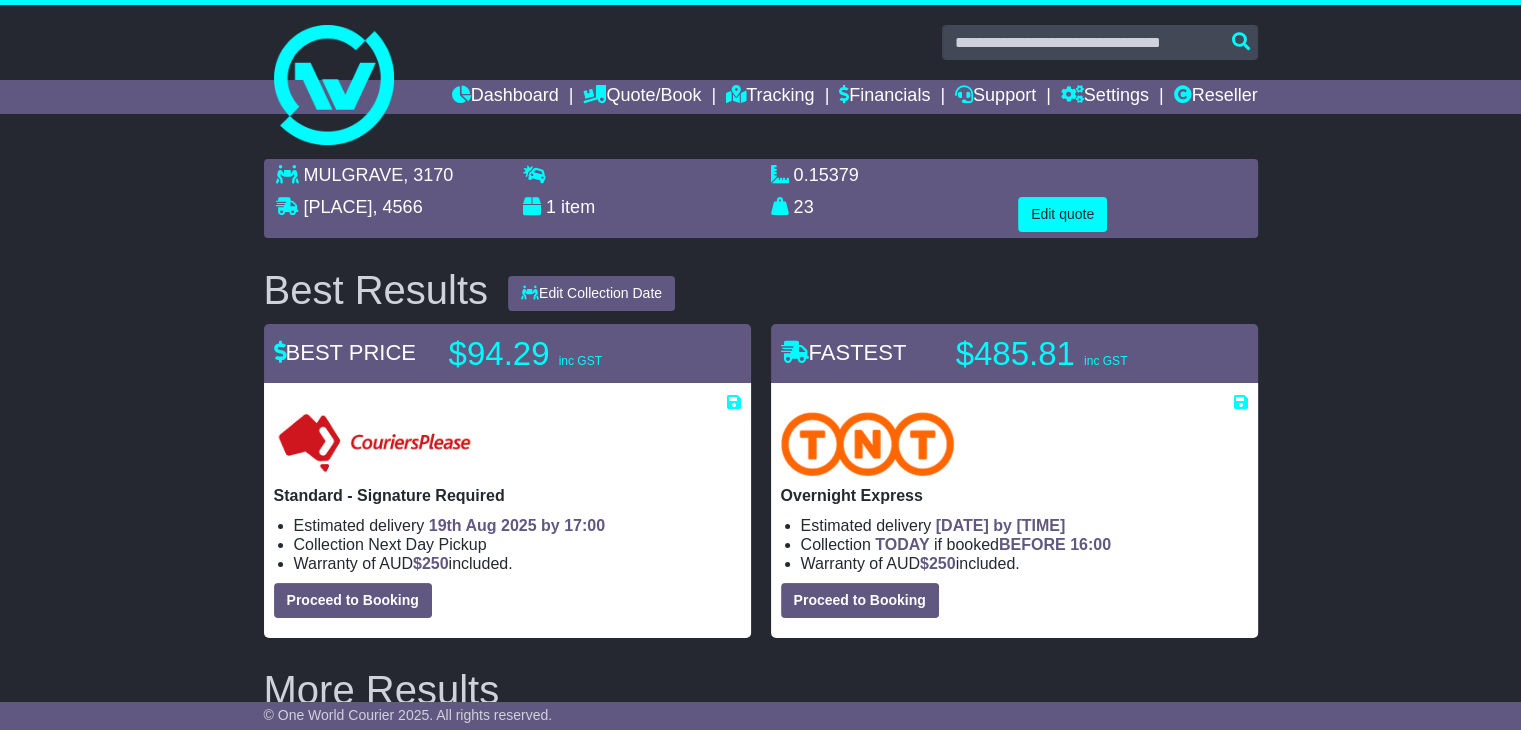click on "Best Results
Edit Collection Date
08 Aug 2025
11 Aug 2025
12 Aug 2025
13 Aug 2025
14 Aug 2025" at bounding box center (761, 290) 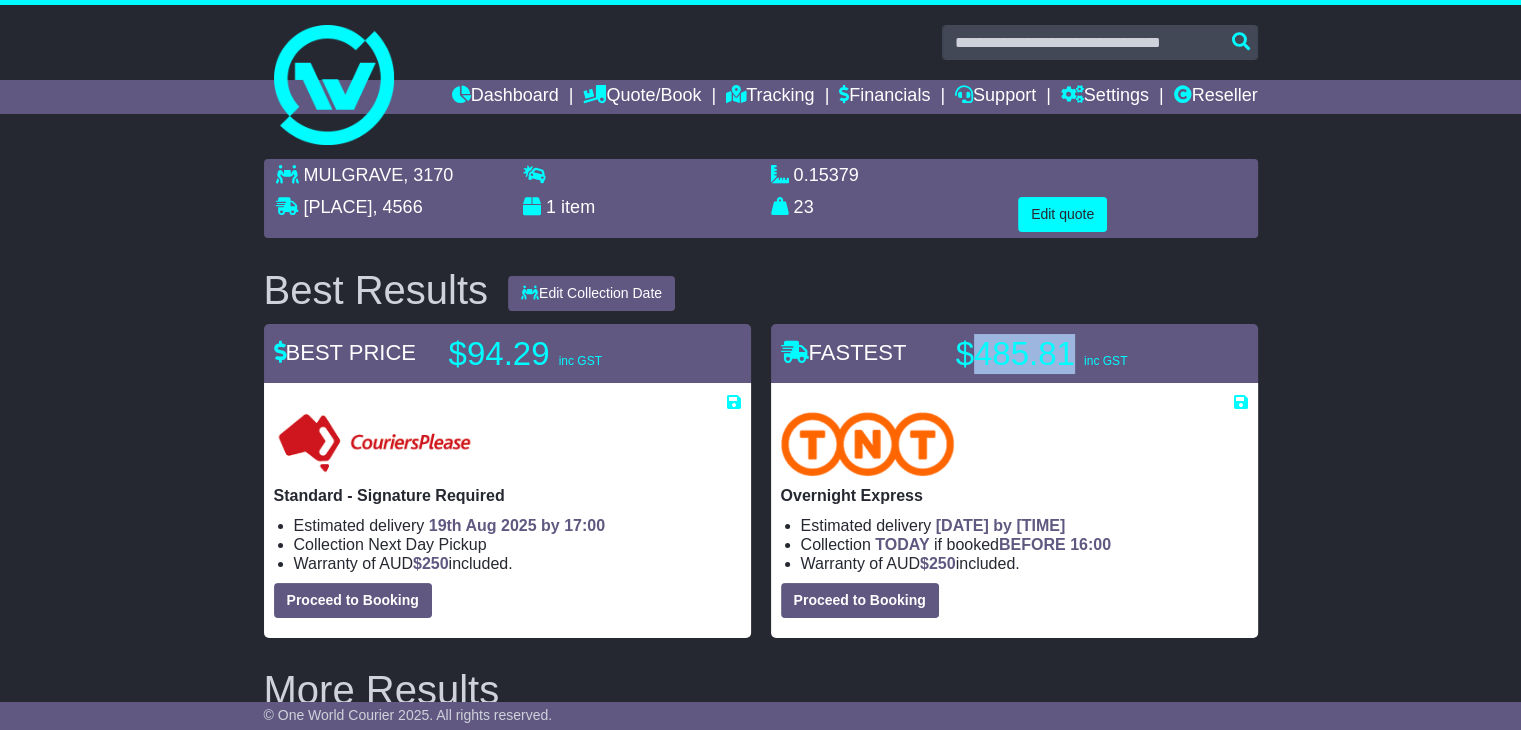 drag, startPoint x: 979, startPoint y: 335, endPoint x: 1073, endPoint y: 339, distance: 94.08507 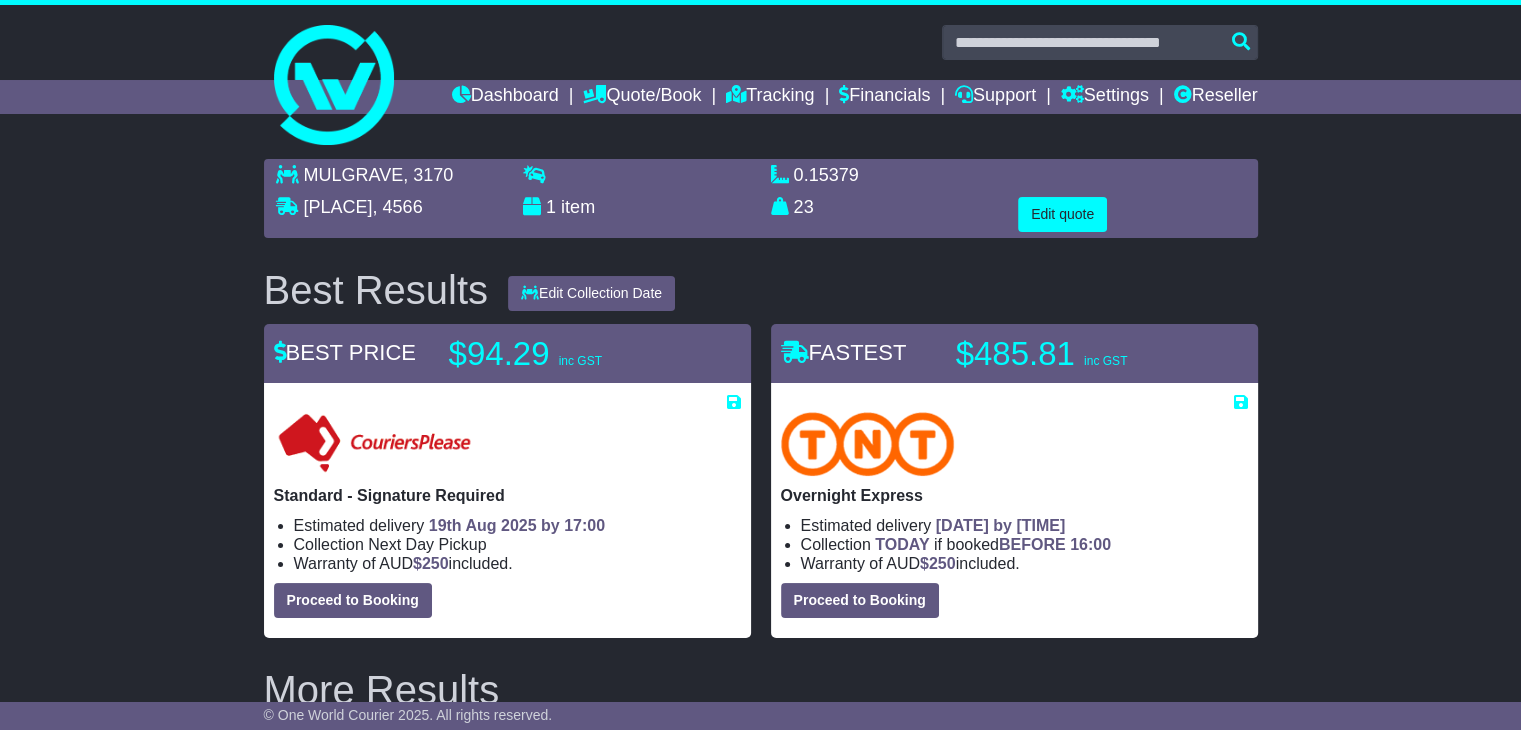 click on "Best Results
Edit Collection Date
08 Aug 2025
11 Aug 2025
12 Aug 2025
13 Aug 2025
14 Aug 2025" at bounding box center [761, 290] 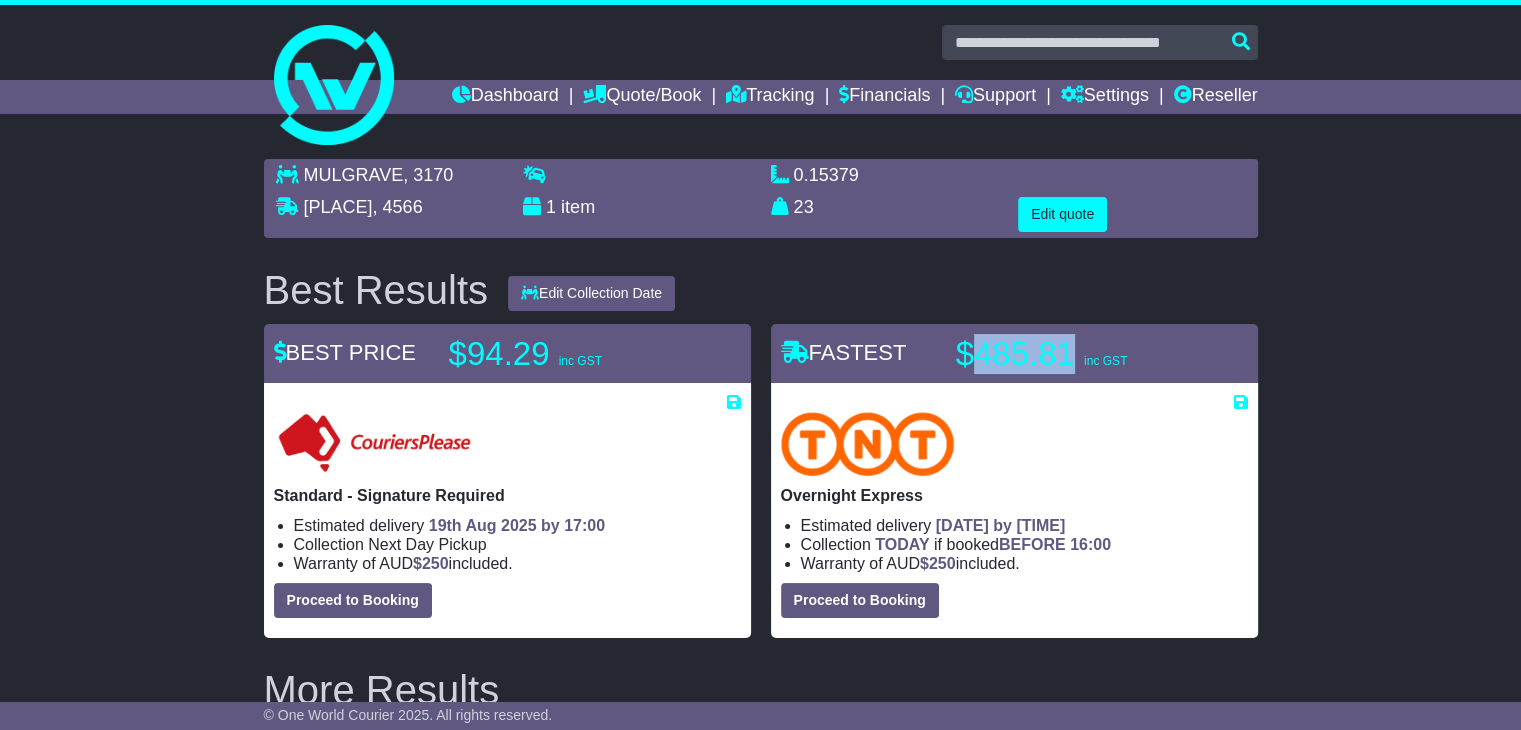 drag, startPoint x: 972, startPoint y: 341, endPoint x: 1070, endPoint y: 344, distance: 98.045906 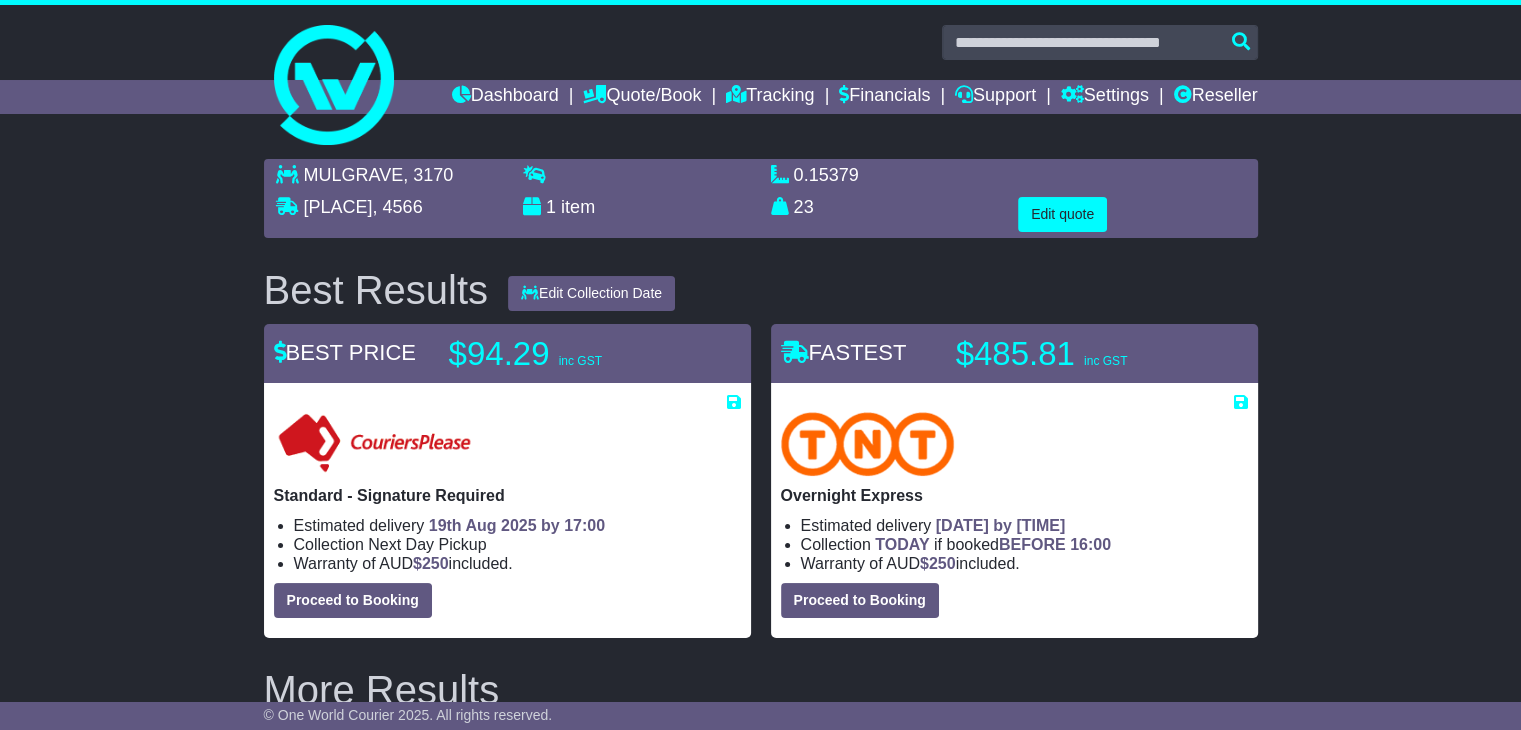 click at bounding box center (761, 42) 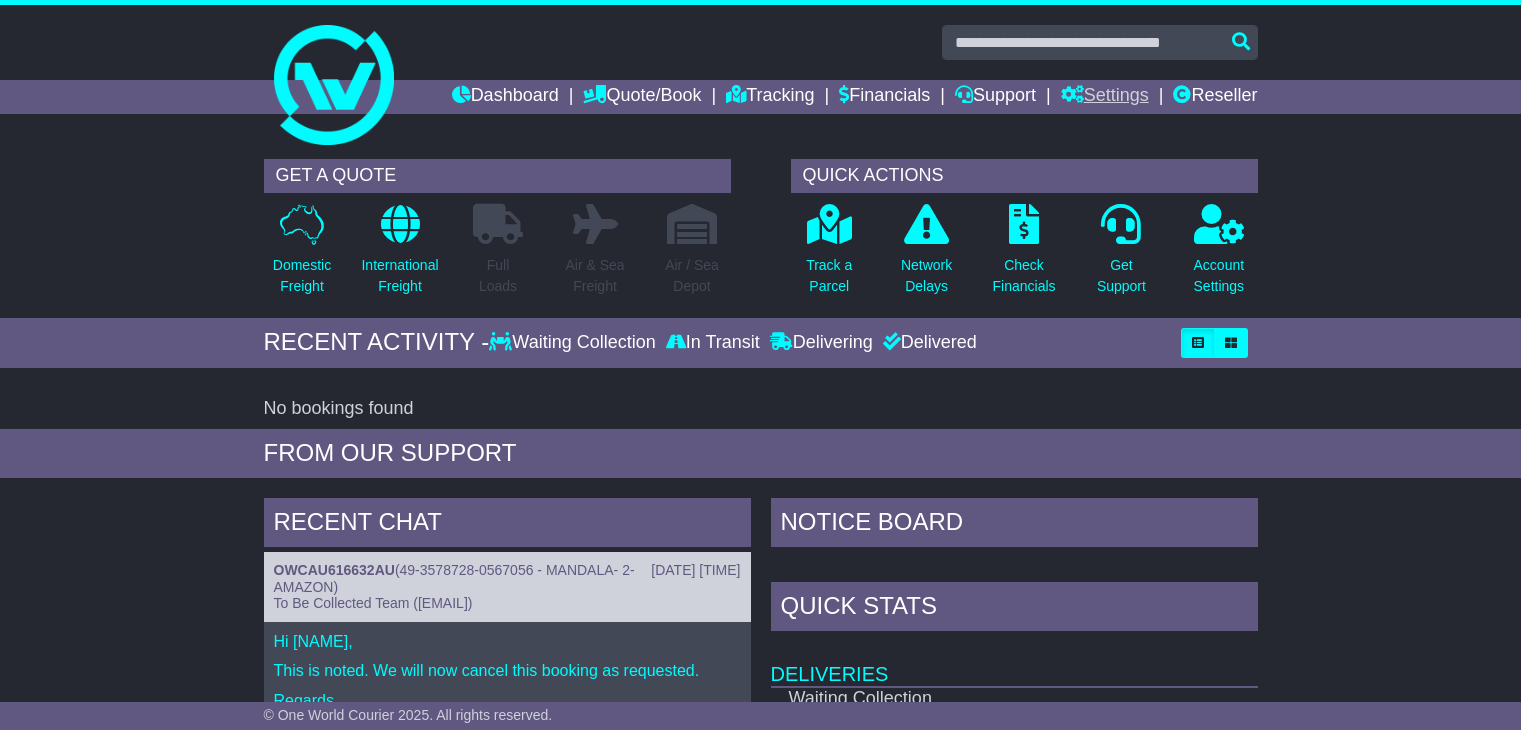 scroll, scrollTop: 0, scrollLeft: 0, axis: both 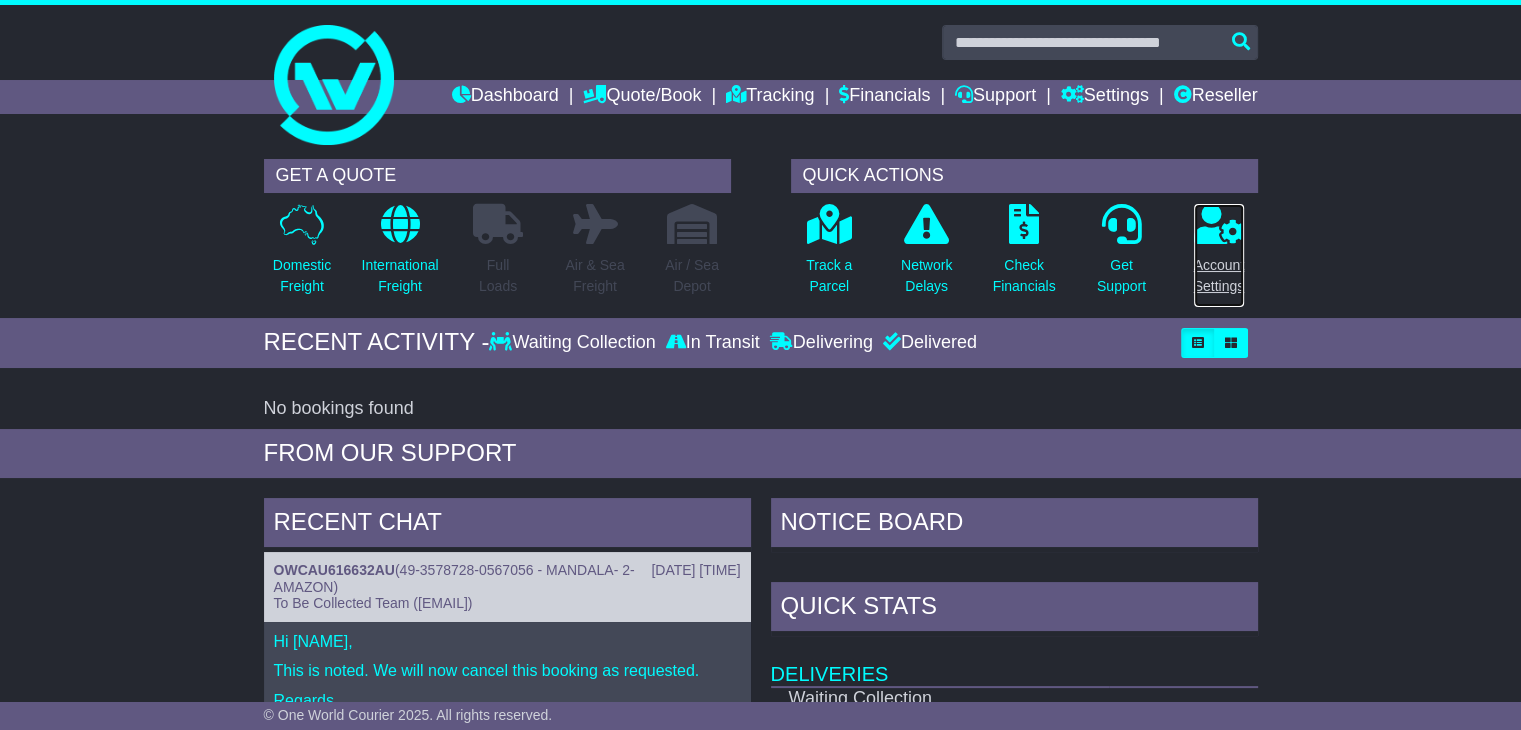 click at bounding box center [1219, 224] 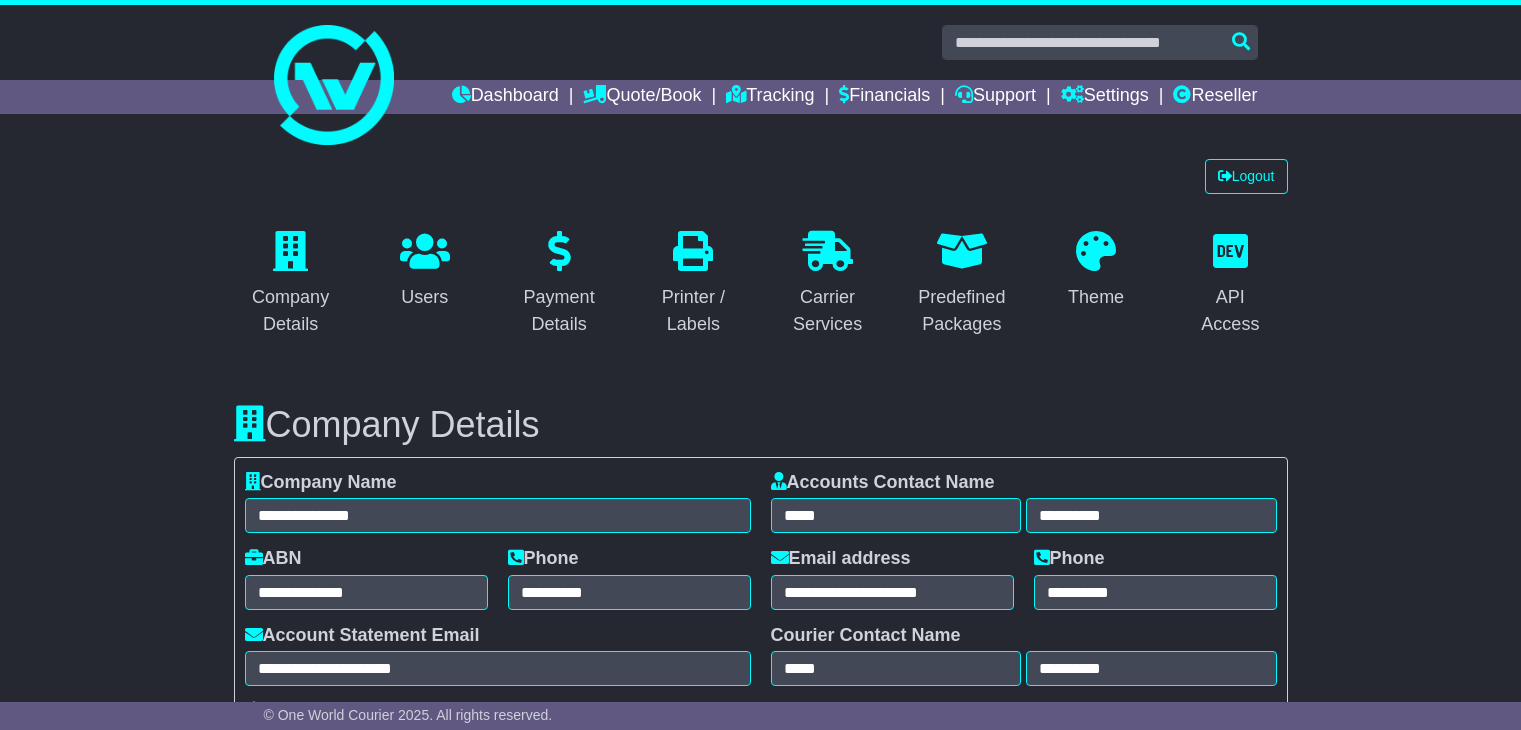 select on "**********" 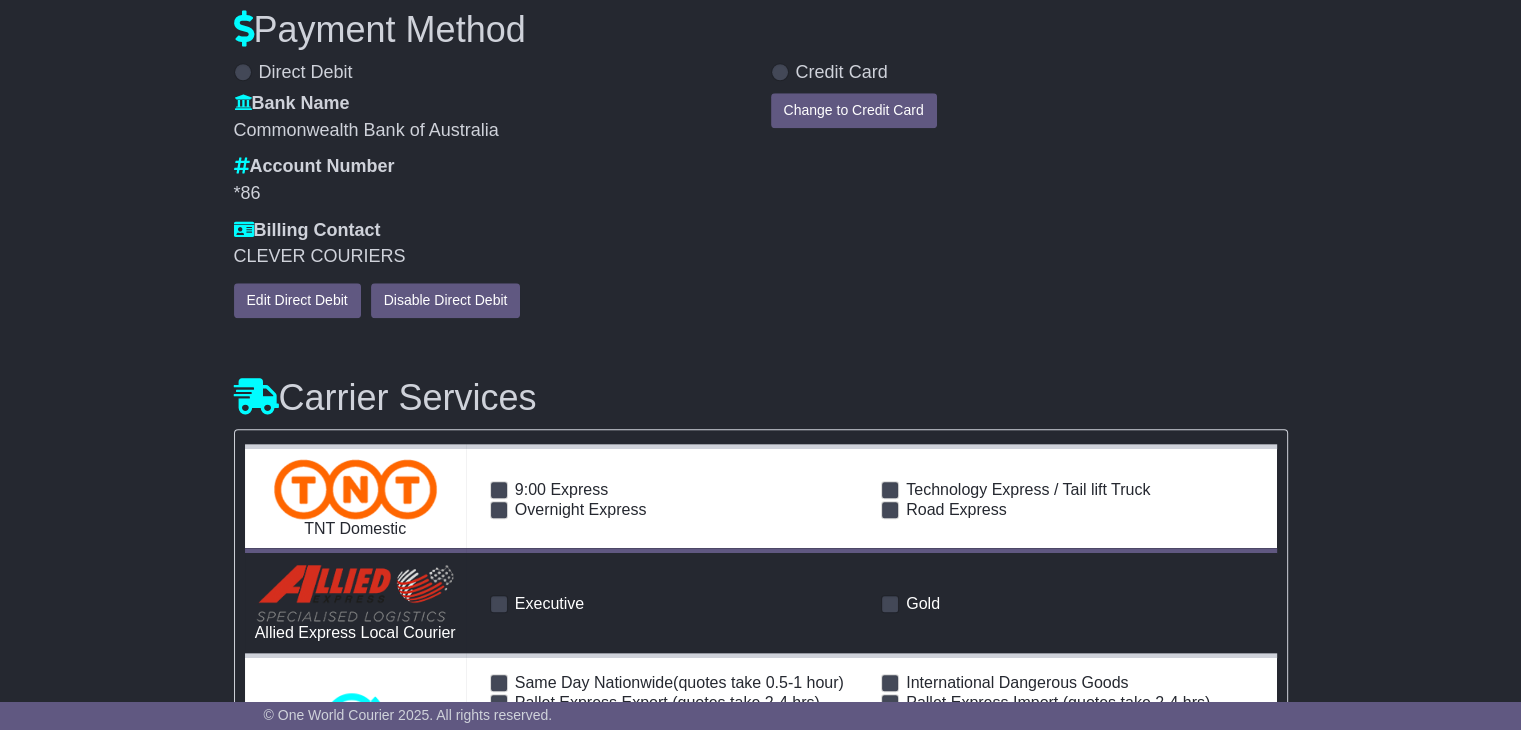 scroll, scrollTop: 0, scrollLeft: 0, axis: both 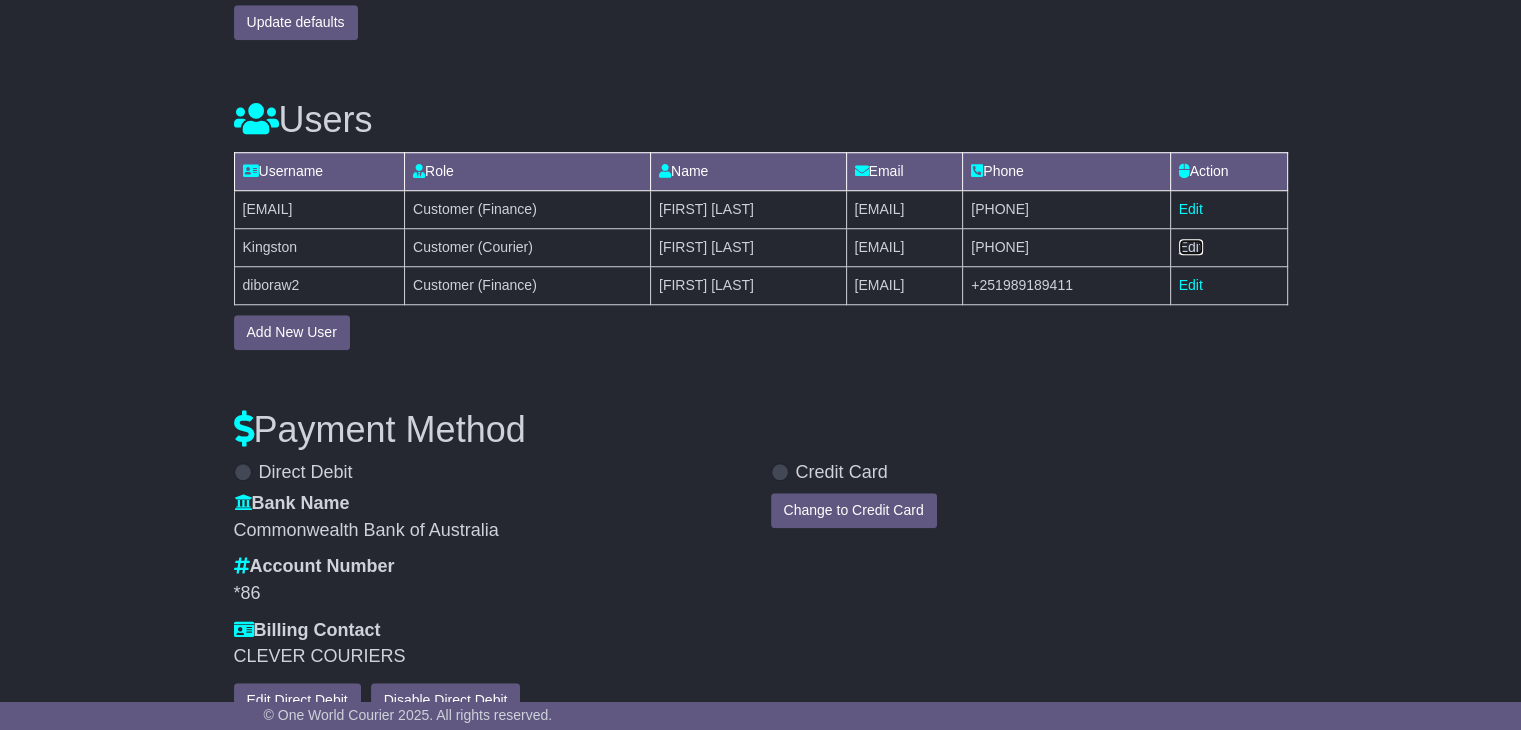 click on "Edit" at bounding box center (1191, 247) 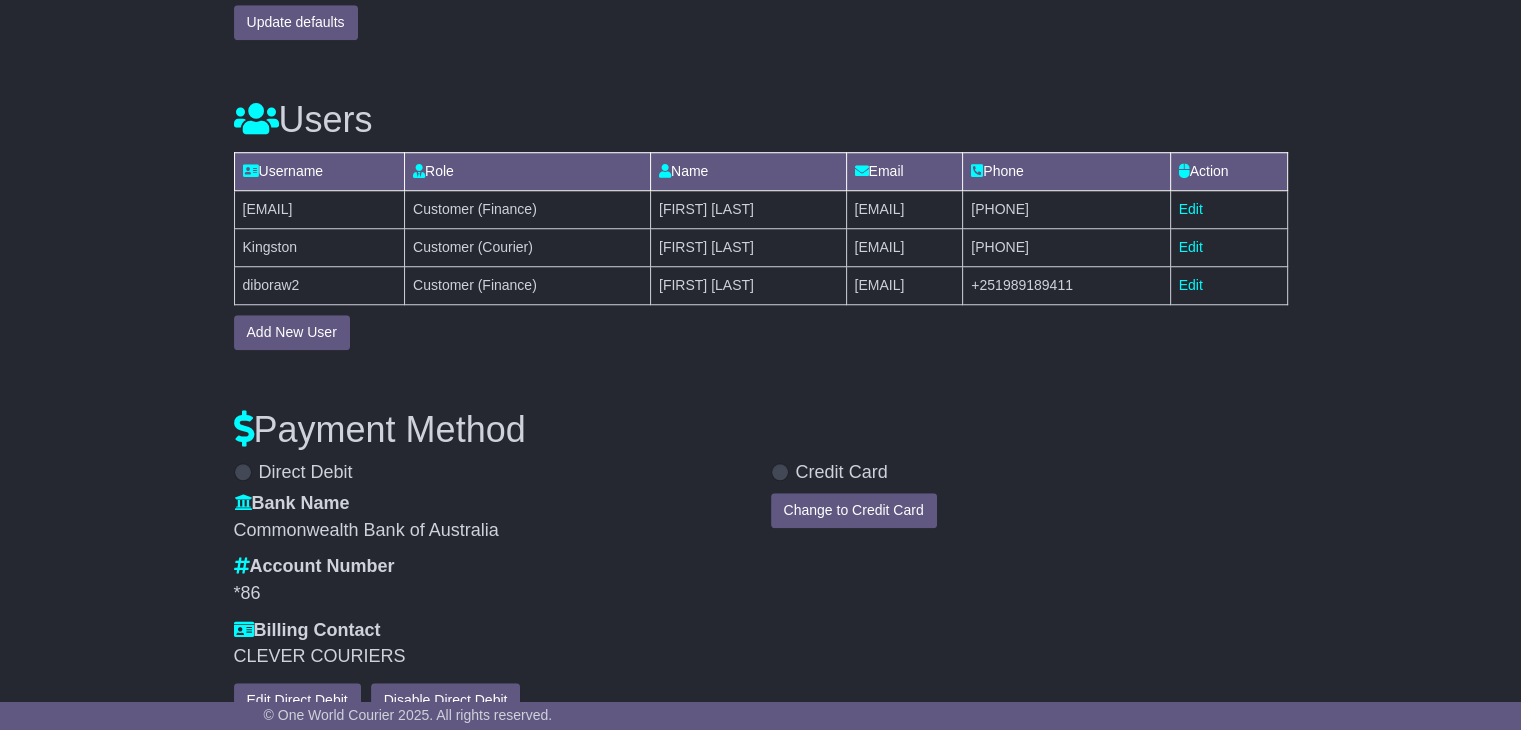 select on "**" 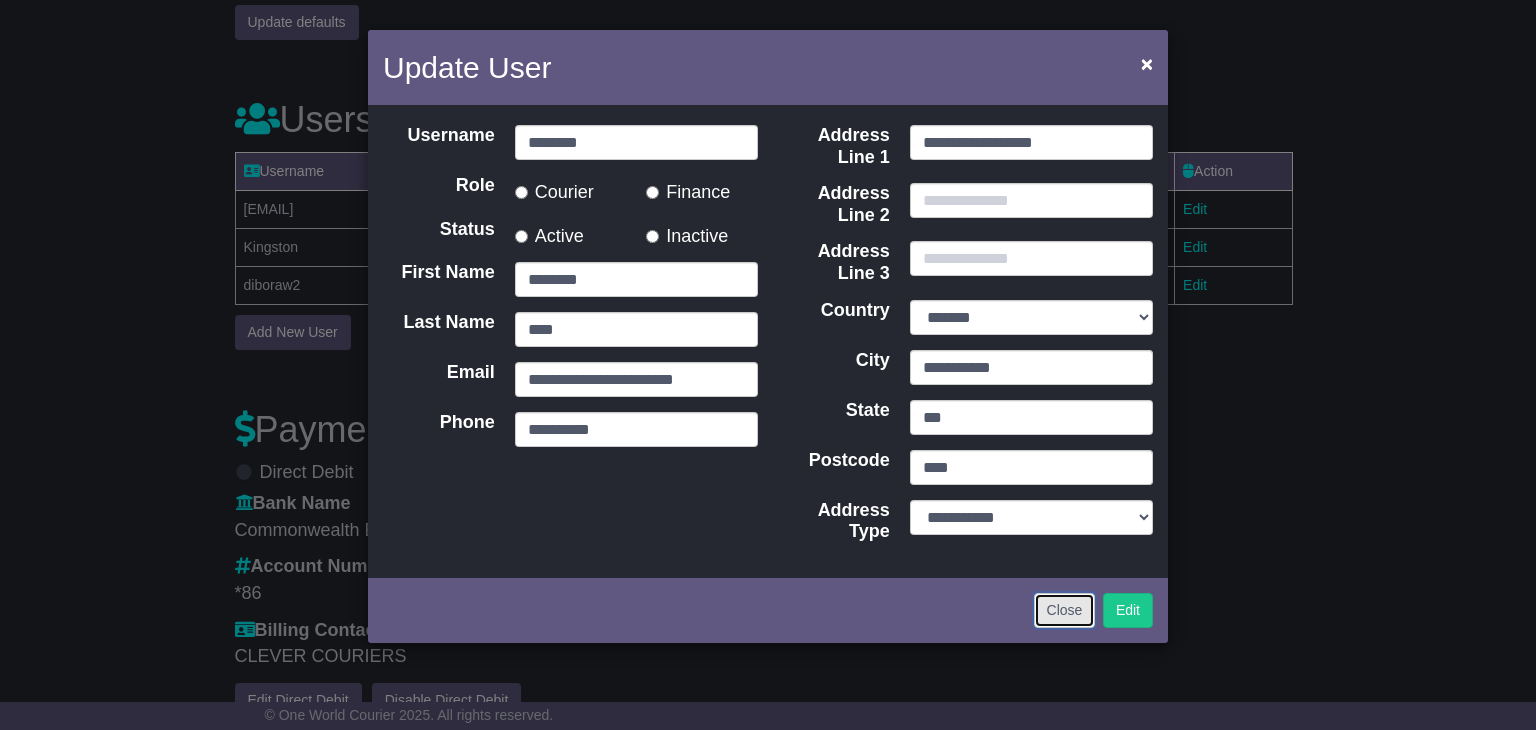 click on "Close" at bounding box center (1065, 610) 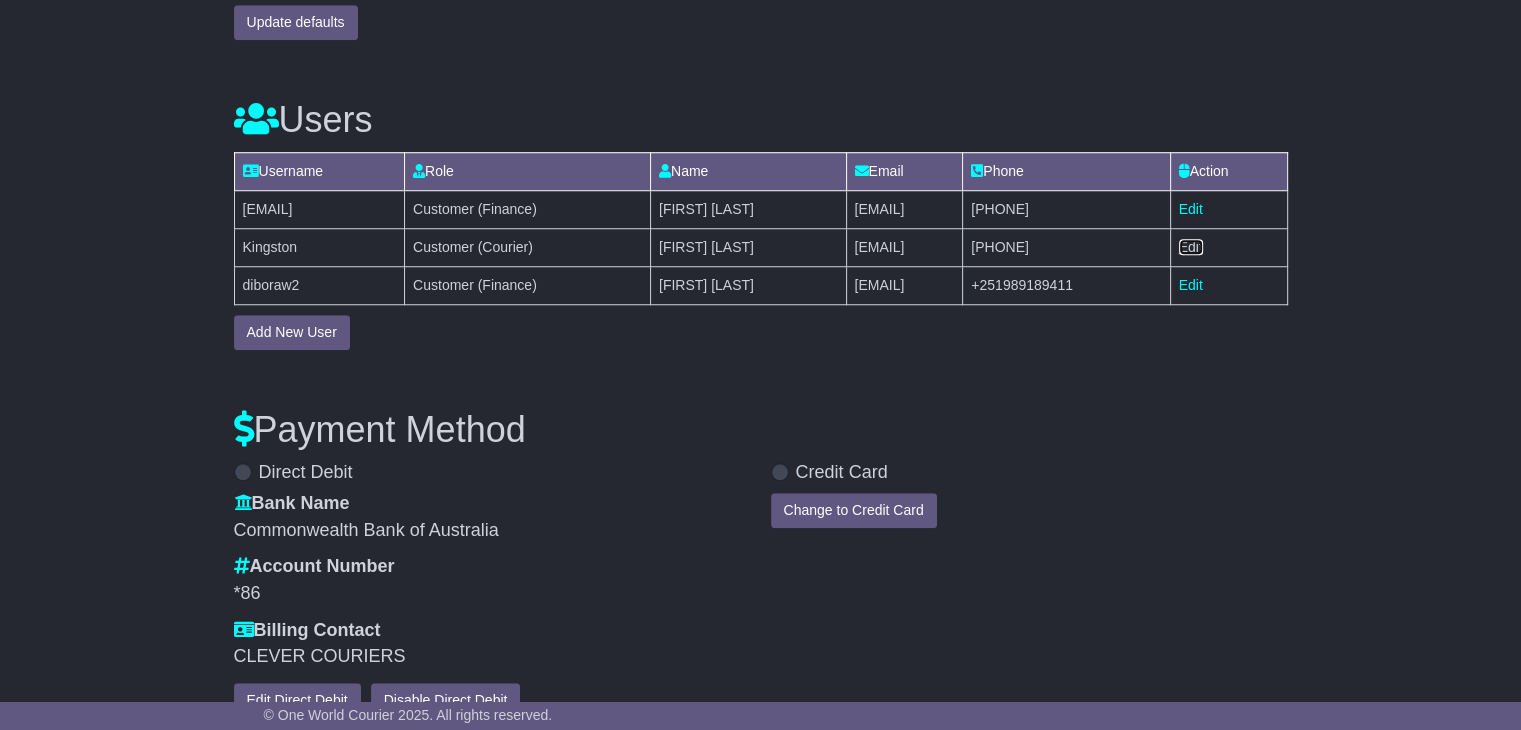 click on "Edit" at bounding box center [1191, 247] 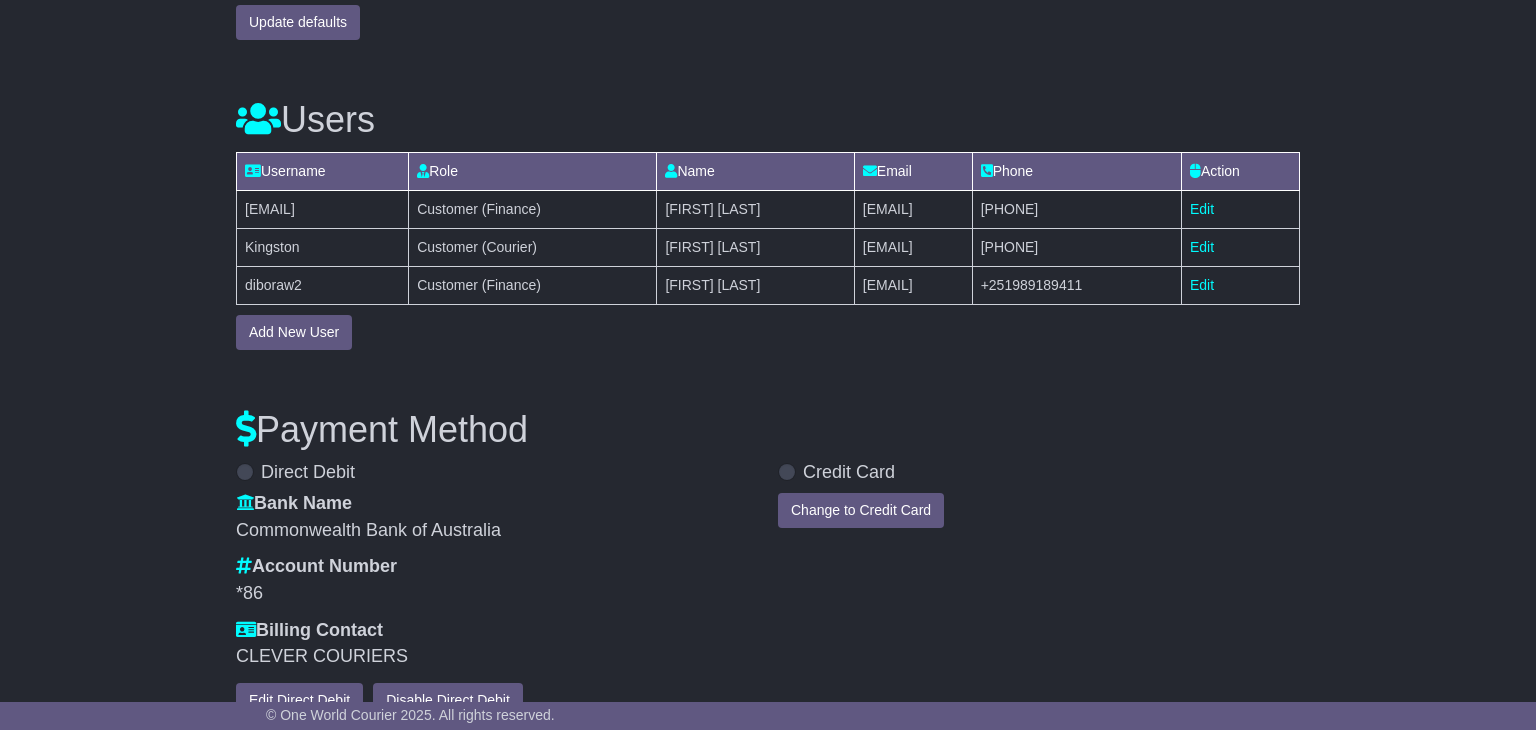 select on "**" 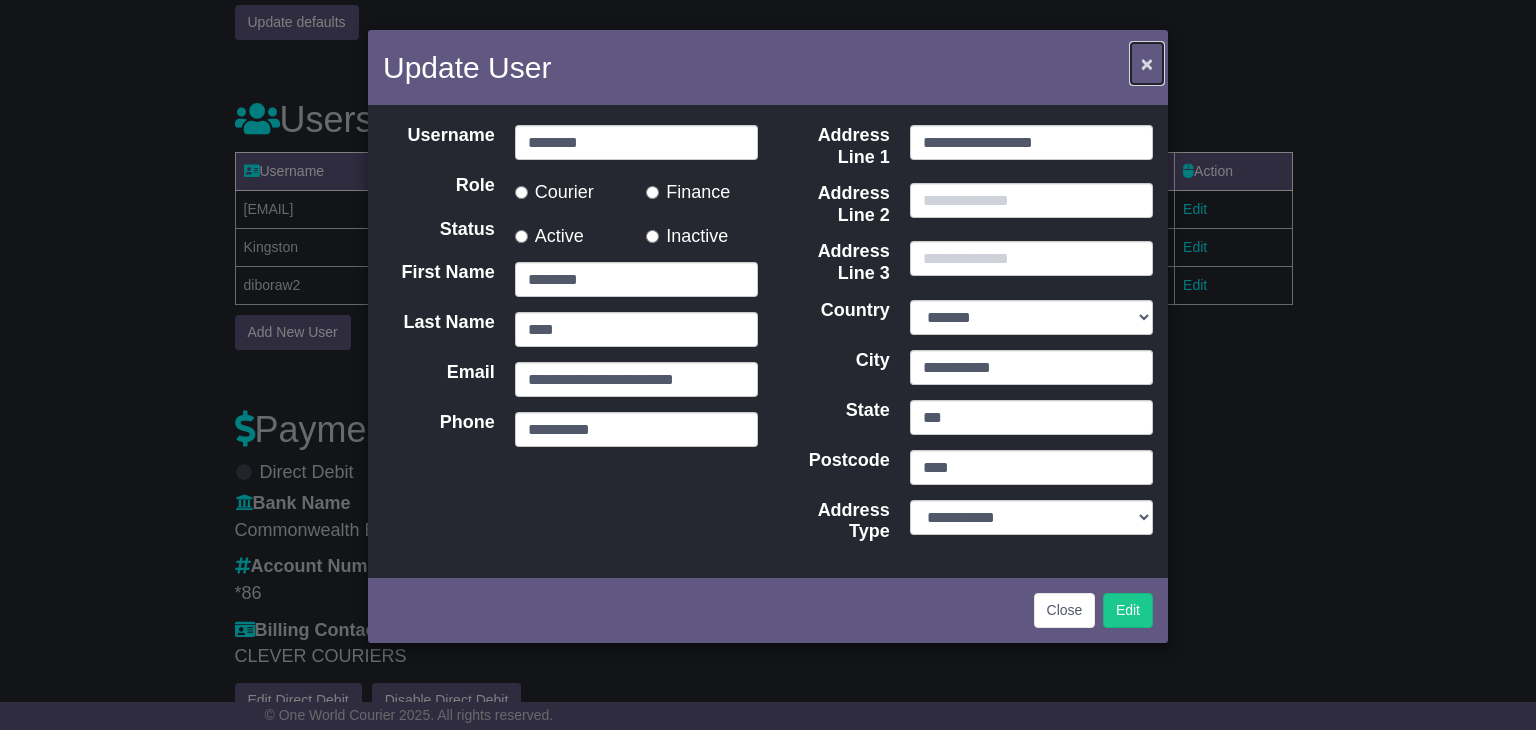 click on "×" at bounding box center [1147, 63] 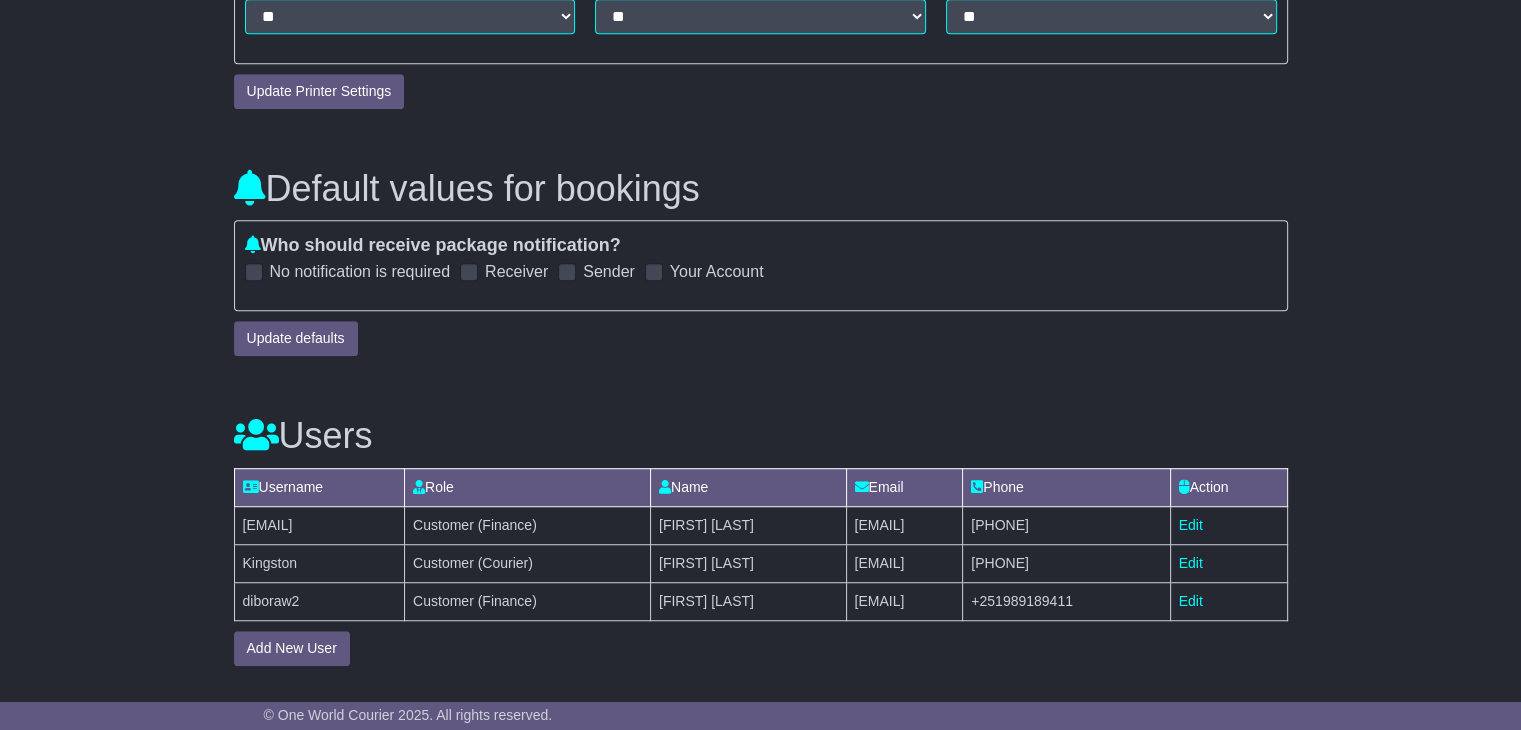 scroll, scrollTop: 1500, scrollLeft: 0, axis: vertical 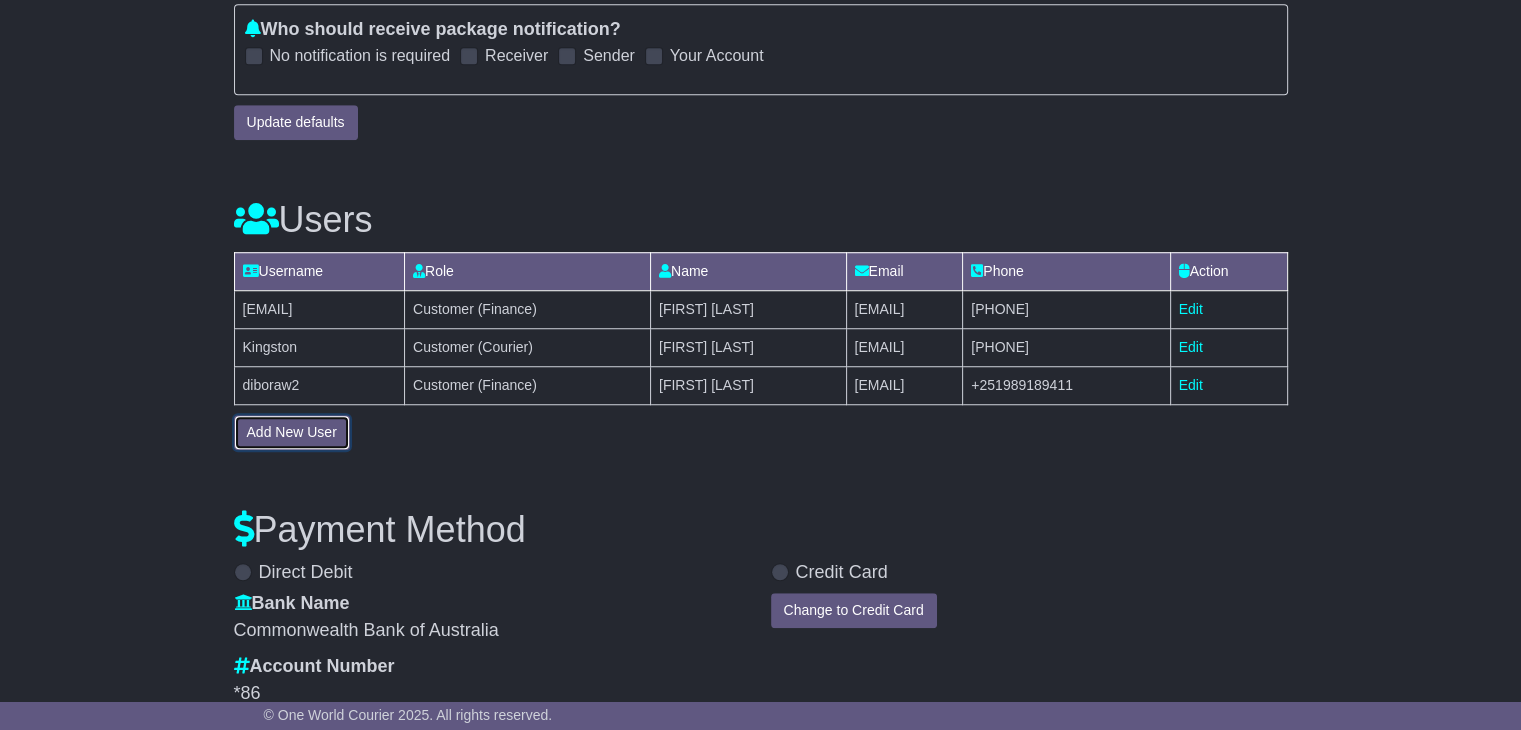 click on "Add New User" at bounding box center (292, 432) 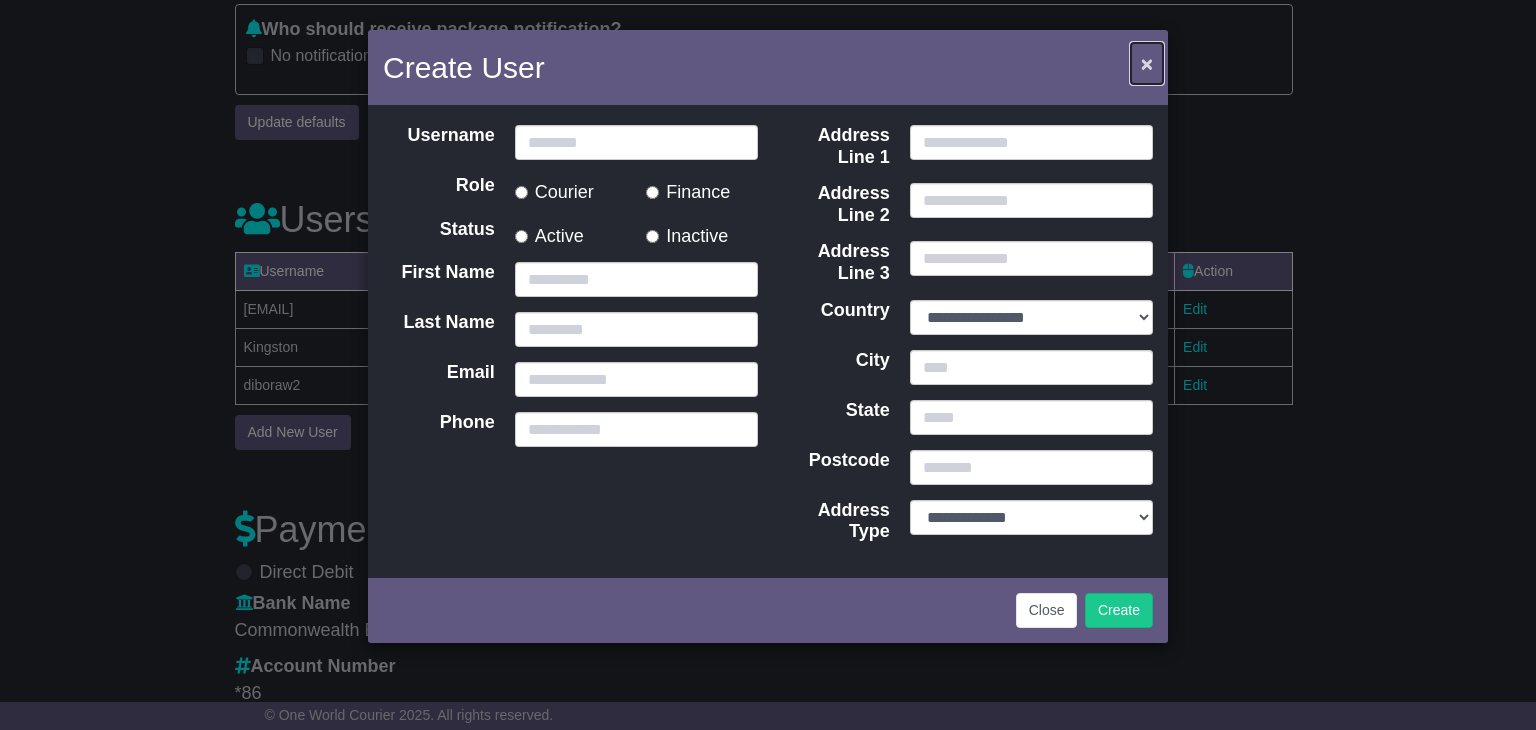 drag, startPoint x: 1156, startPoint y: 67, endPoint x: 1157, endPoint y: 77, distance: 10.049875 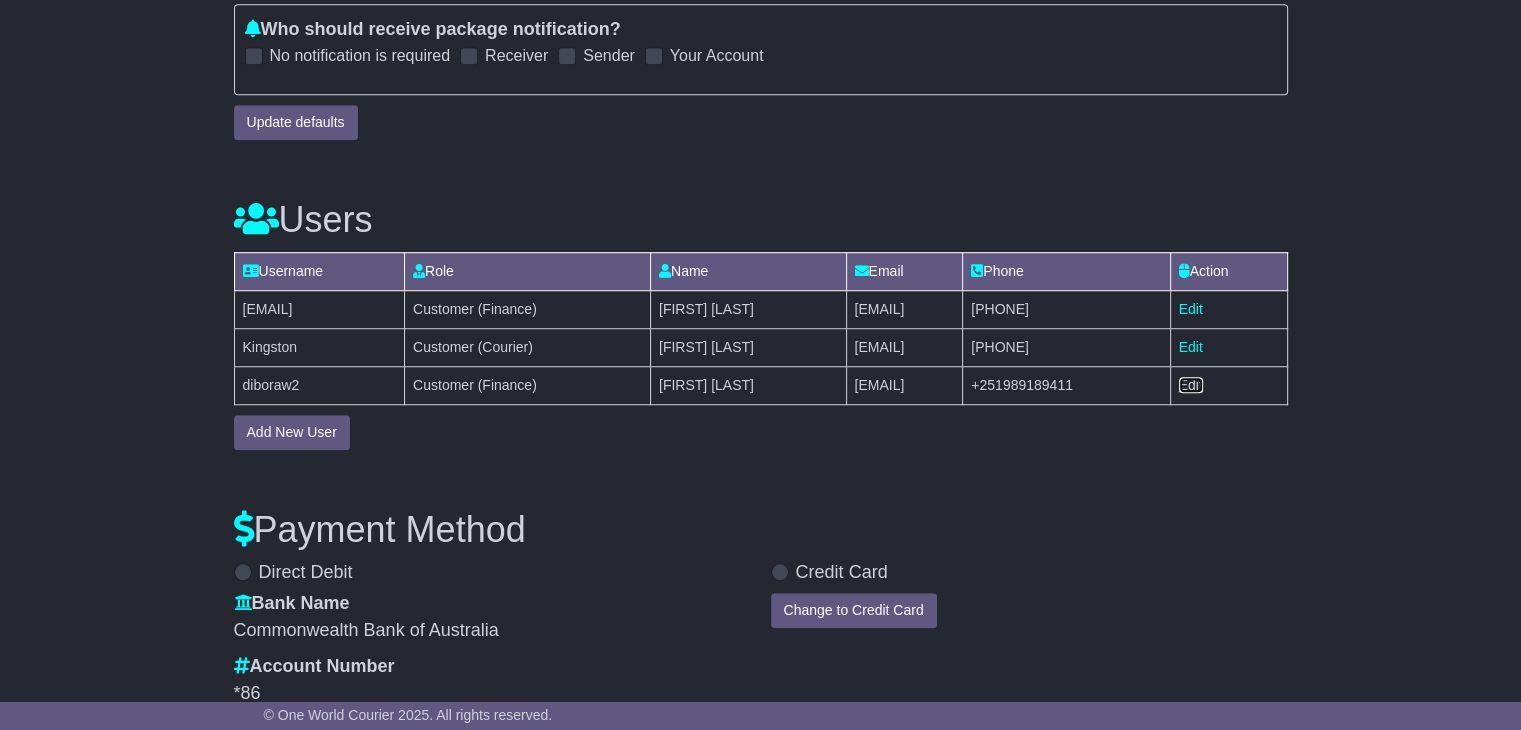 click on "Edit" at bounding box center (1191, 385) 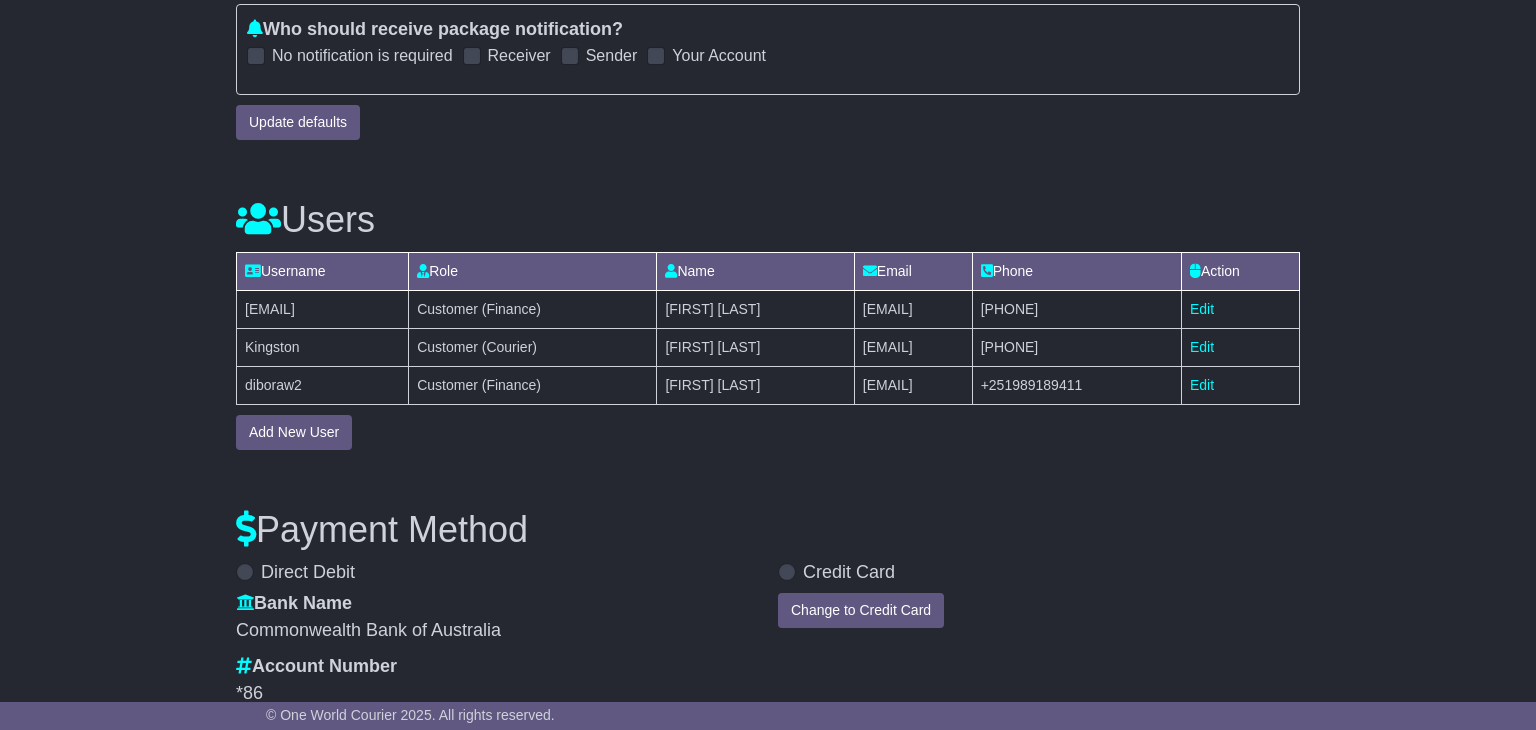 select on "**" 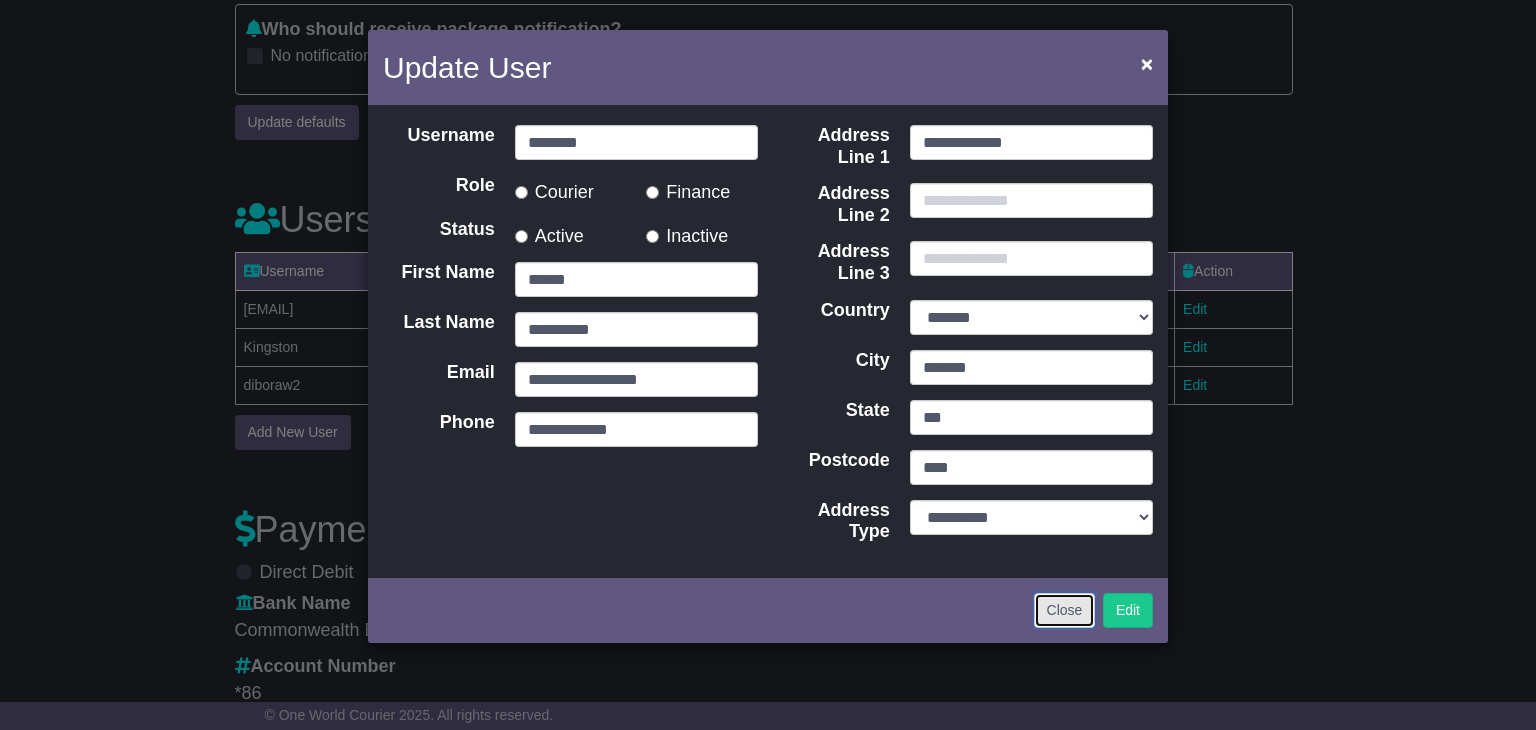 click on "Close" at bounding box center (1065, 610) 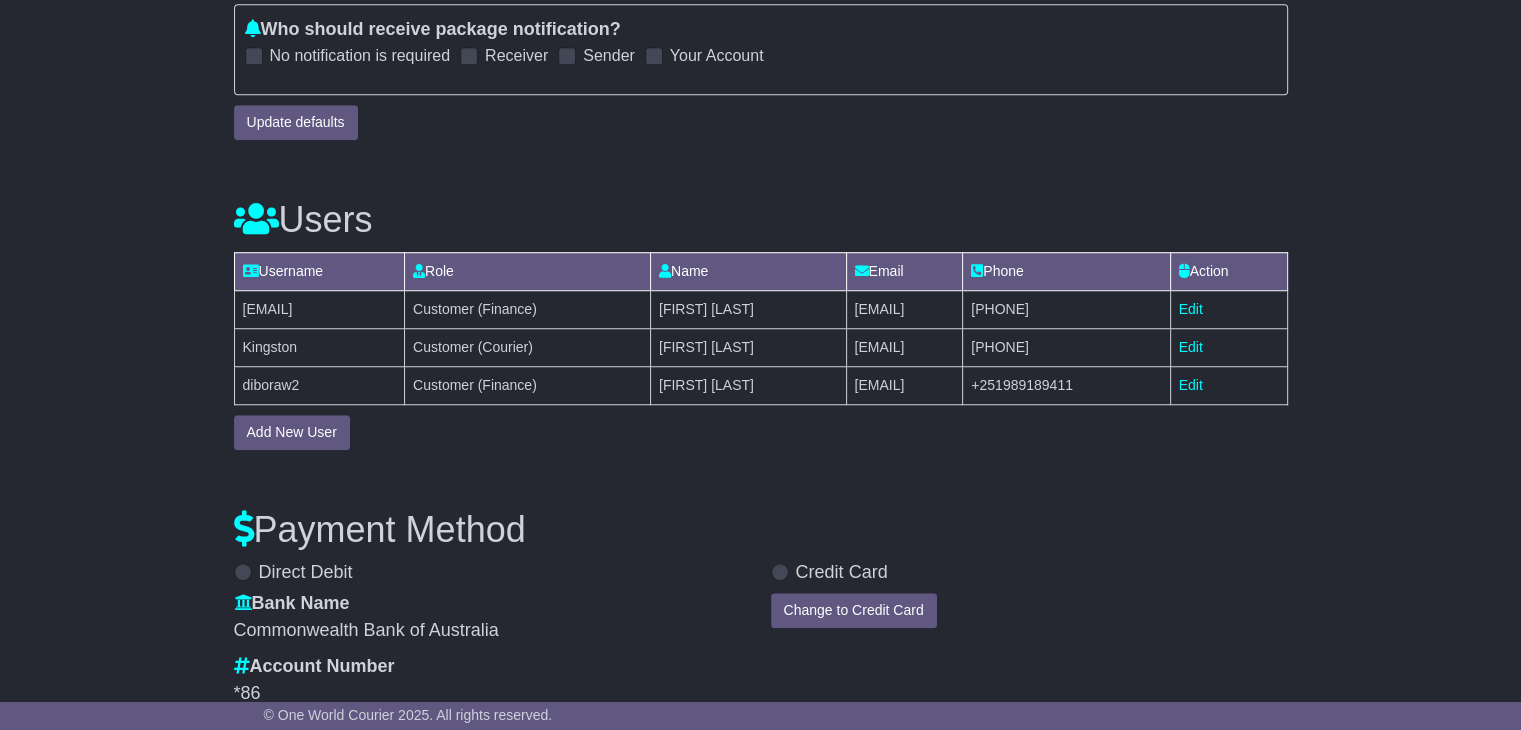 click on "diboraw2" at bounding box center [319, 385] 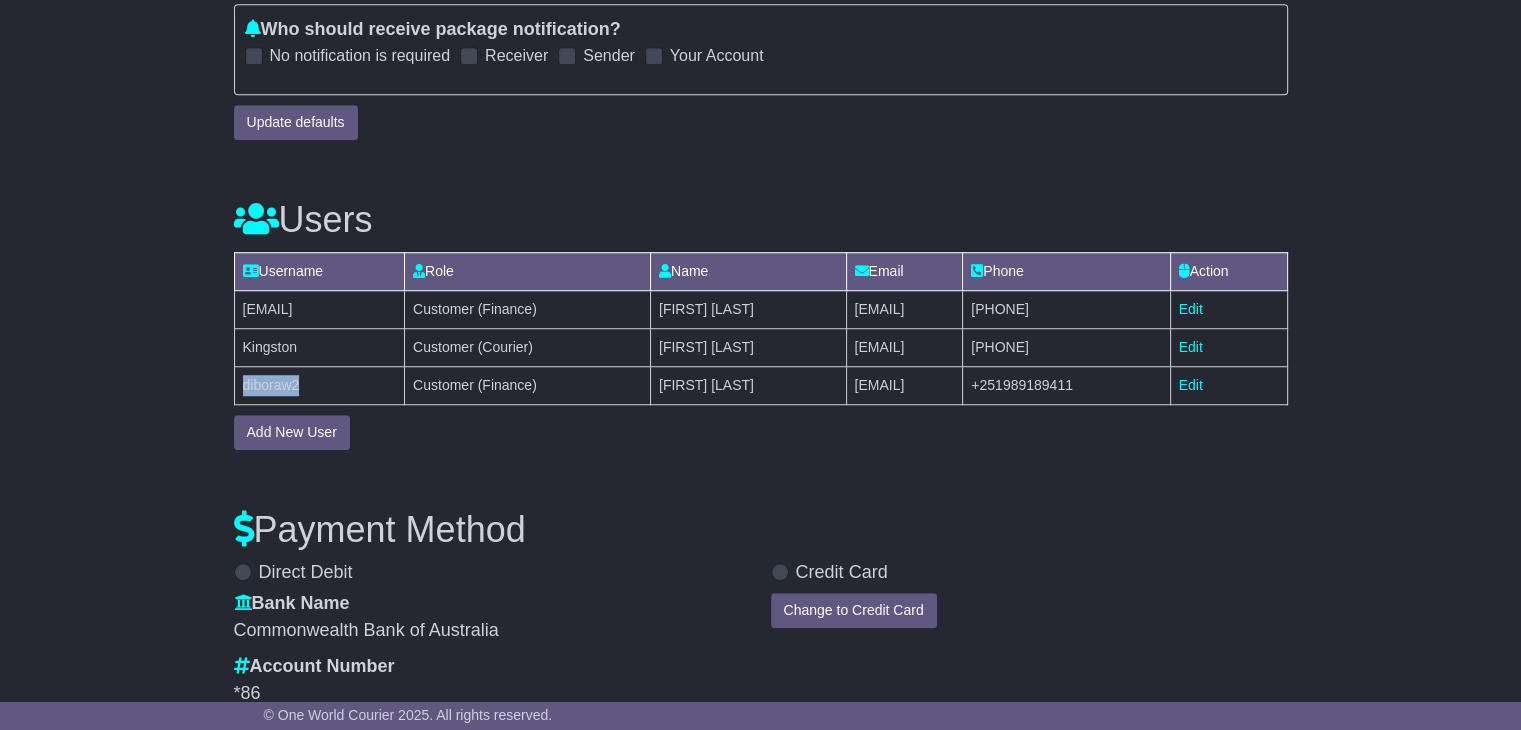 click on "diboraw2" at bounding box center [319, 385] 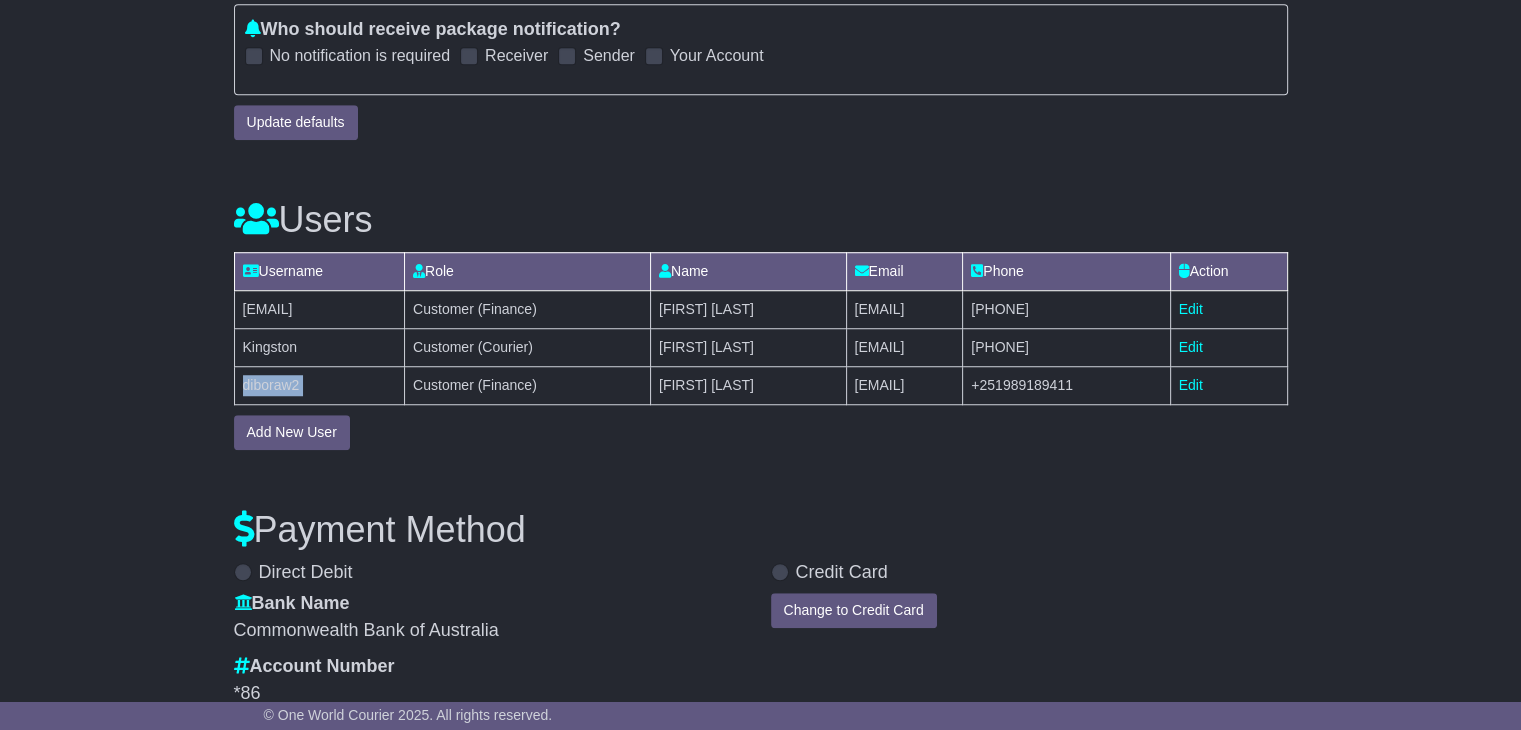 click on "diboraw2" at bounding box center (319, 385) 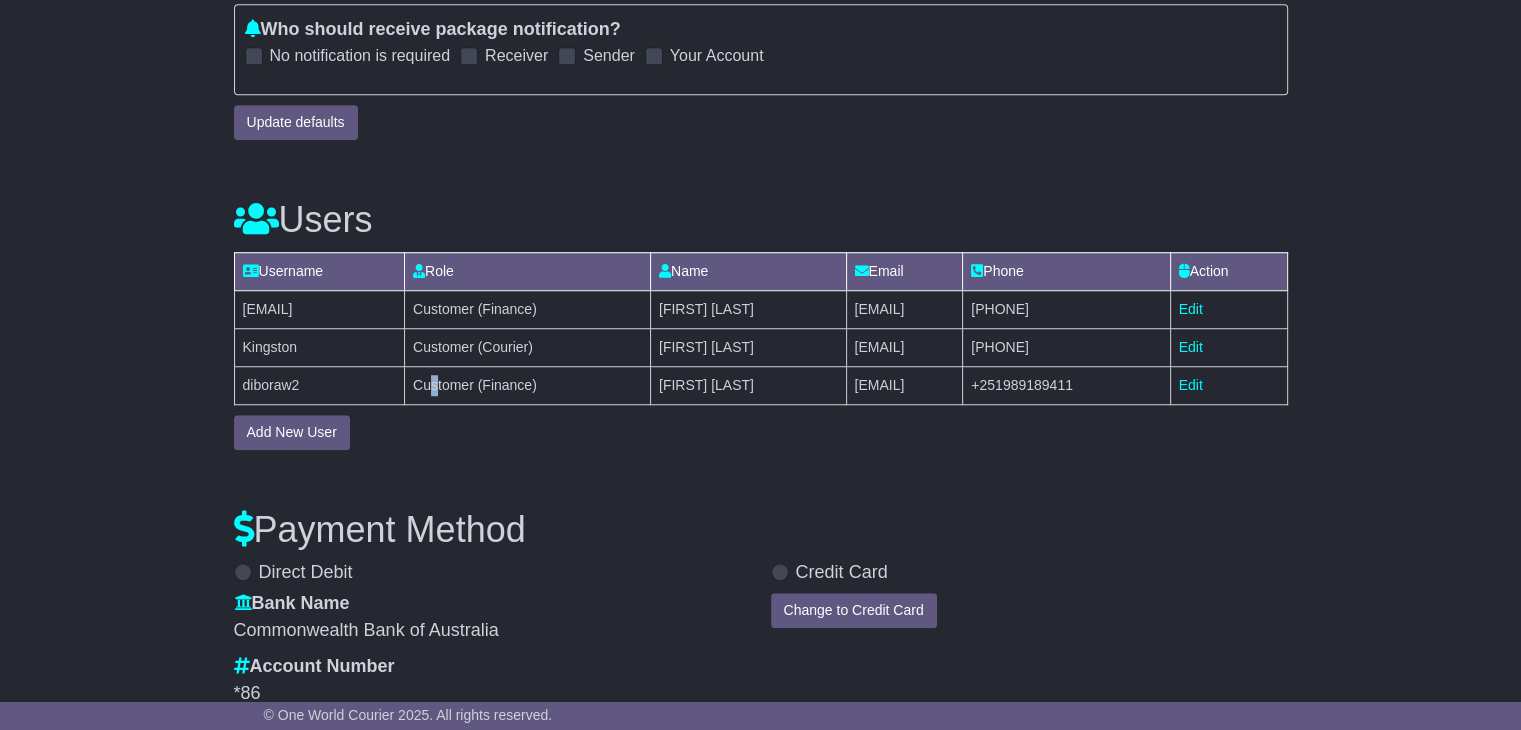 drag, startPoint x: 477, startPoint y: 369, endPoint x: 550, endPoint y: 390, distance: 75.96052 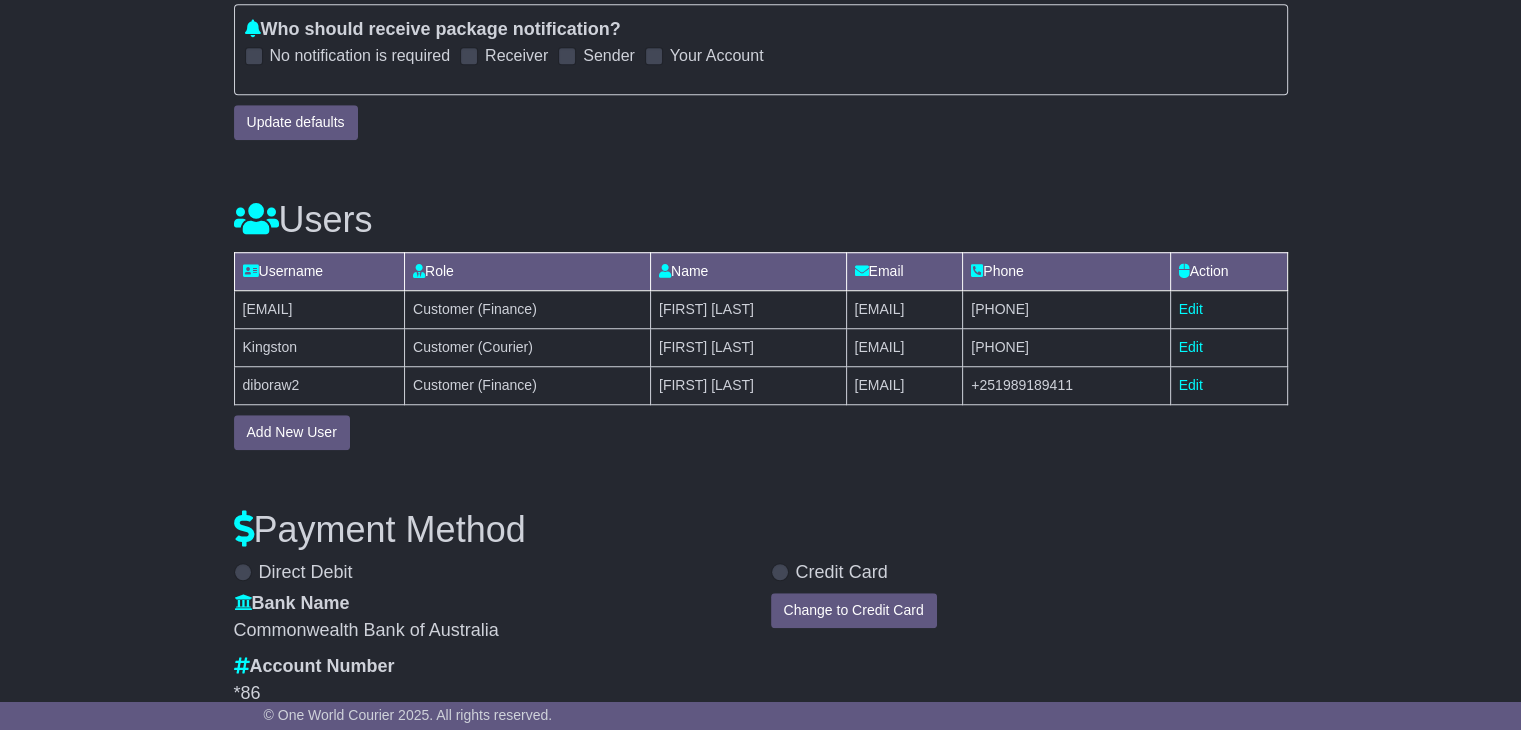 click on "Users
Username
Role
Name
Email
Phone
Action
aamiraatif12@gmail.com
Customer (Finance)
Aamir Aslambasha
aamiraatif12@gmail.com
0416682392
Edit
Kingston
Customer (Courier)
Kingston Wako
kingstonwako14@gmail.com
0422082034
Edit
diboraw2
Customer (Finance)
Dibora Wondewesen
diboraw2@gmail.com
+251989189411
Edit" at bounding box center (761, 310) 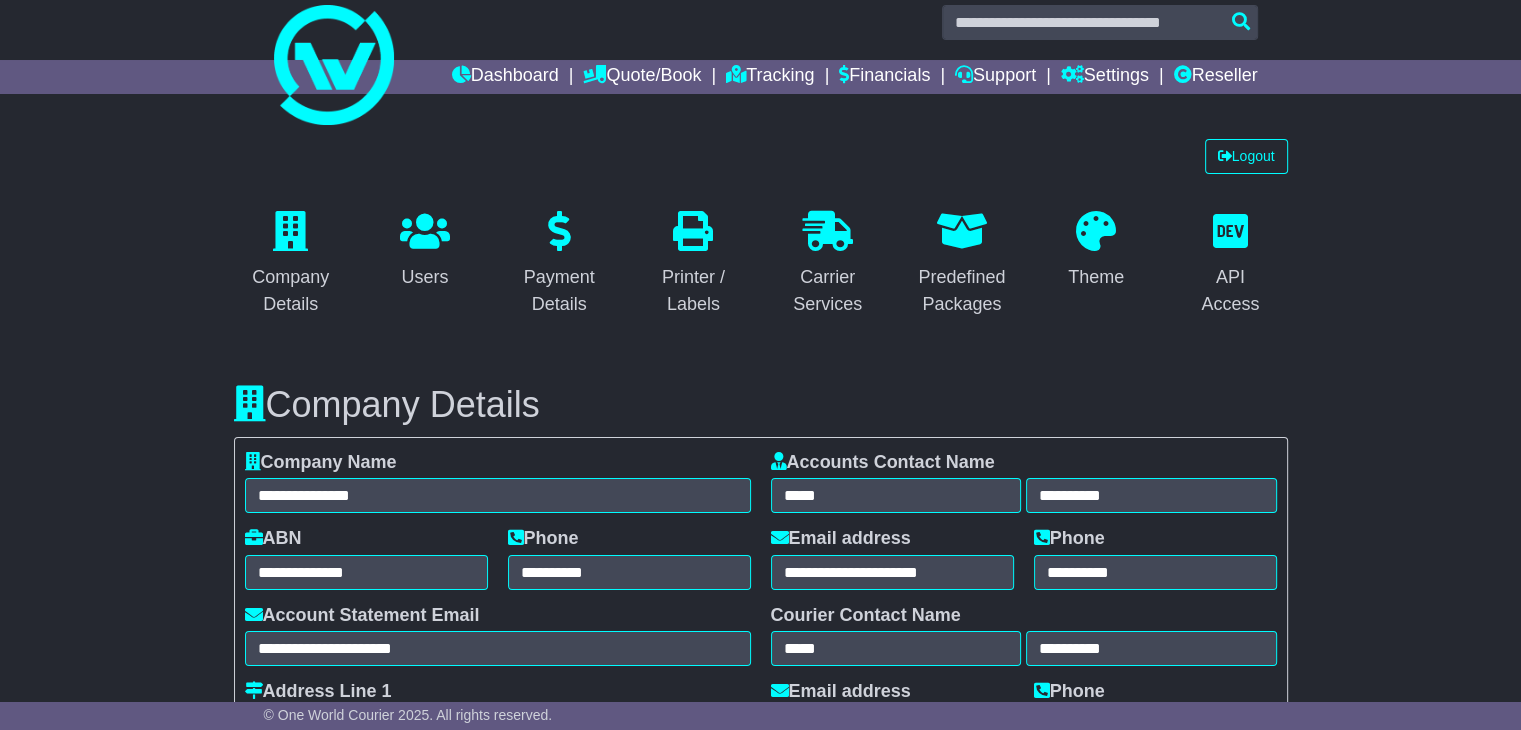 scroll, scrollTop: 0, scrollLeft: 0, axis: both 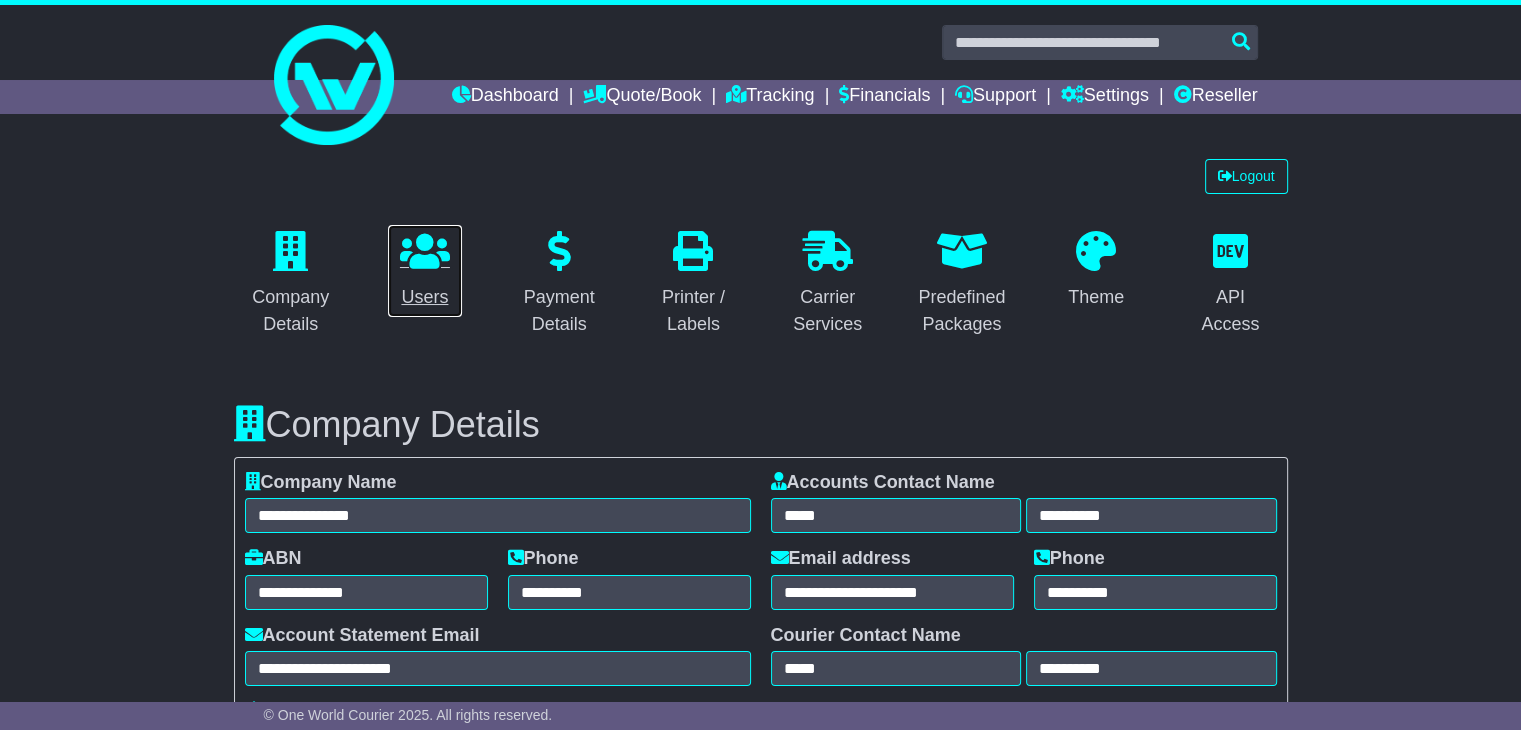 click at bounding box center (425, 252) 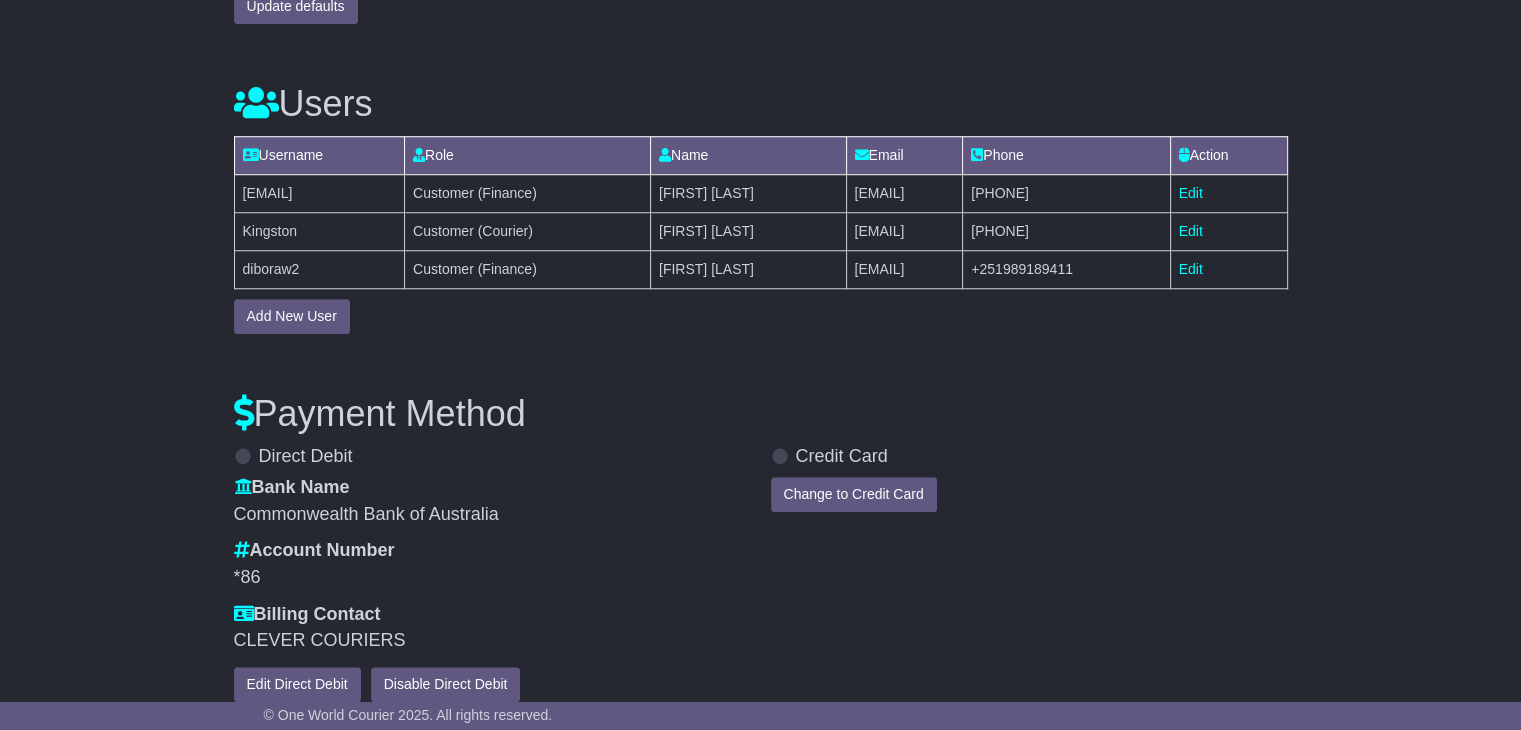 scroll, scrollTop: 1667, scrollLeft: 0, axis: vertical 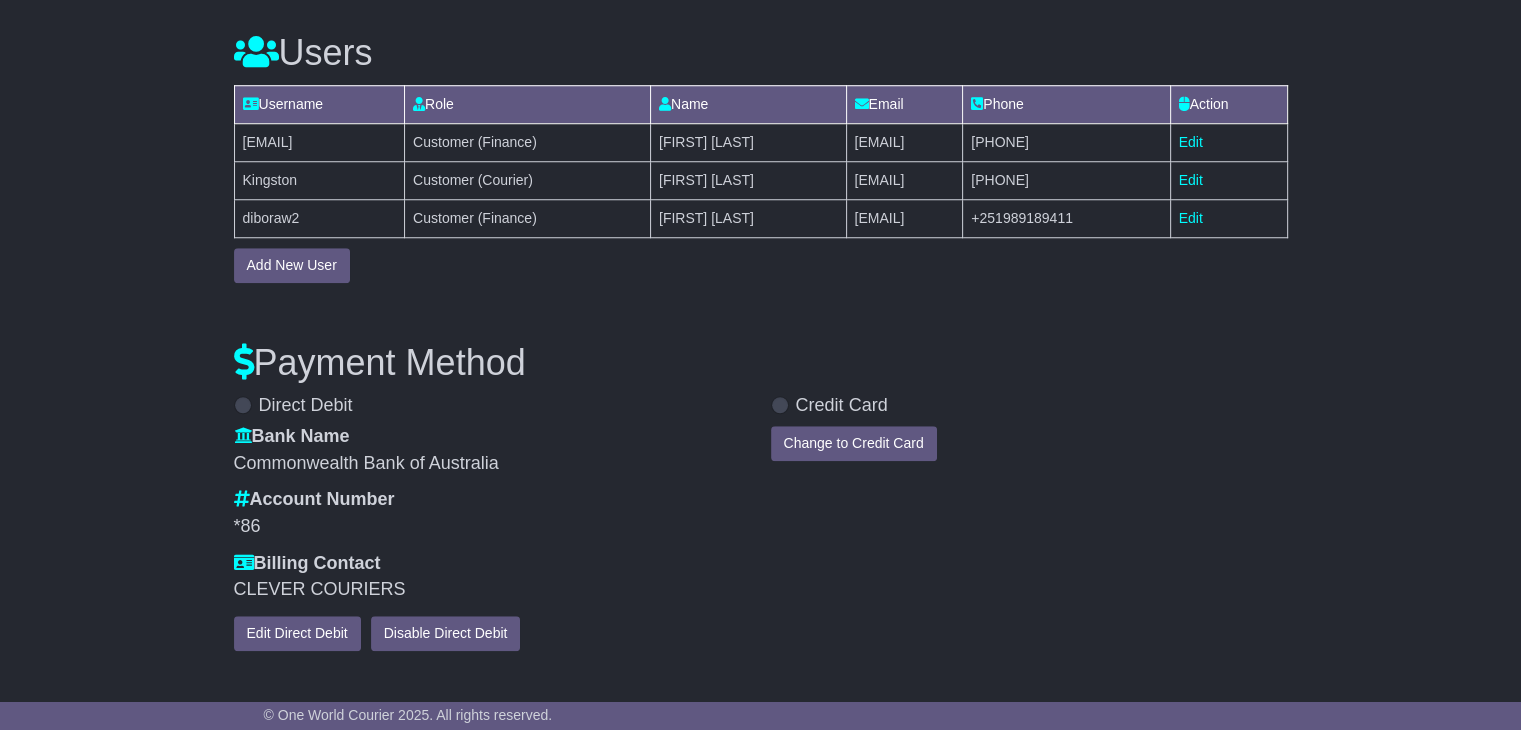 click on "diboraw2" at bounding box center (319, 218) 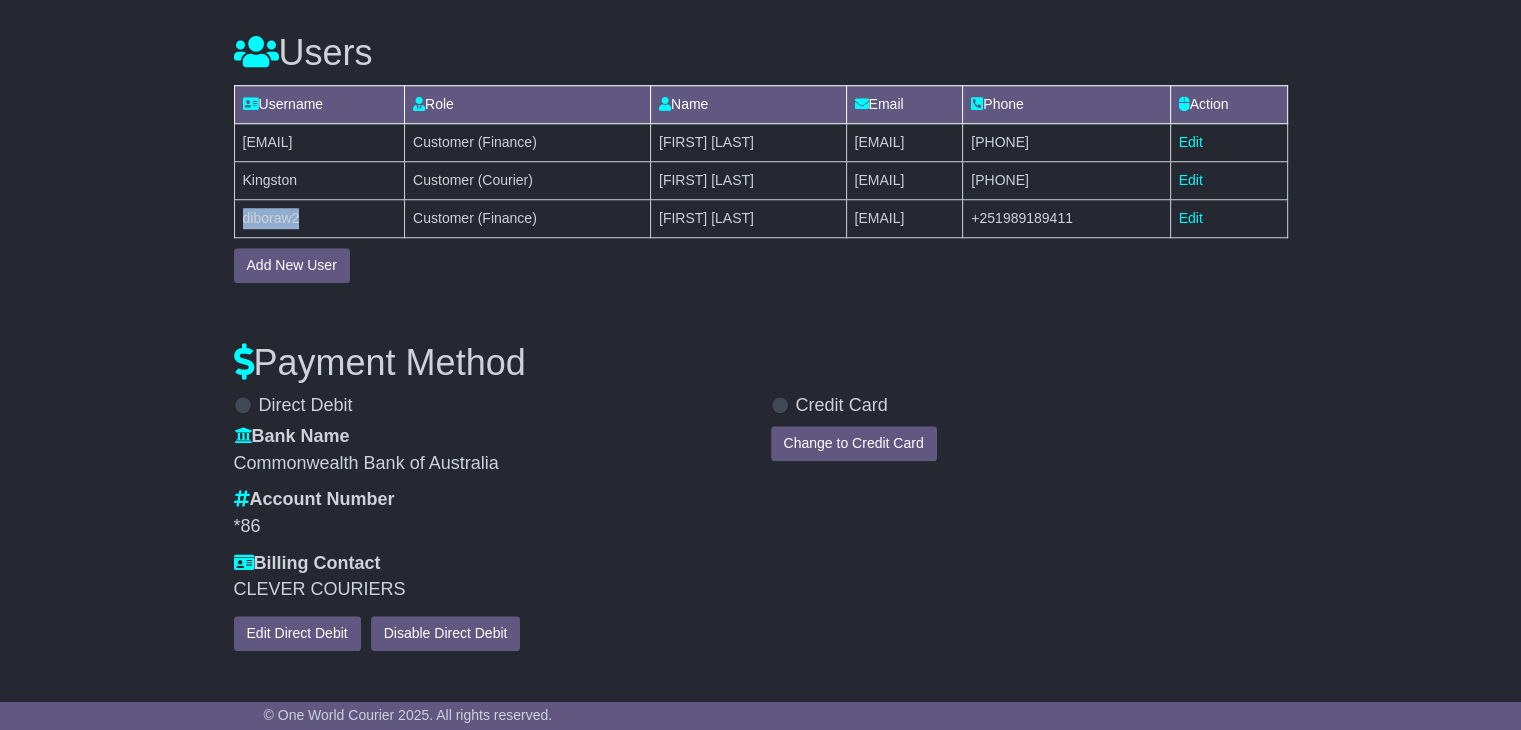 click on "diboraw2" at bounding box center (319, 218) 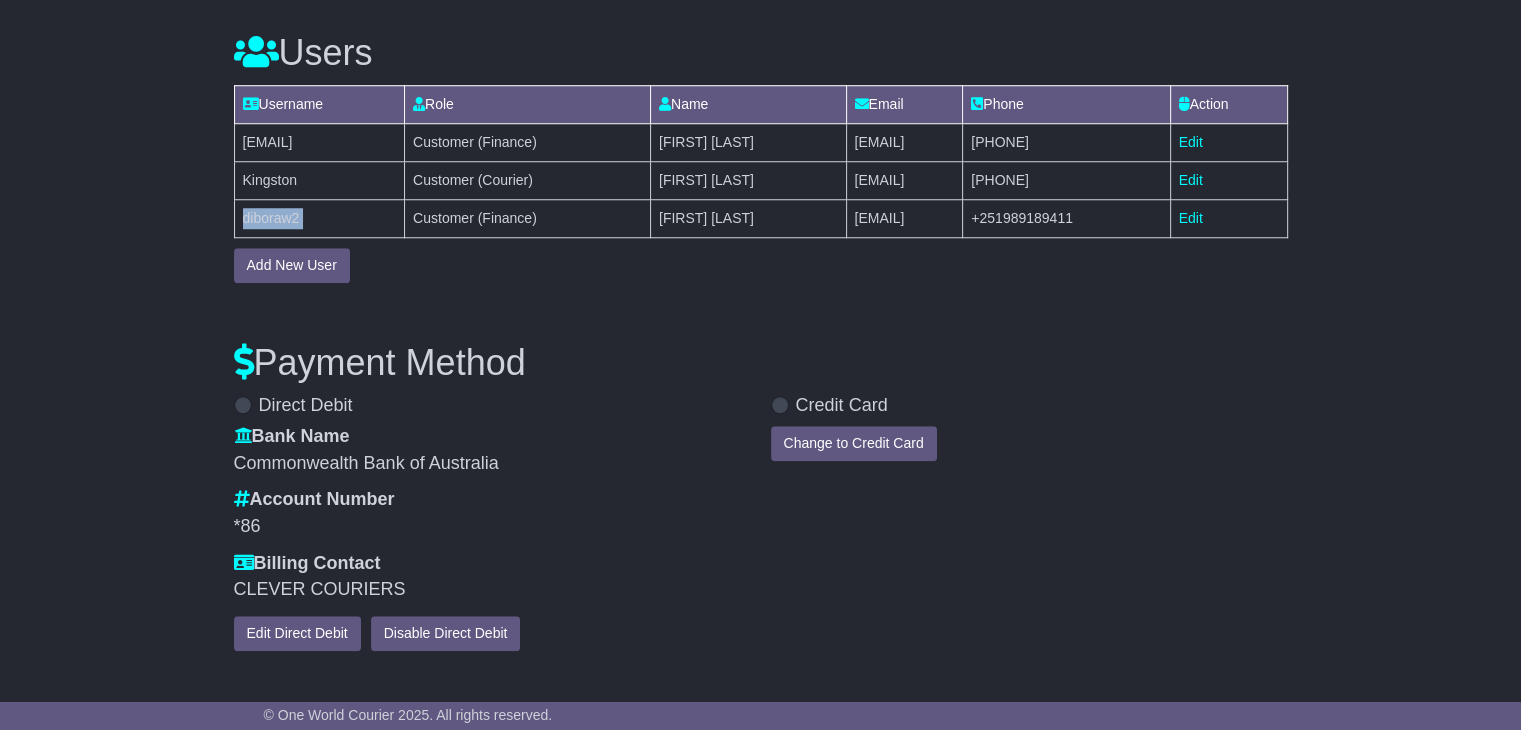 click on "diboraw2" at bounding box center [319, 218] 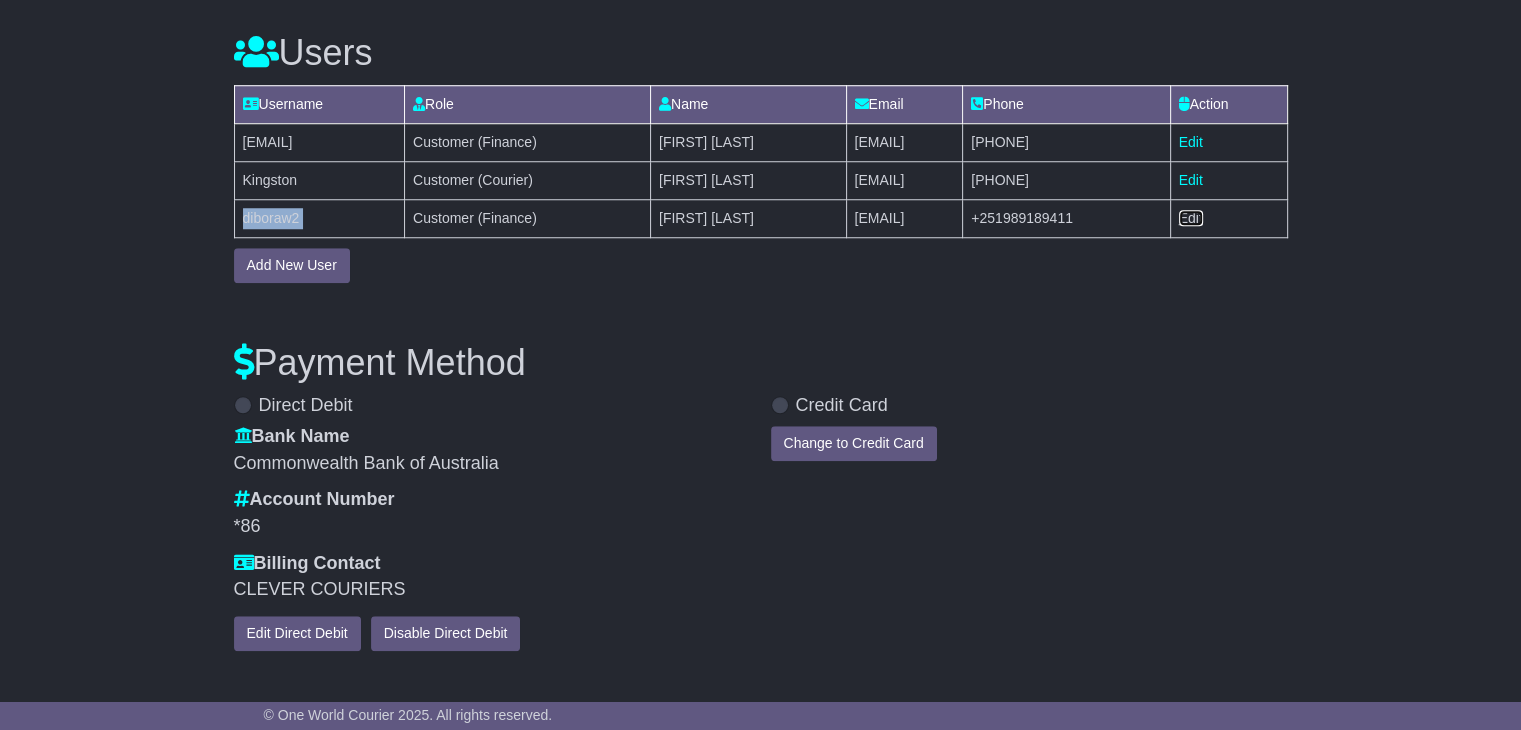click on "Edit" at bounding box center (1191, 218) 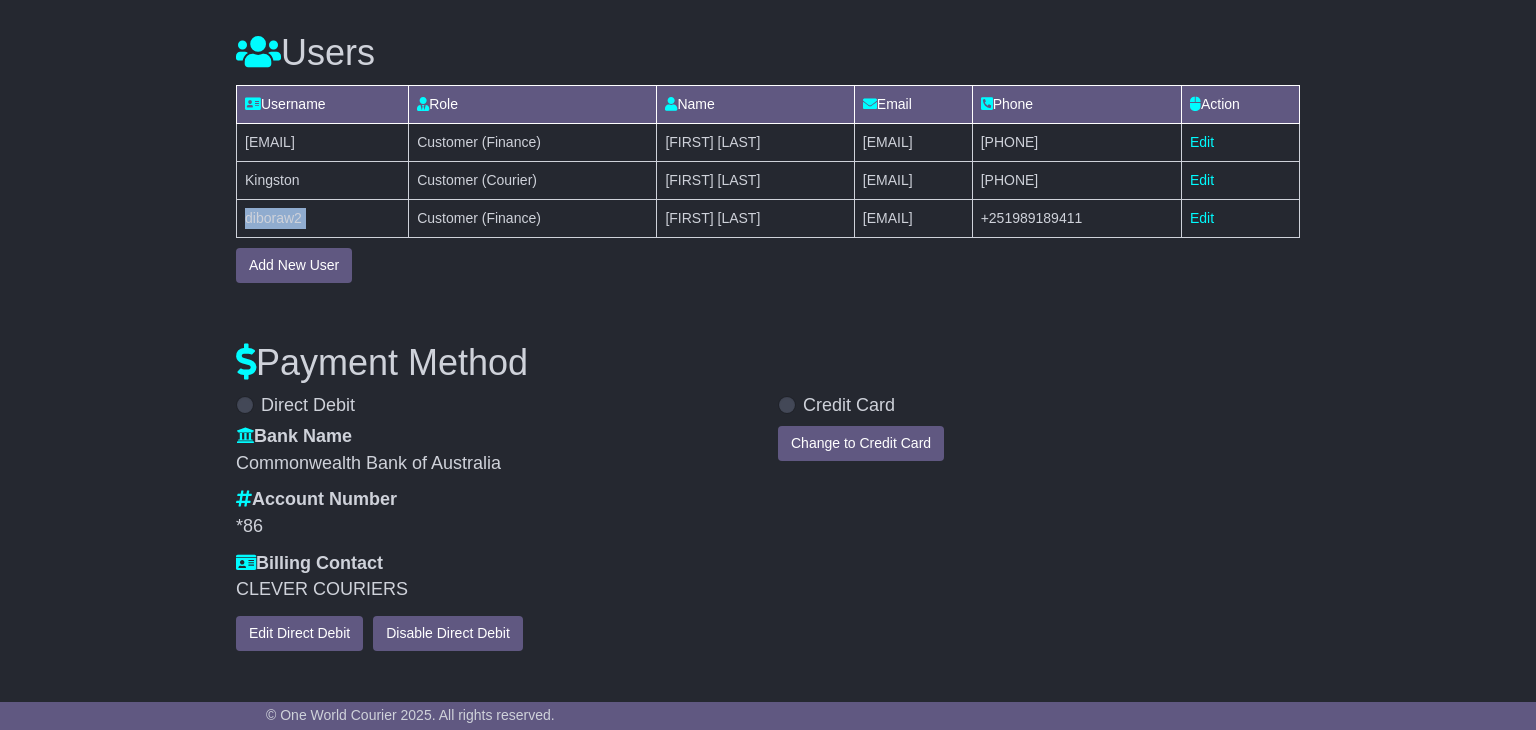 select on "**" 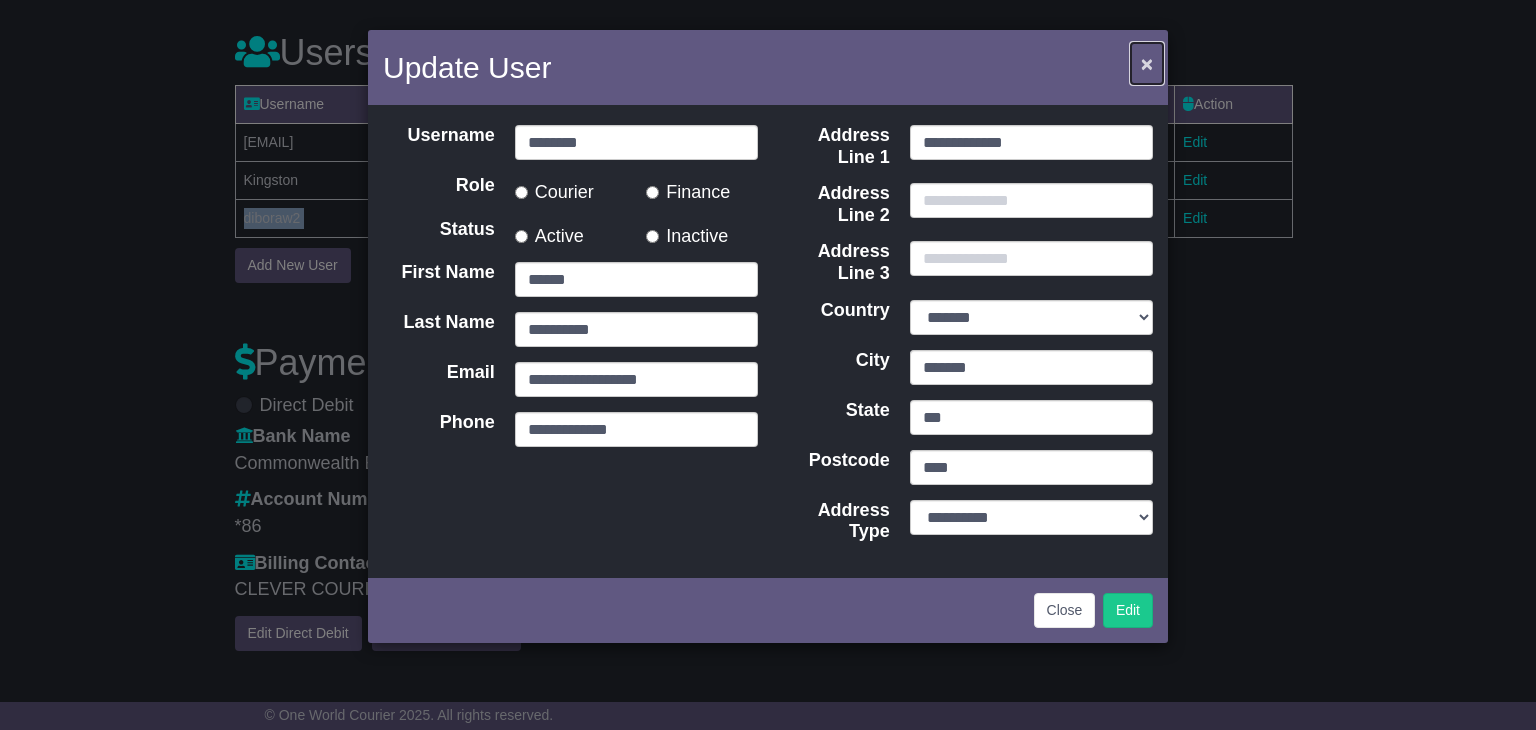 click on "×" at bounding box center (1147, 63) 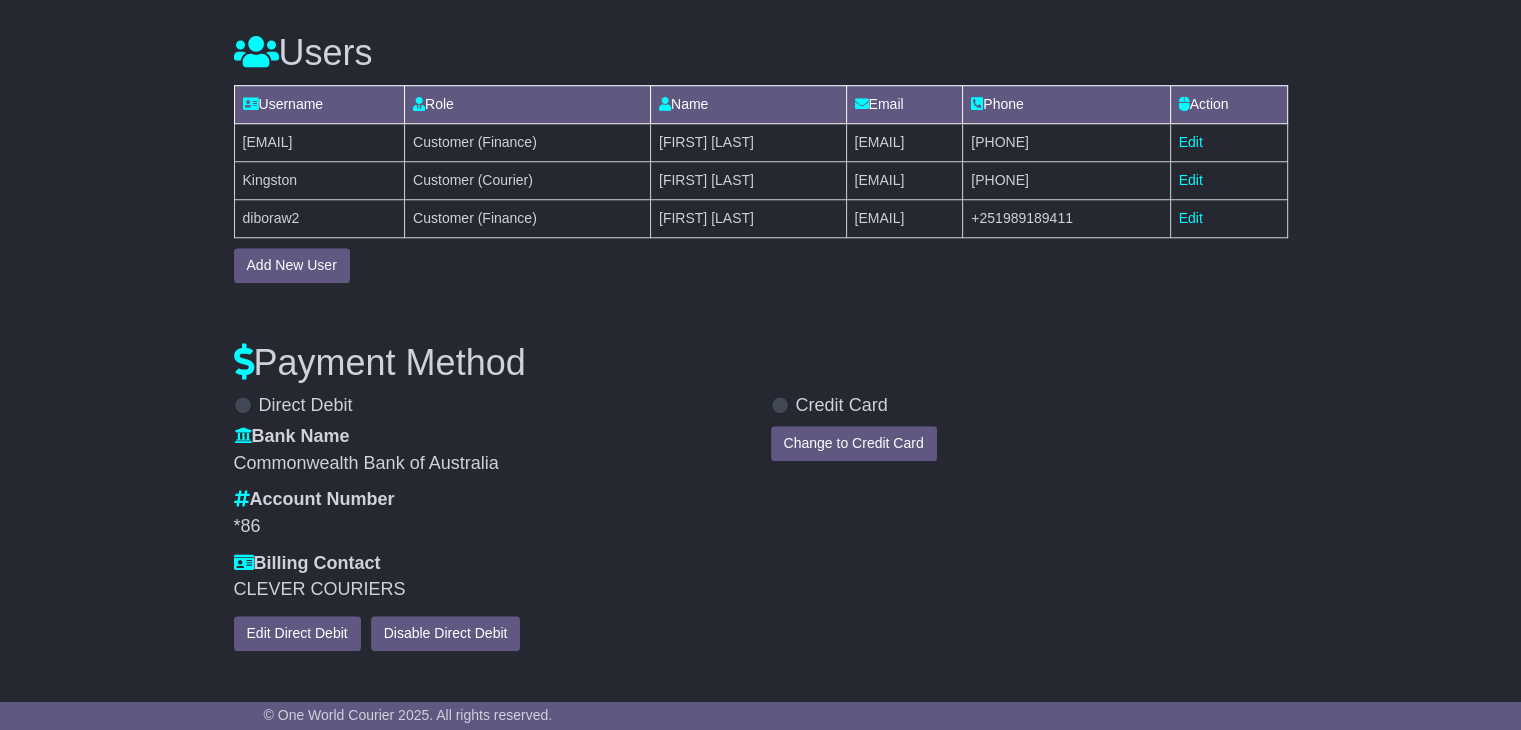 click on "Action" at bounding box center [1228, 104] 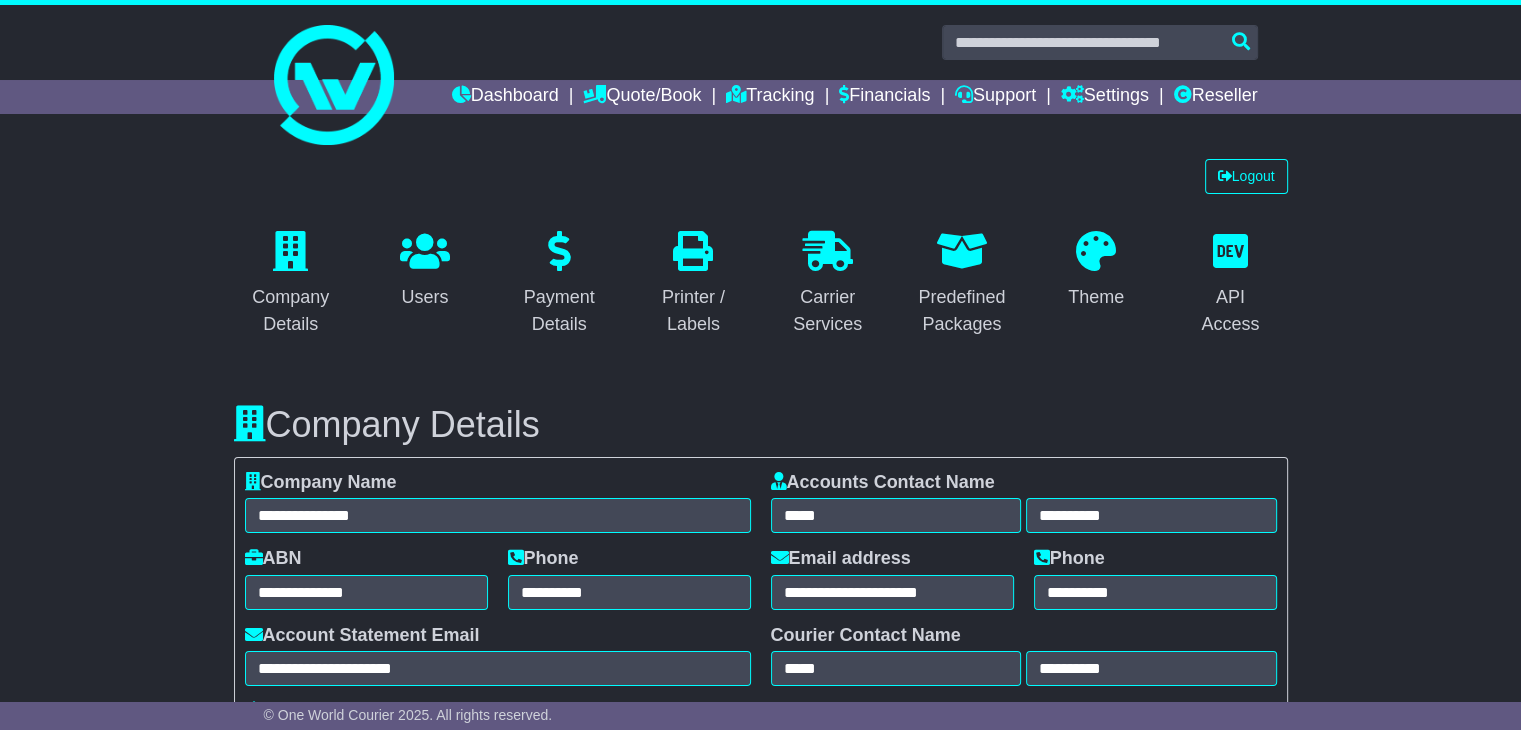scroll, scrollTop: 0, scrollLeft: 0, axis: both 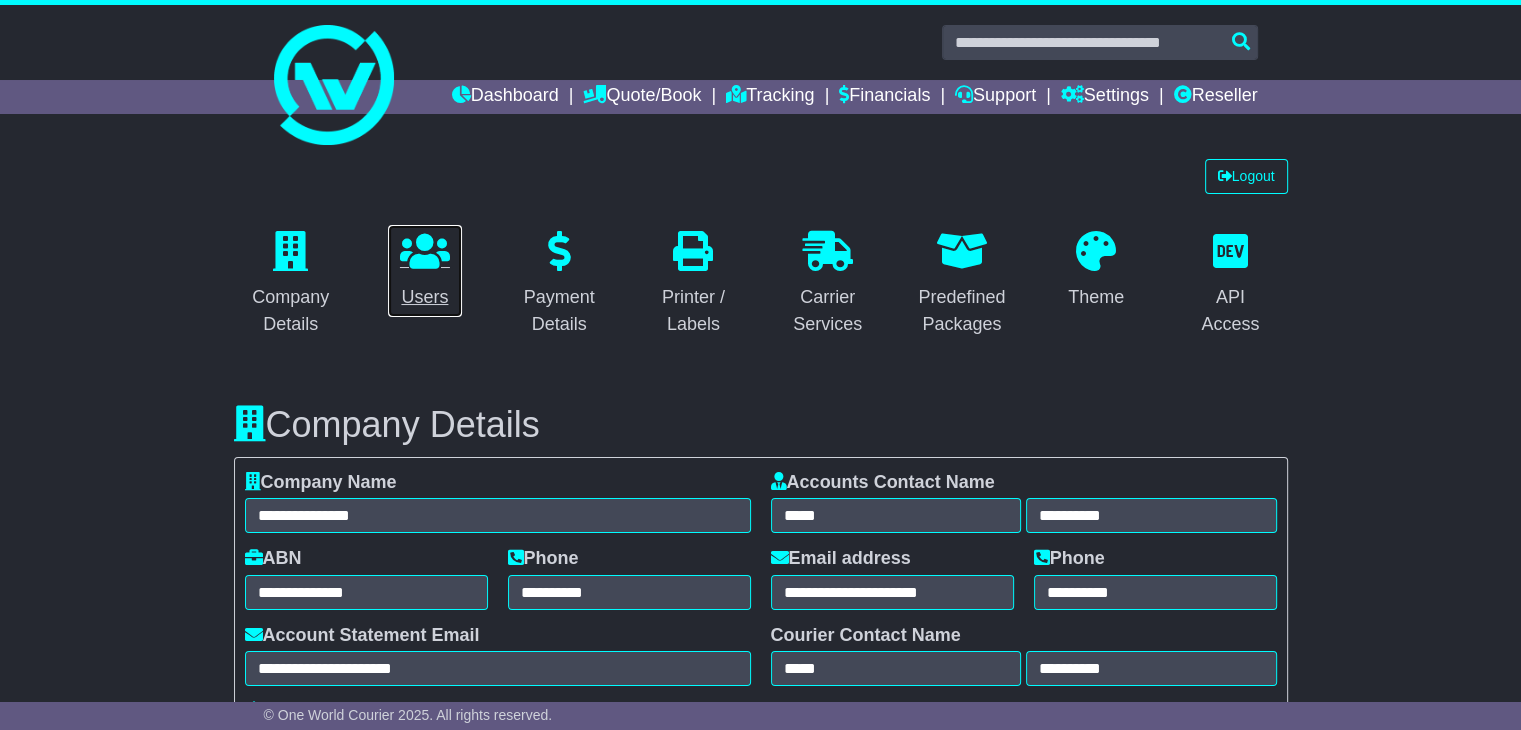 click on "Users" at bounding box center [425, 271] 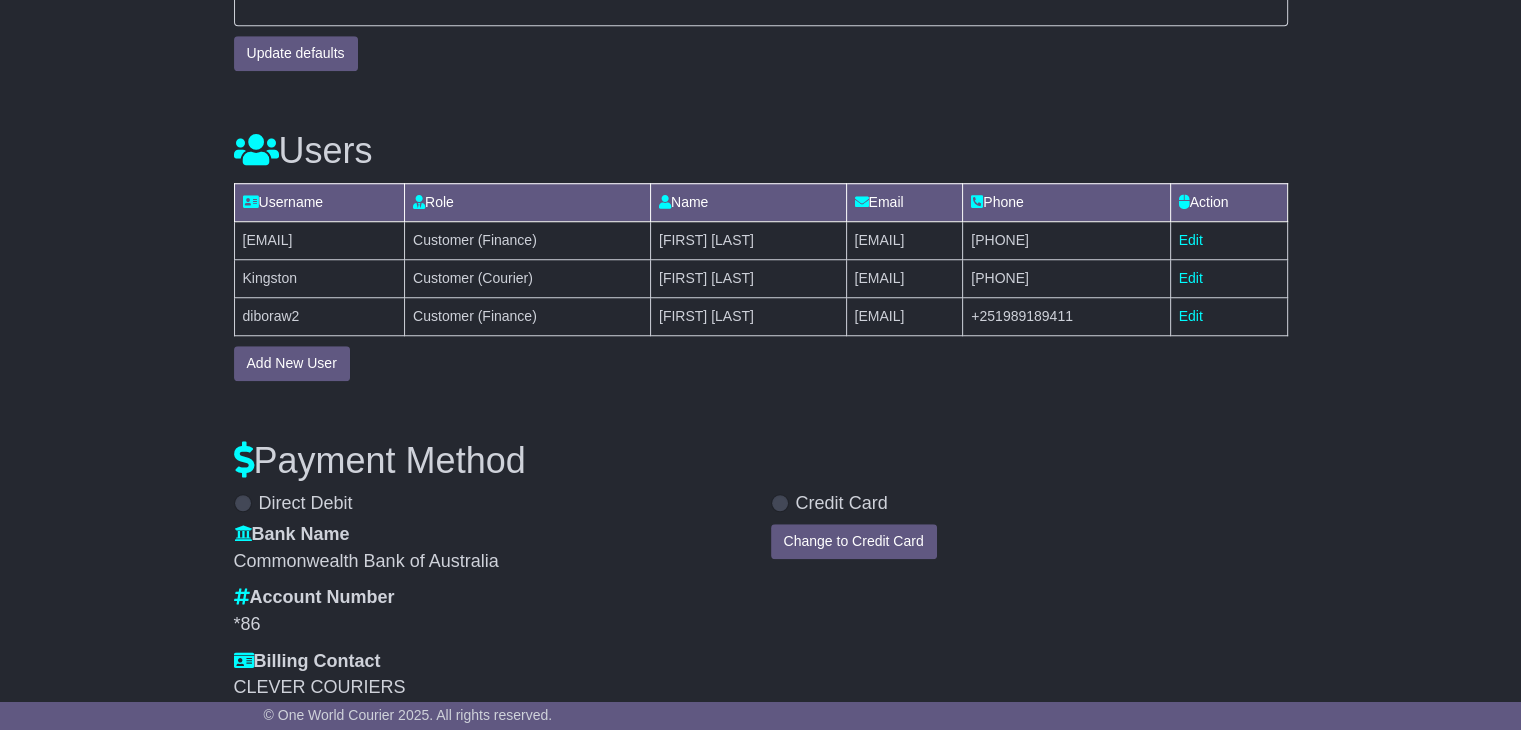 scroll, scrollTop: 1567, scrollLeft: 0, axis: vertical 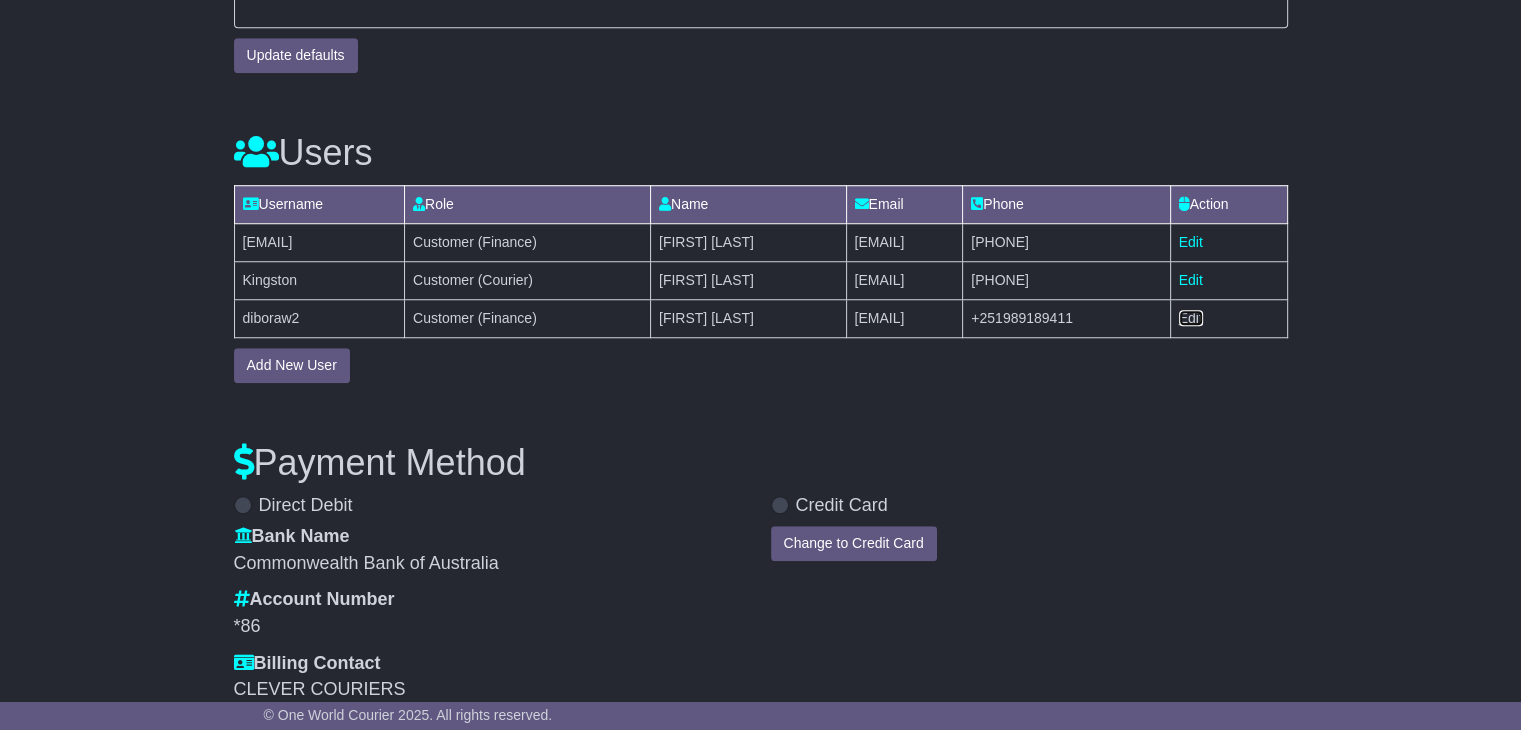 click on "Edit" at bounding box center [1191, 318] 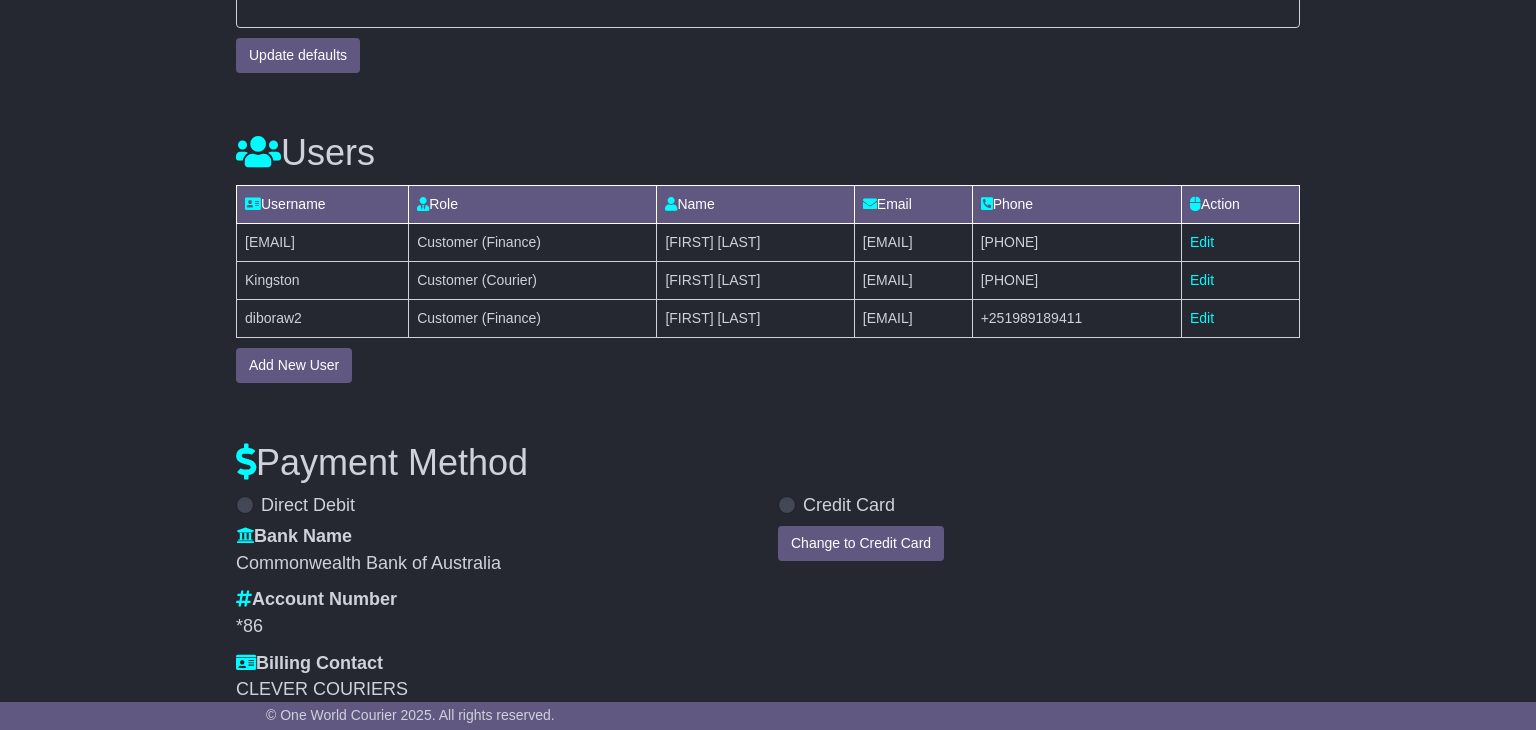 select on "**" 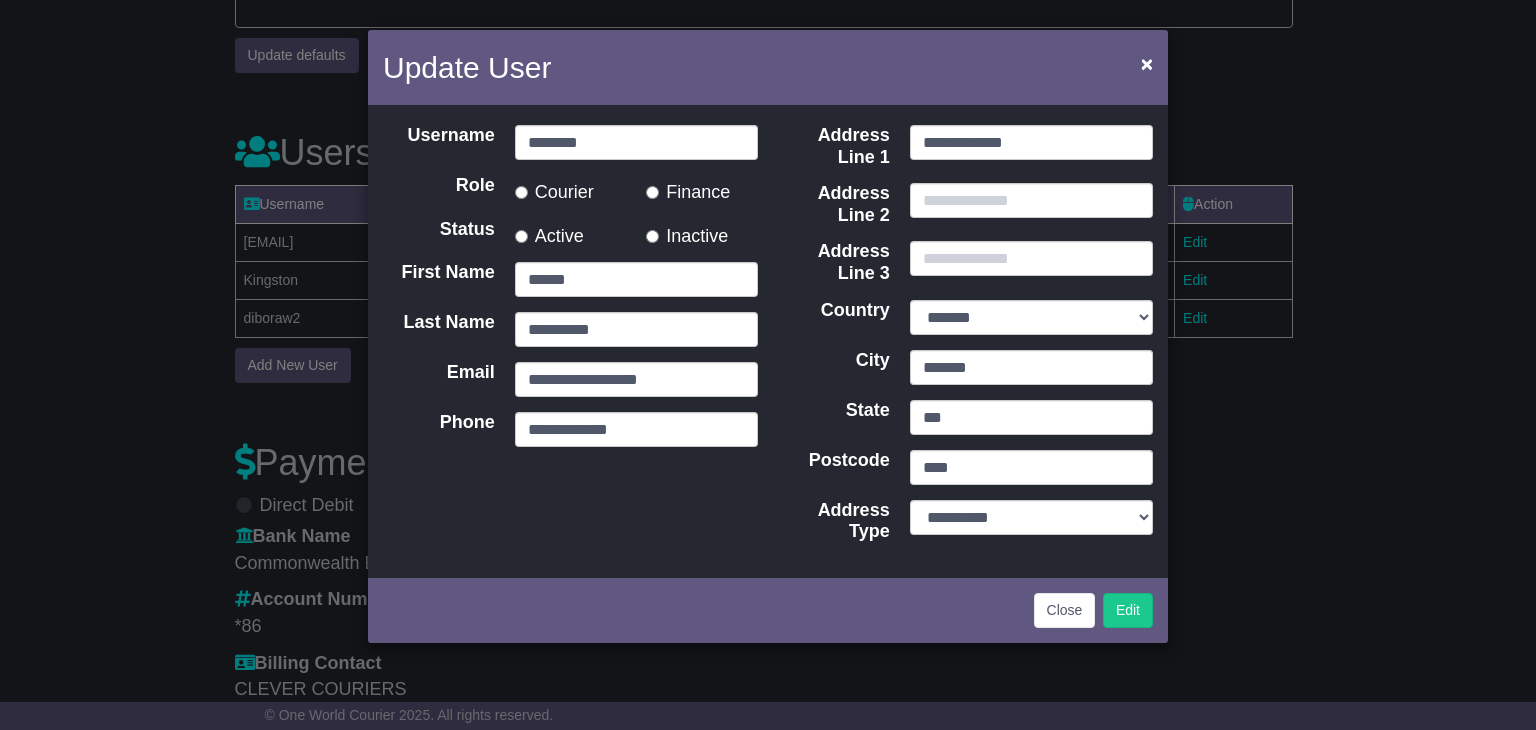click on "Inactive" at bounding box center [687, 233] 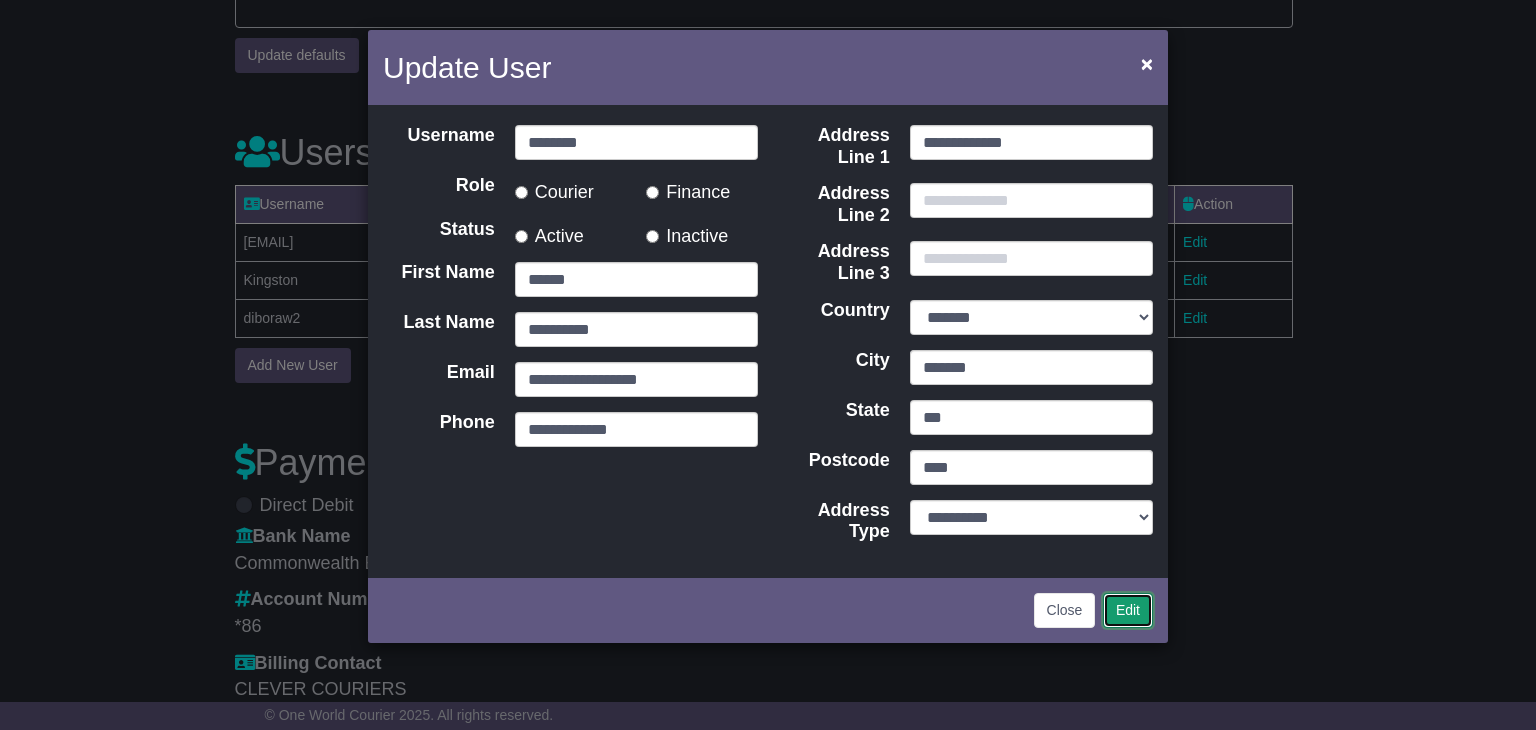 click on "Edit" at bounding box center (1128, 610) 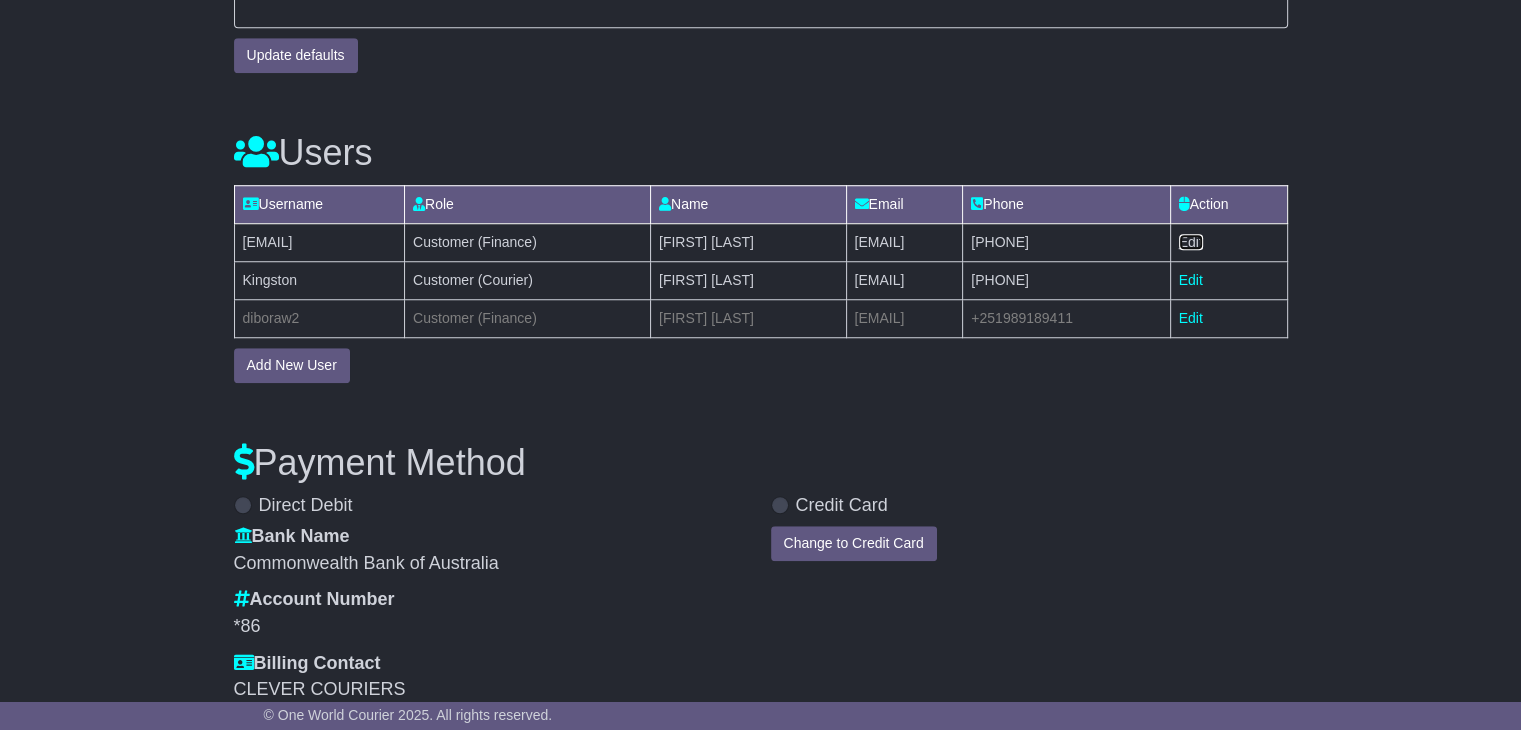 click on "Edit" at bounding box center [1191, 242] 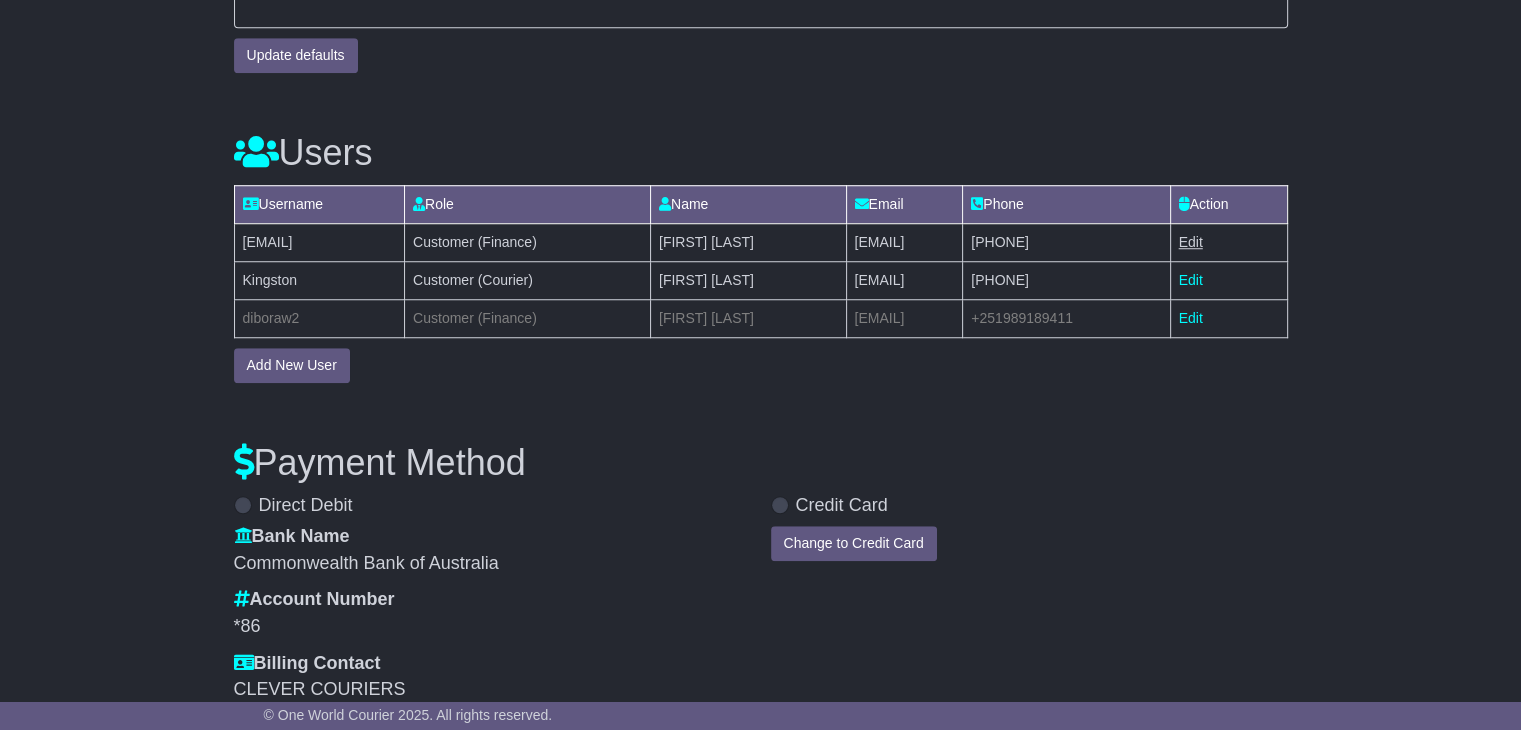 select on "**" 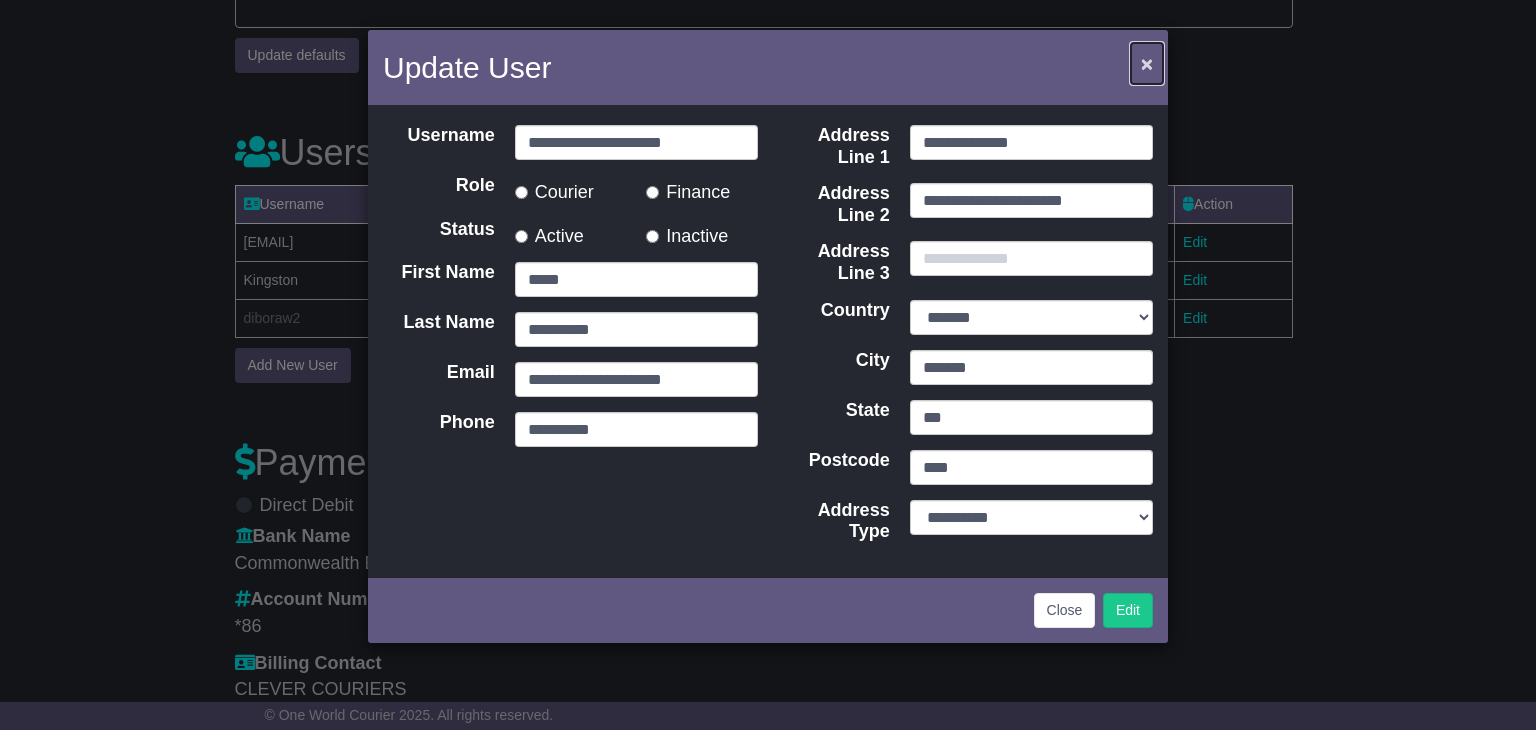 click on "×" at bounding box center (1147, 63) 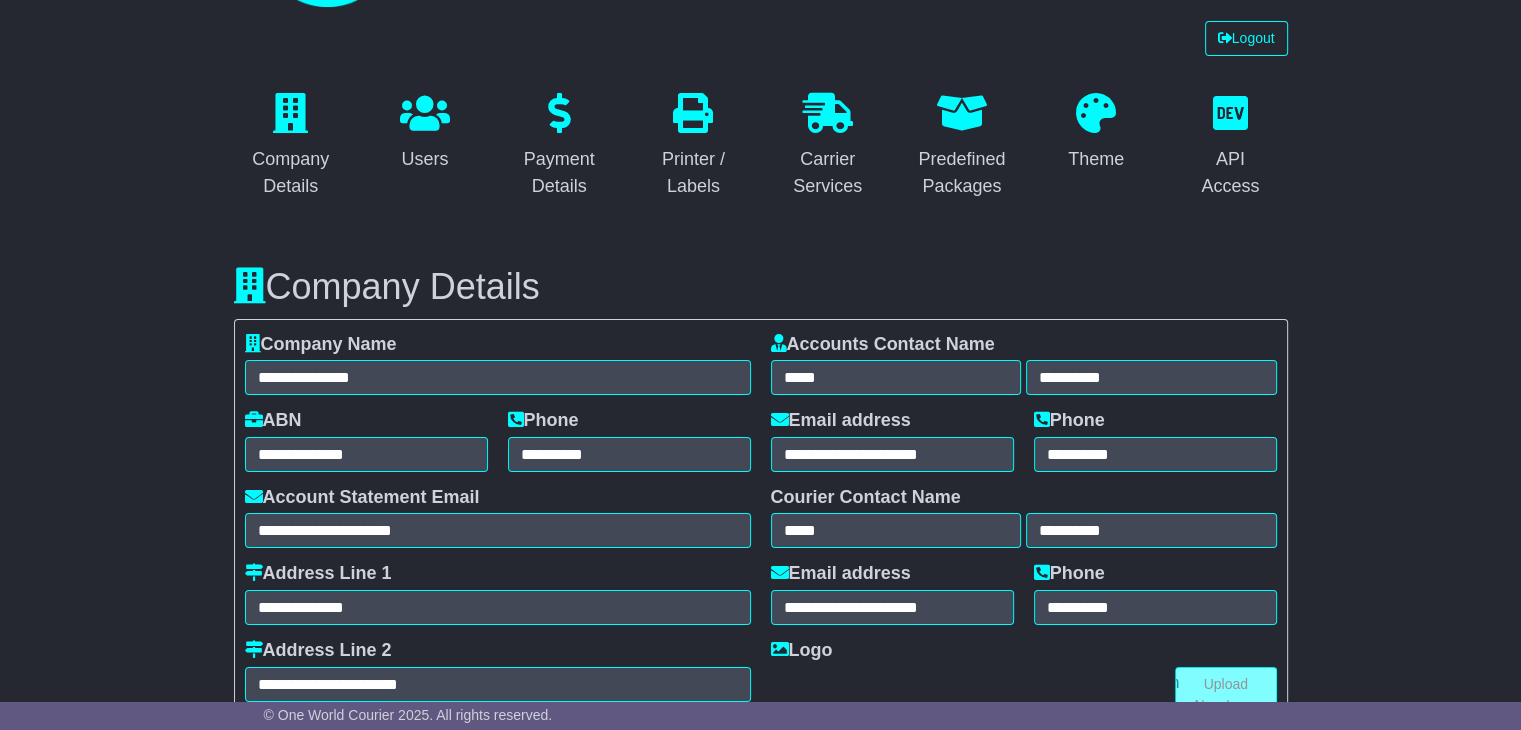 scroll, scrollTop: 0, scrollLeft: 0, axis: both 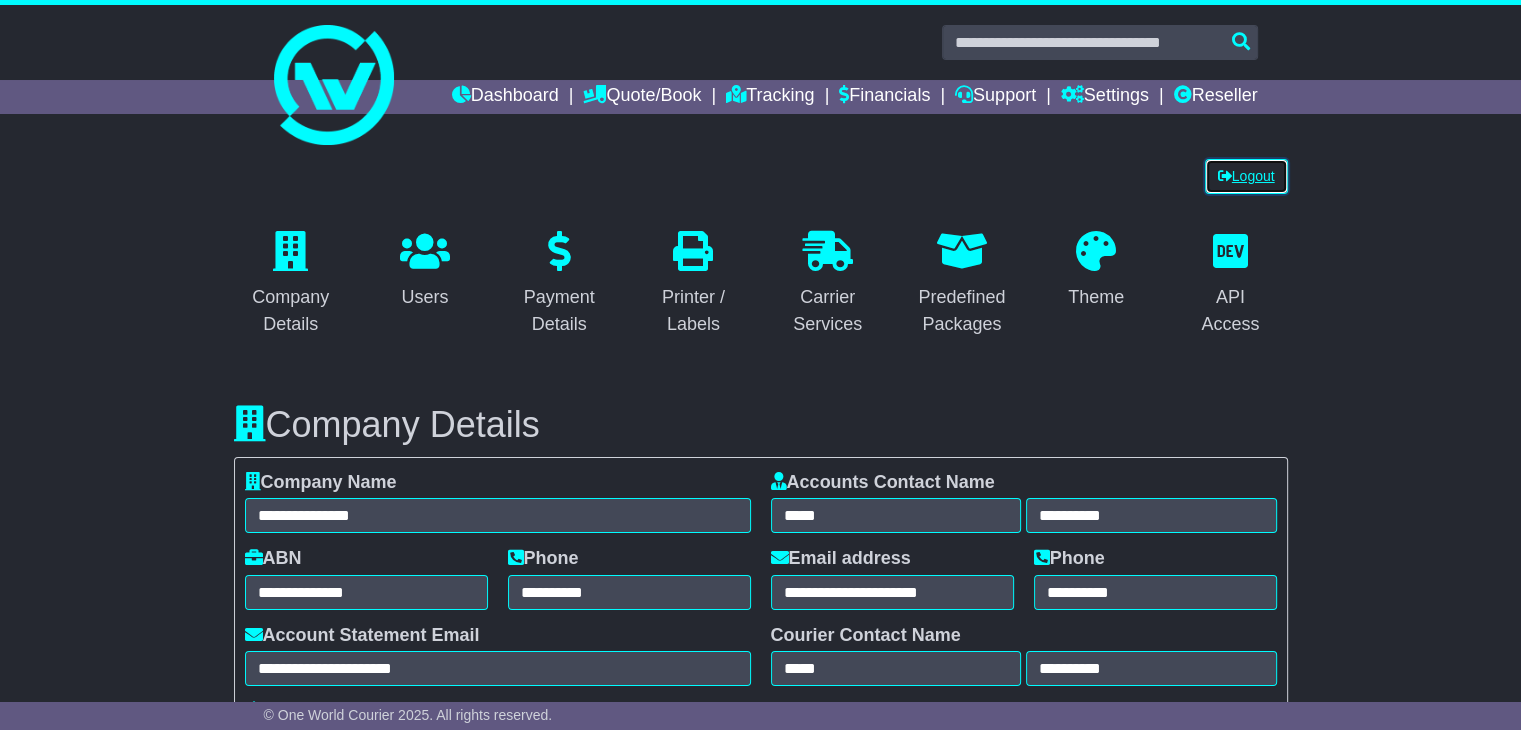 click on "Logout" at bounding box center (1246, 176) 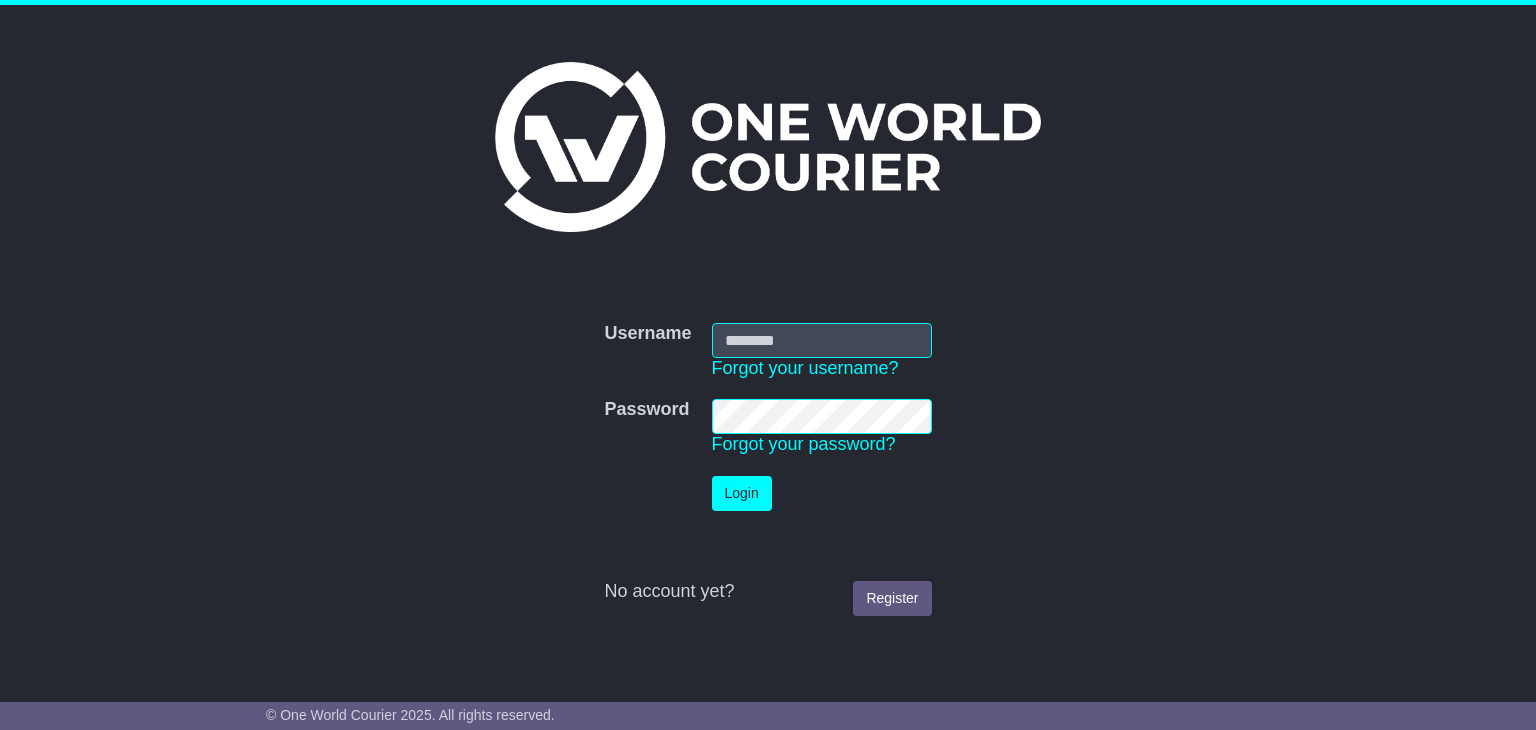scroll, scrollTop: 0, scrollLeft: 0, axis: both 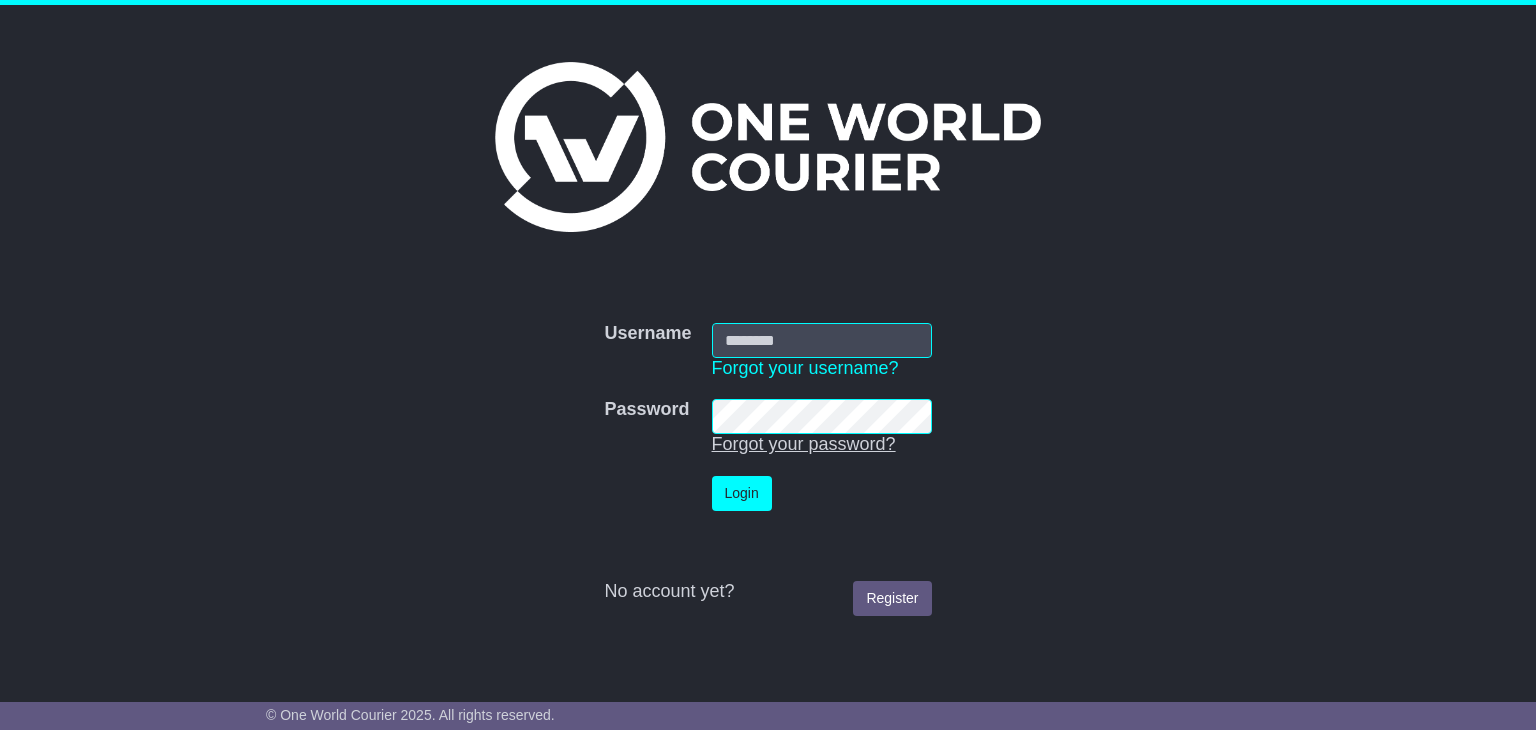 type on "**********" 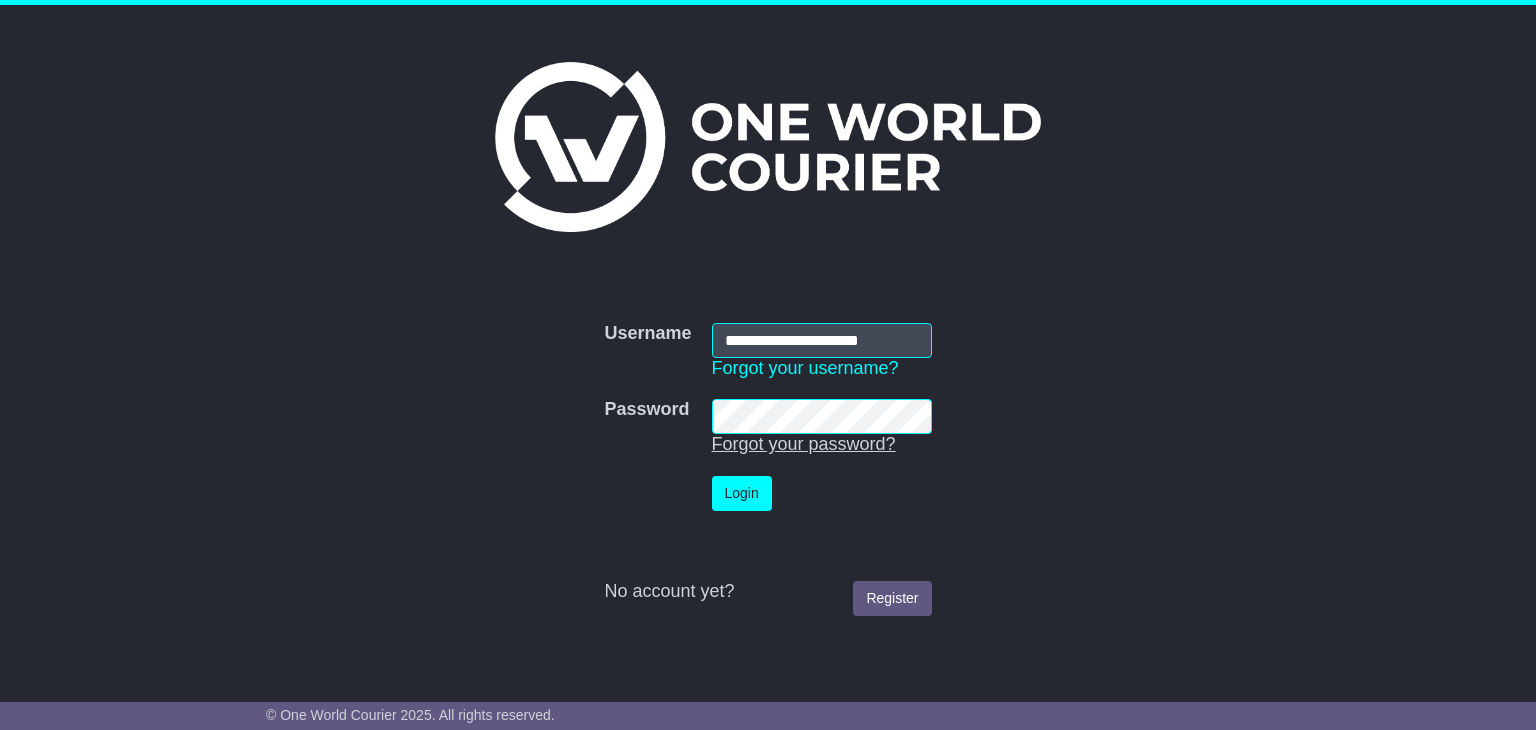 type on "**********" 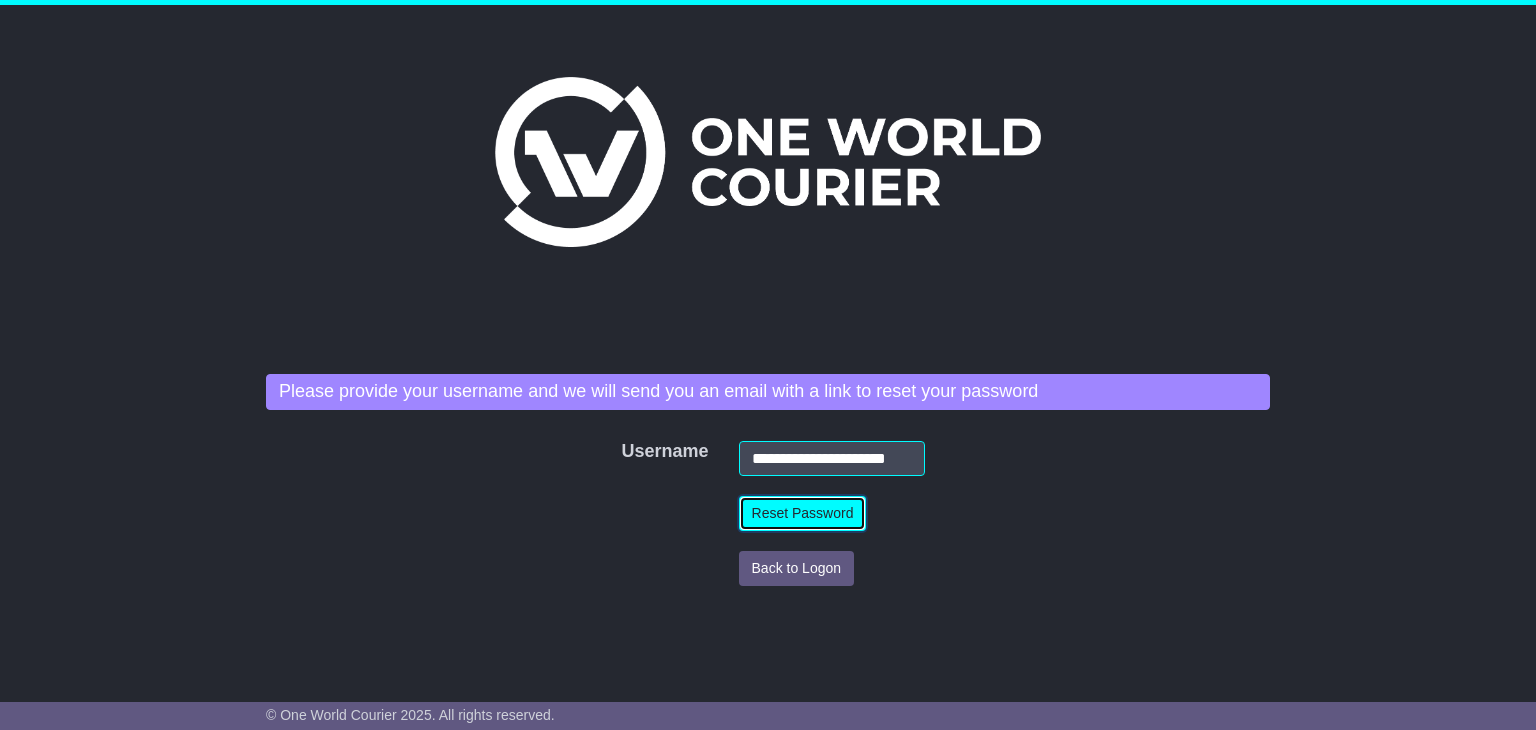 click on "Reset Password" at bounding box center [803, 513] 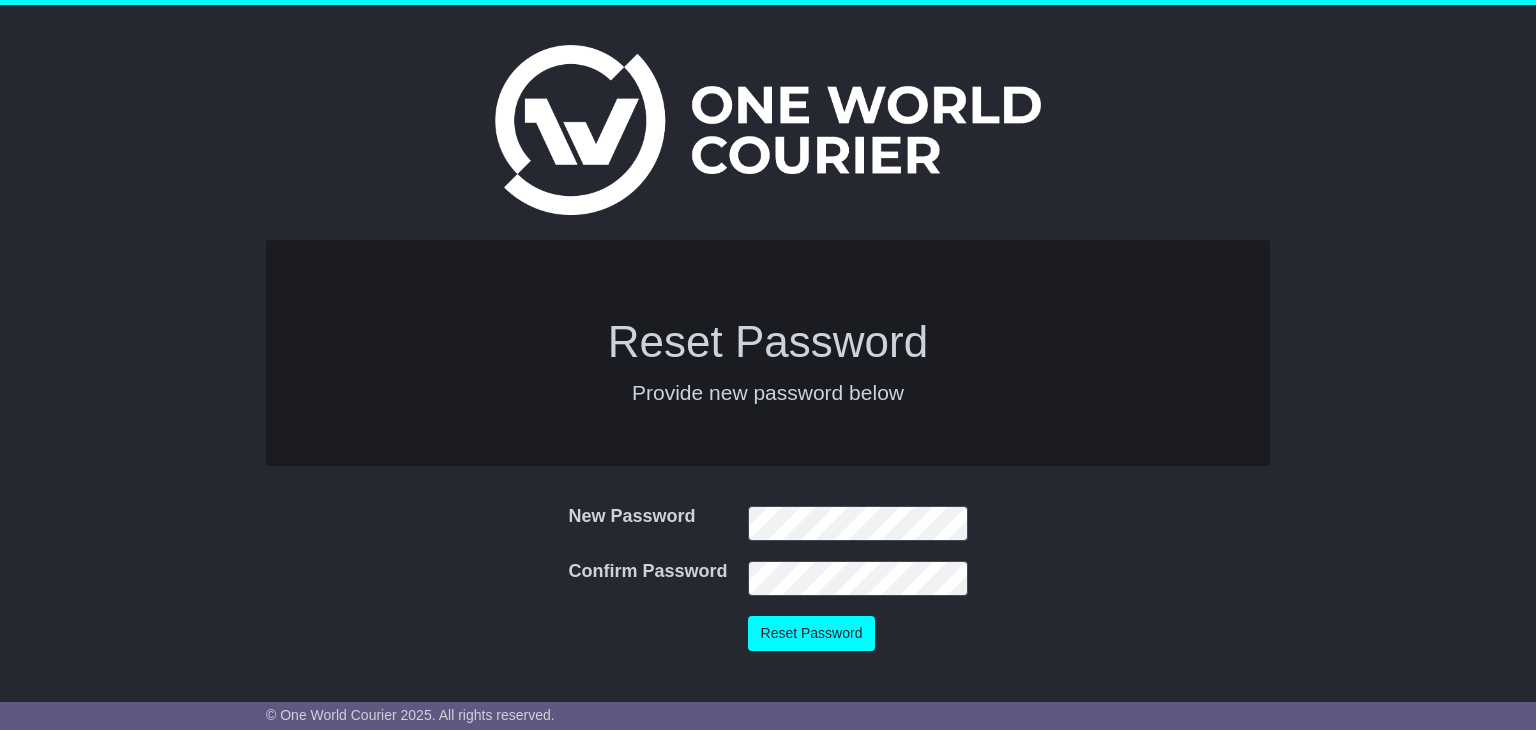 scroll, scrollTop: 0, scrollLeft: 0, axis: both 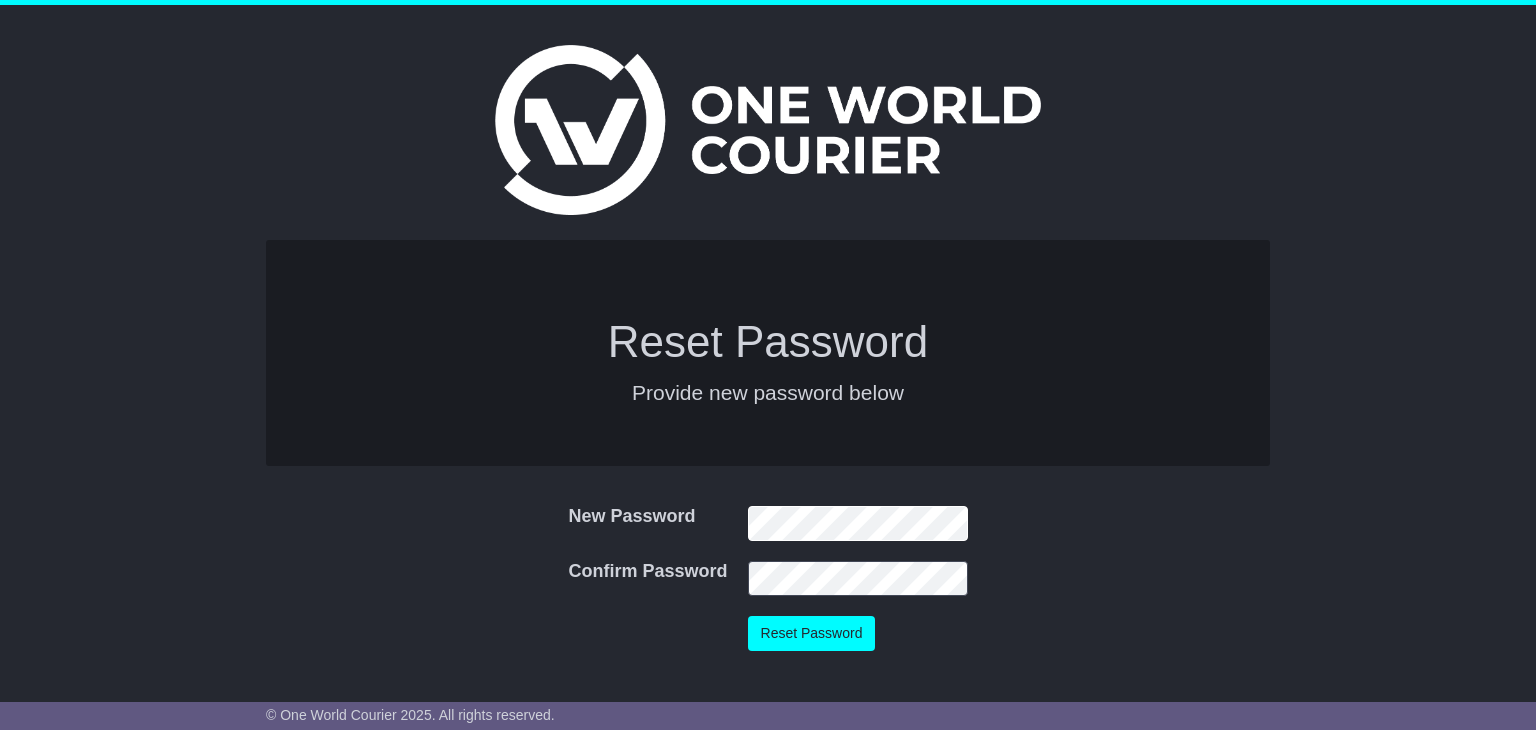 click on "Reset Password
Provide new password below
New Password
New Password
Confirm Password
Confirm Password
Reset Password" at bounding box center (768, 438) 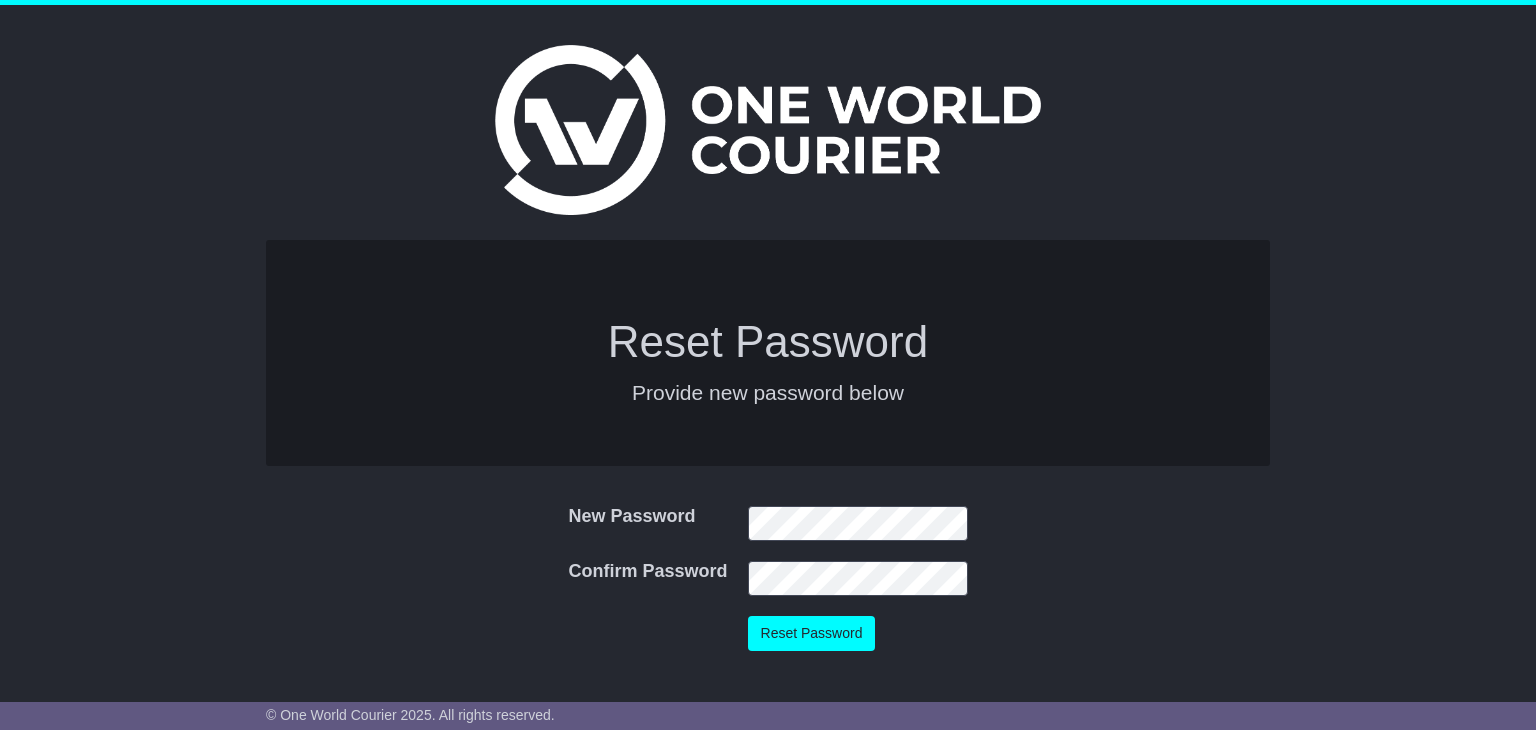 click on "Reset Password
Provide new password below" at bounding box center [768, 353] 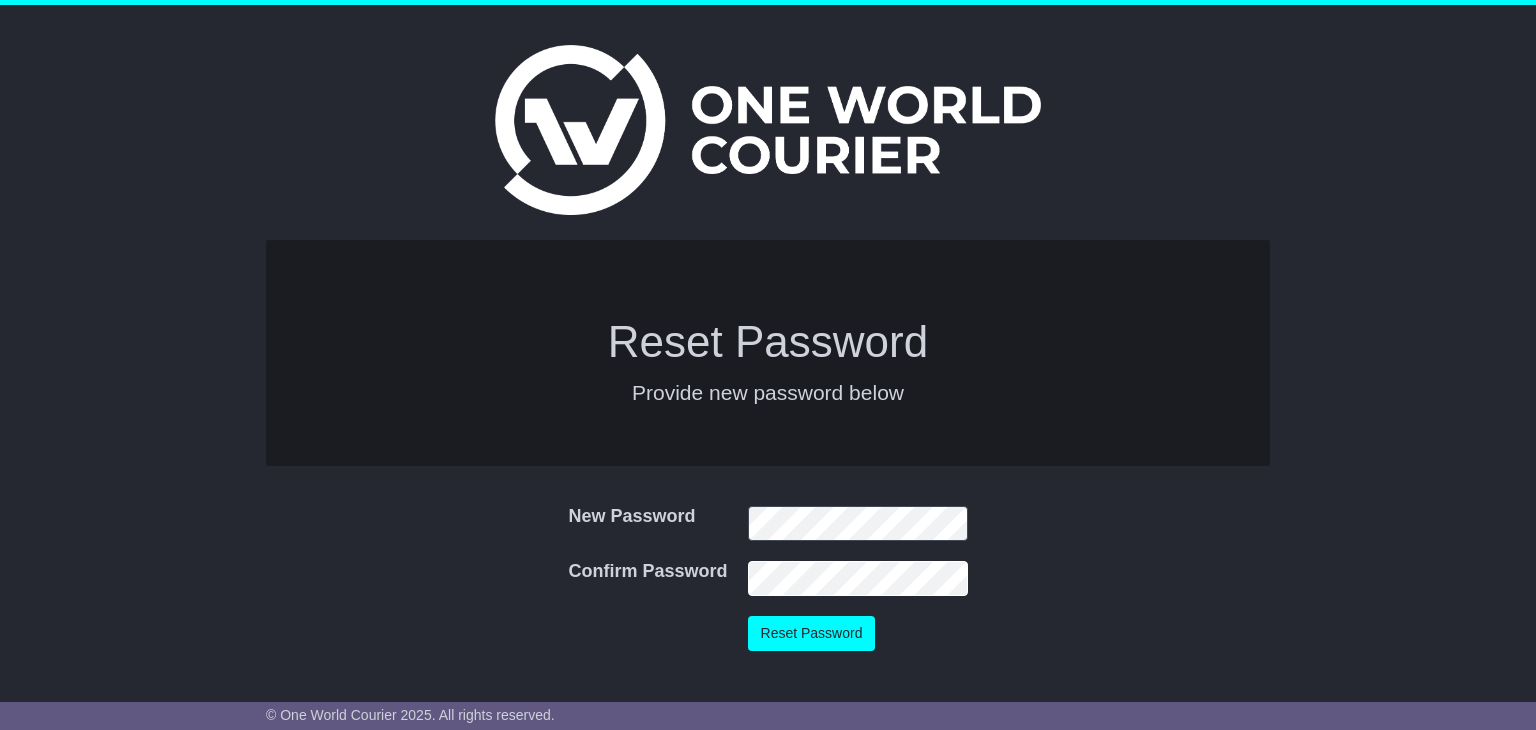click on "New Password
New Password
Confirm Password
Confirm Password
Reset Password" at bounding box center [767, 578] 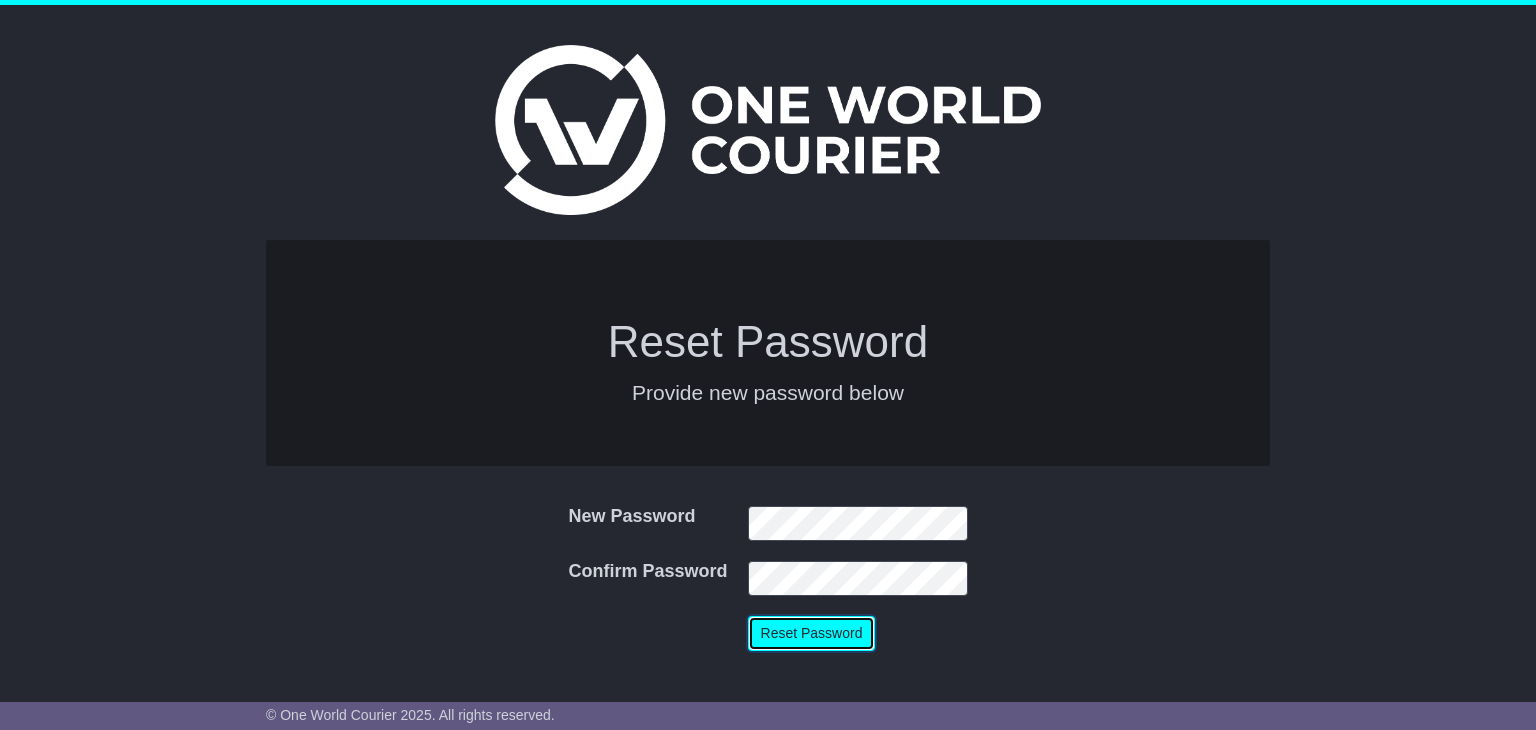 click on "Reset Password" at bounding box center [812, 633] 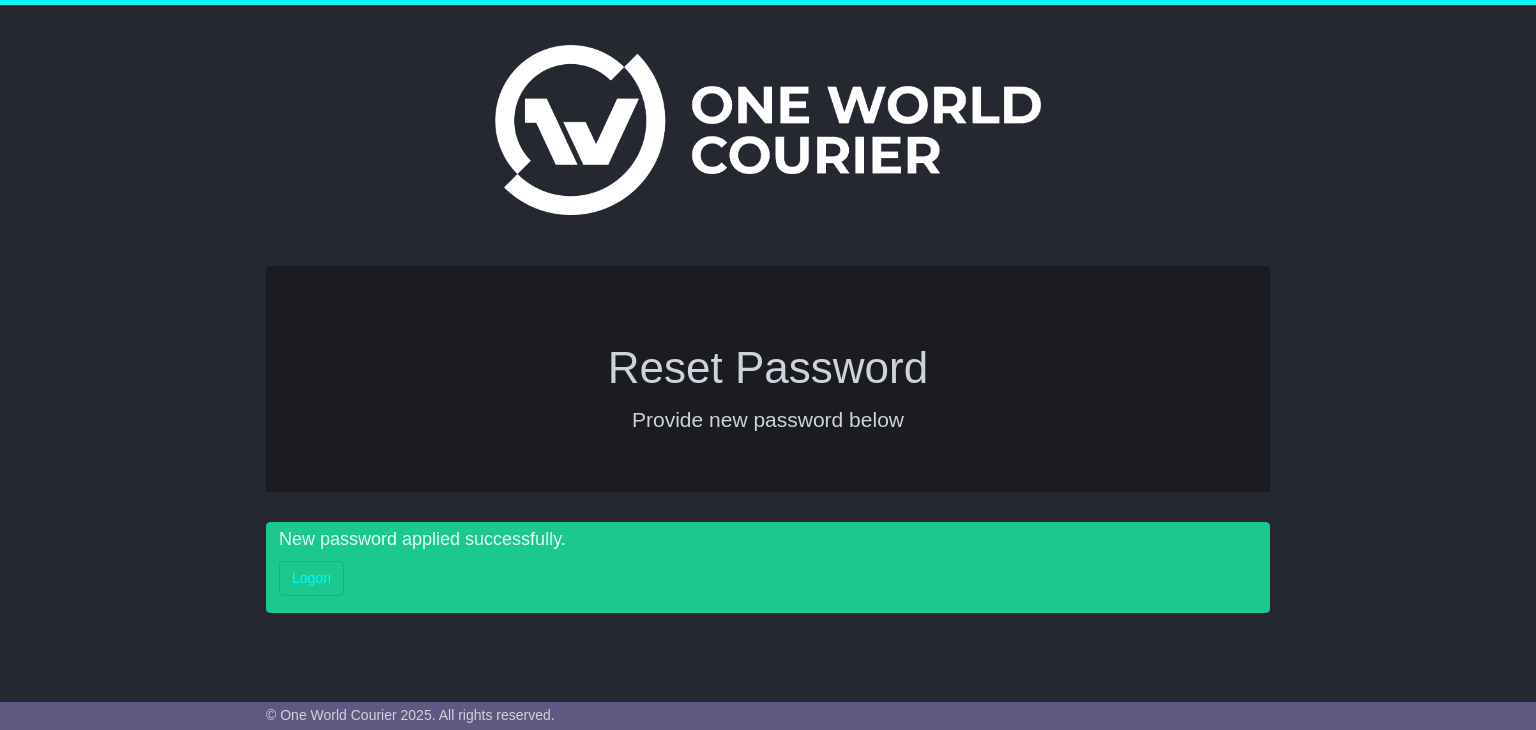 click on "Reset Password
Provide new password below
New Password
New Password
Confirm Password
Confirm Password
Reset Password" at bounding box center (768, 437) 